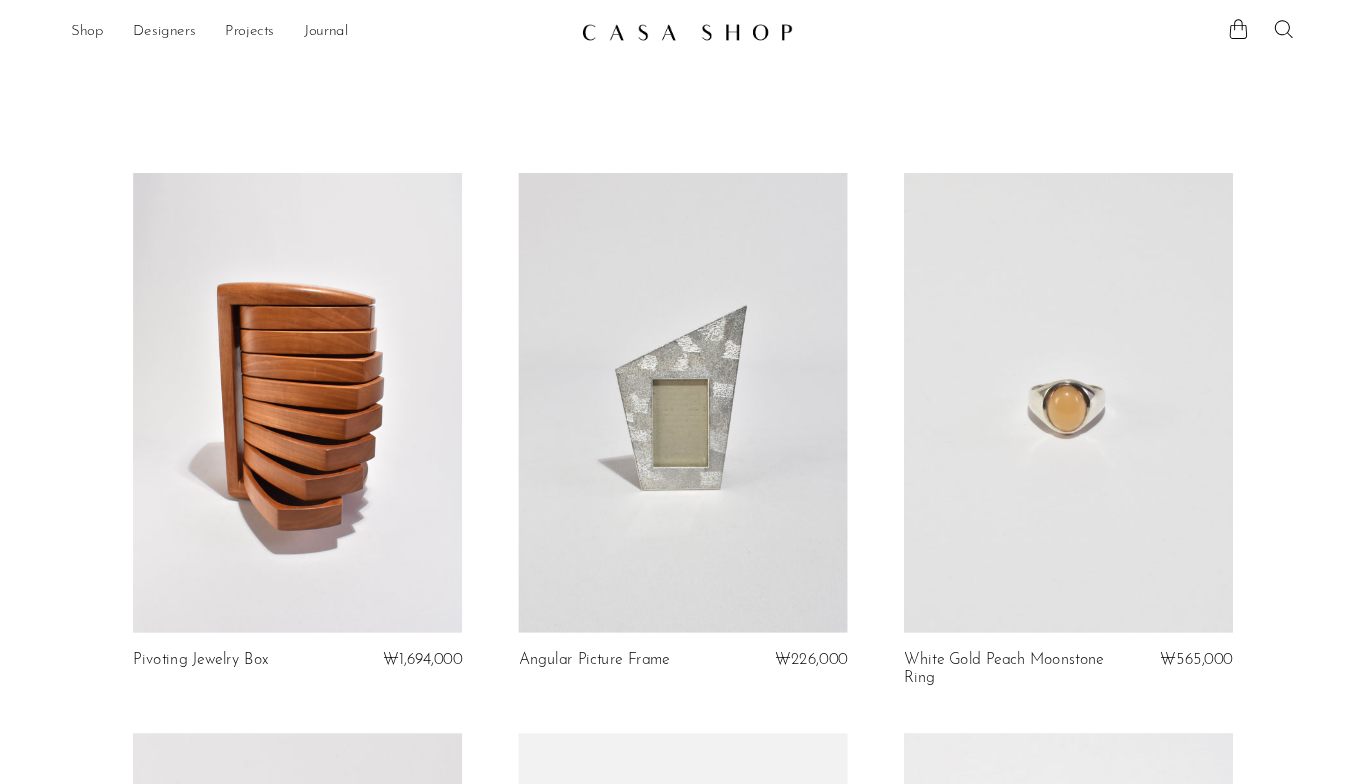 scroll, scrollTop: 0, scrollLeft: 0, axis: both 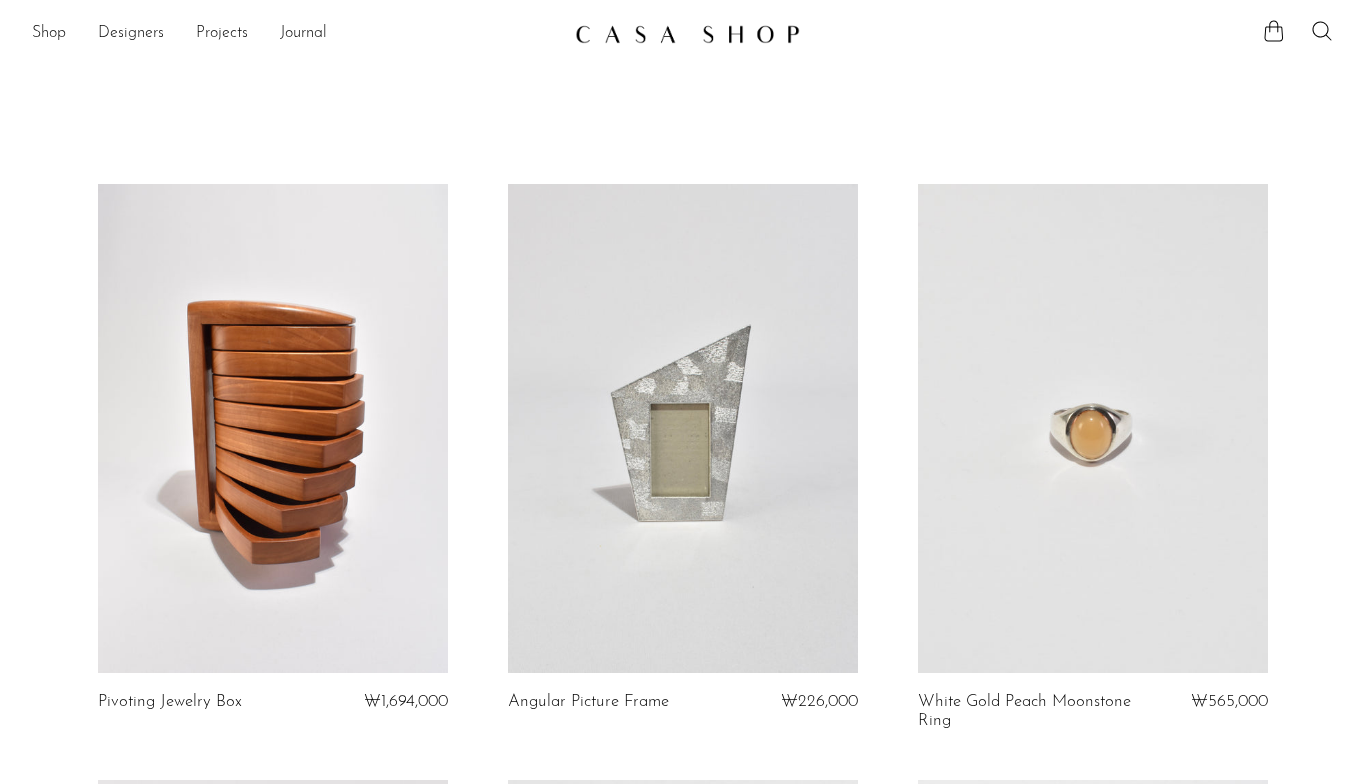 click on "Shop" at bounding box center [49, 34] 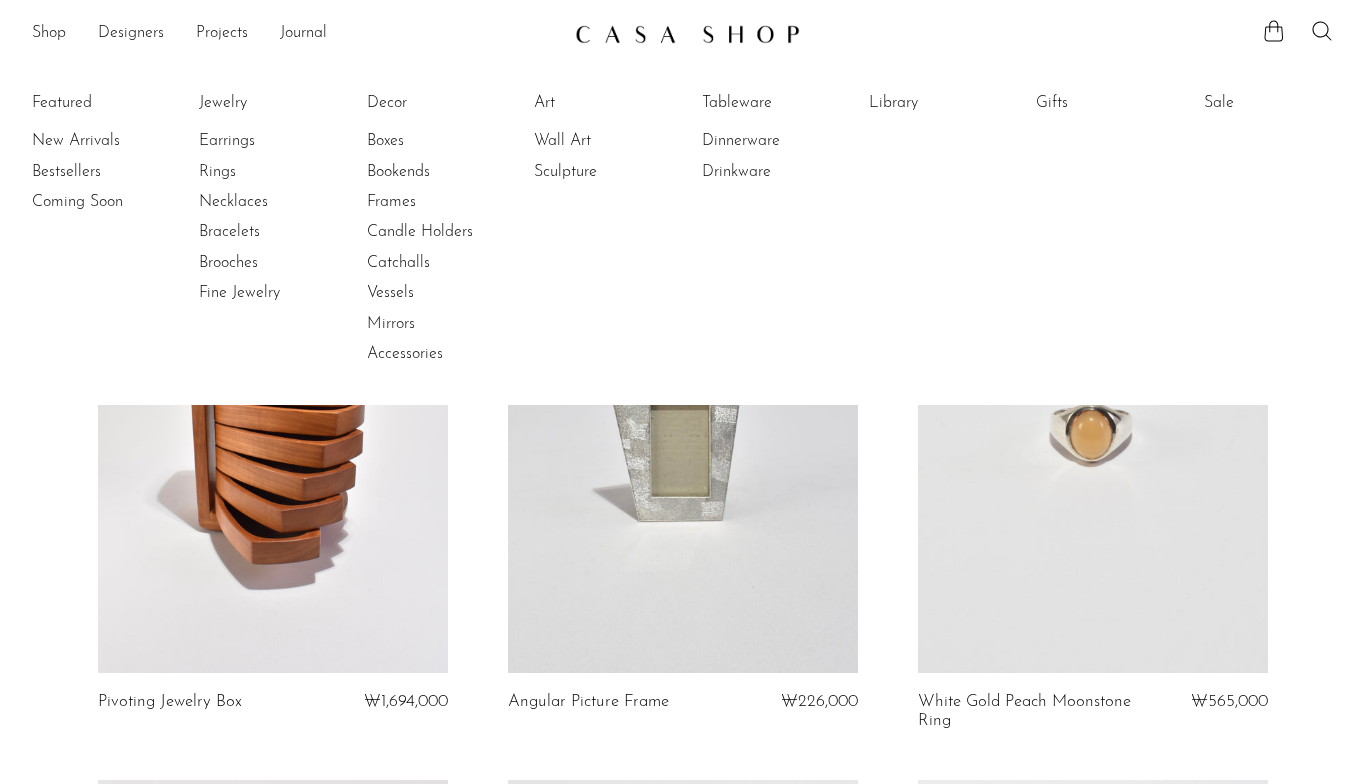 click on "Featured
New Arrivals
Bestsellers
Coming Soon" at bounding box center [97, 229] 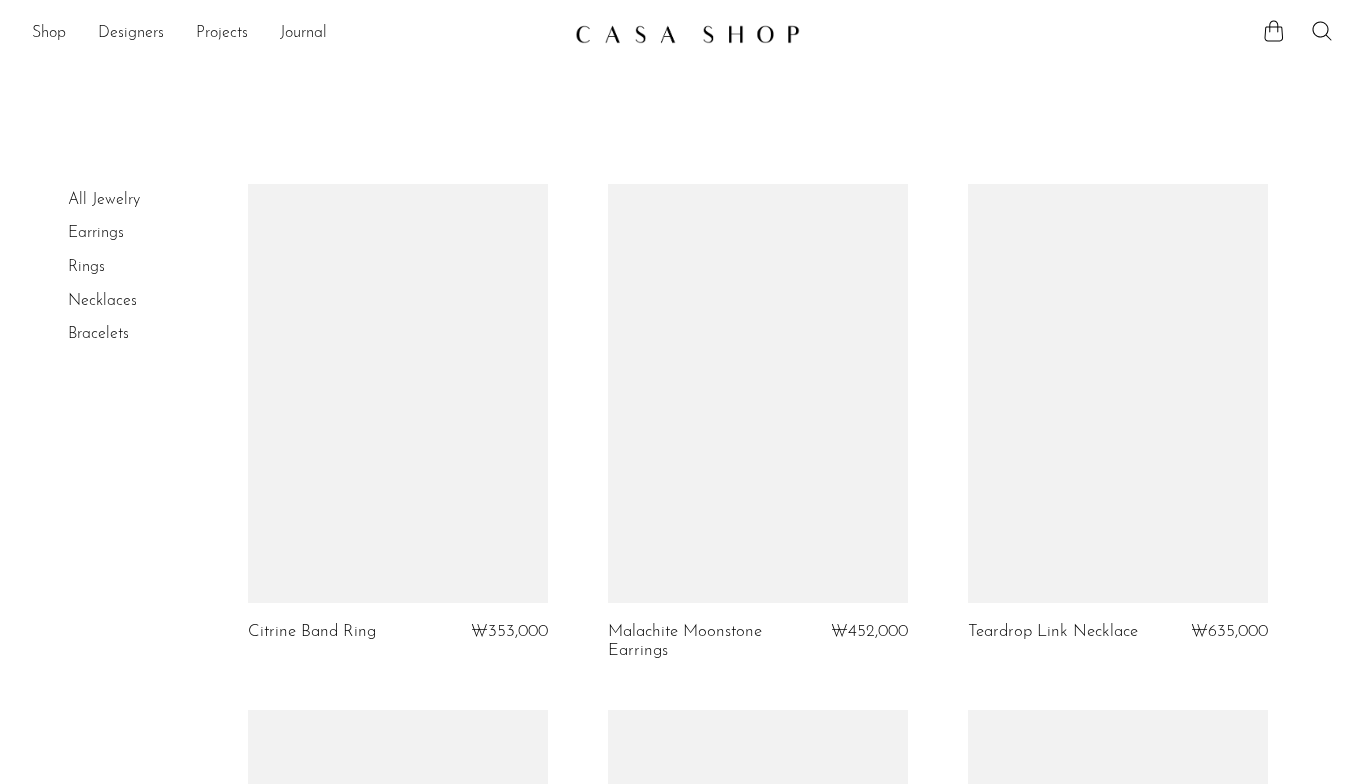 scroll, scrollTop: 0, scrollLeft: 0, axis: both 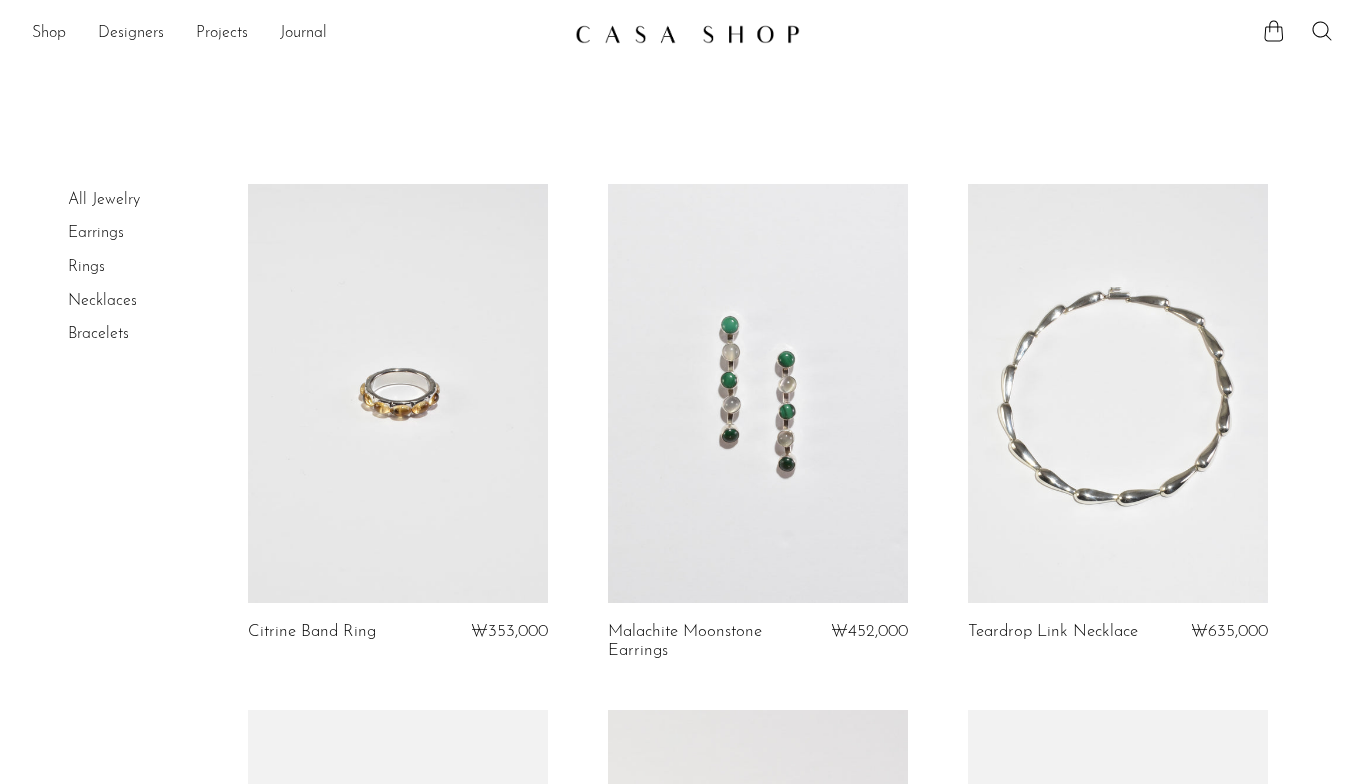 click at bounding box center [687, 34] 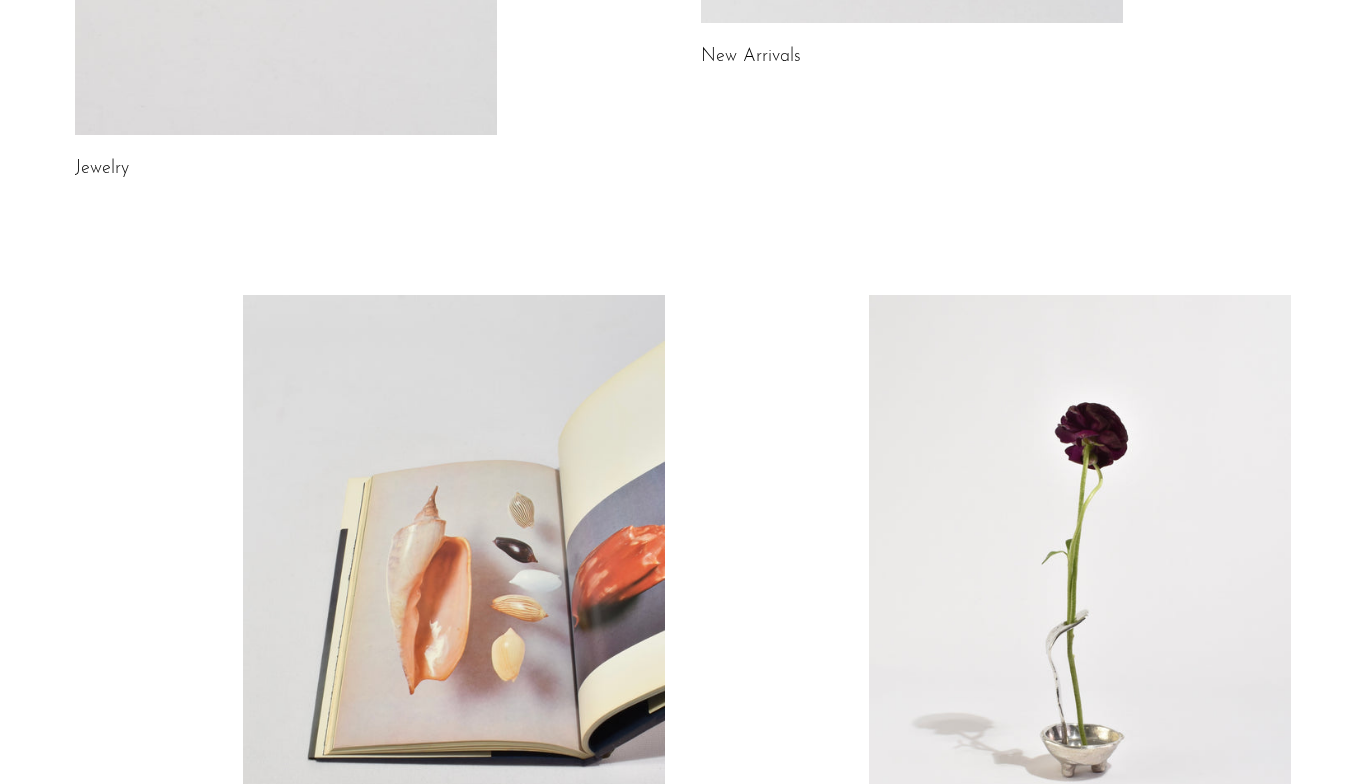 scroll, scrollTop: 0, scrollLeft: 0, axis: both 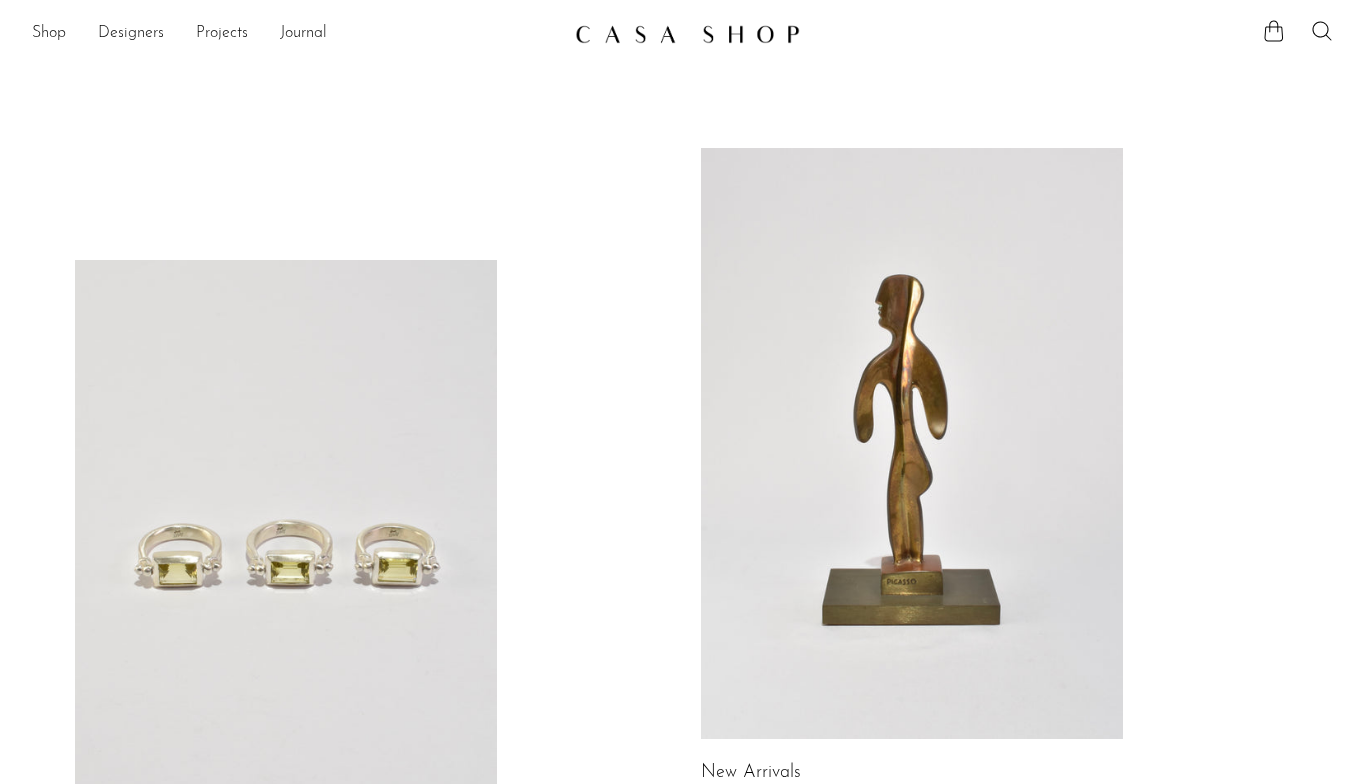 click on "Designers" at bounding box center [131, 34] 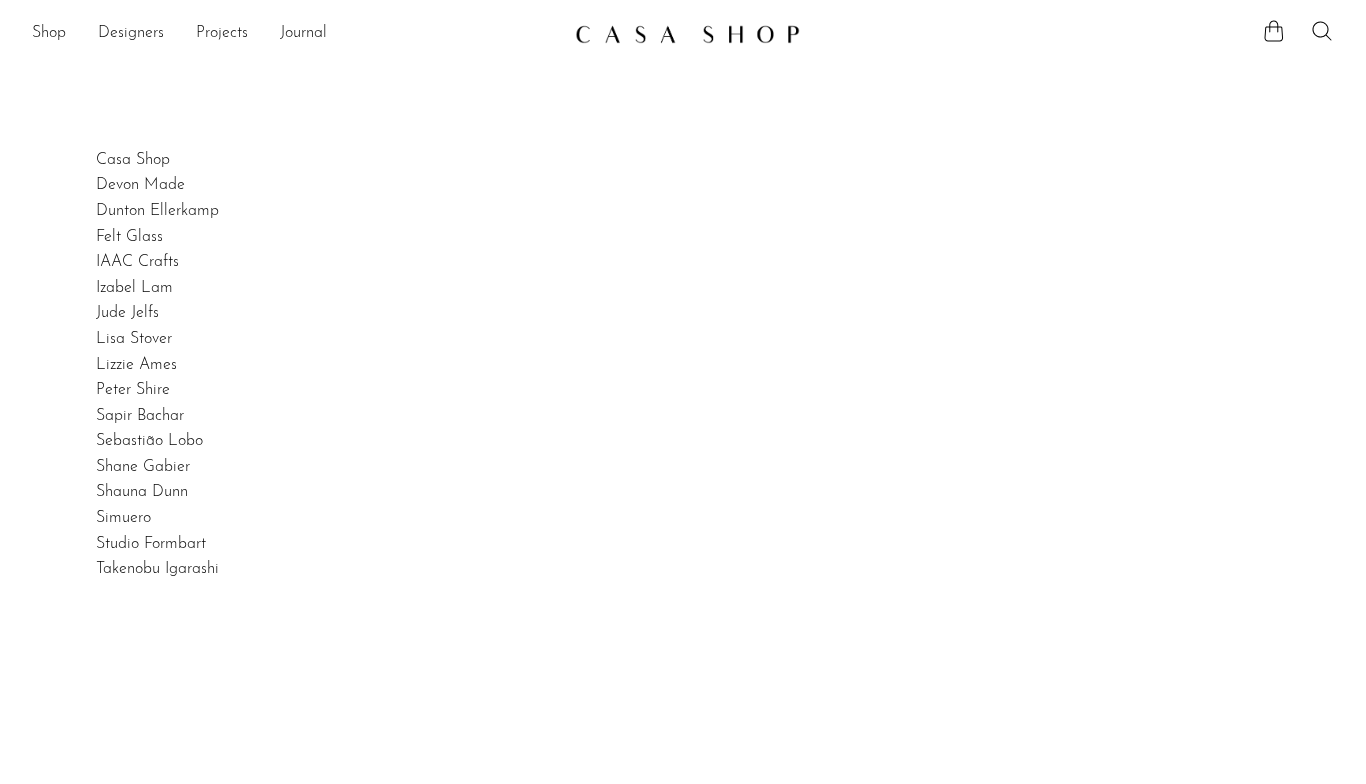 scroll, scrollTop: 0, scrollLeft: 0, axis: both 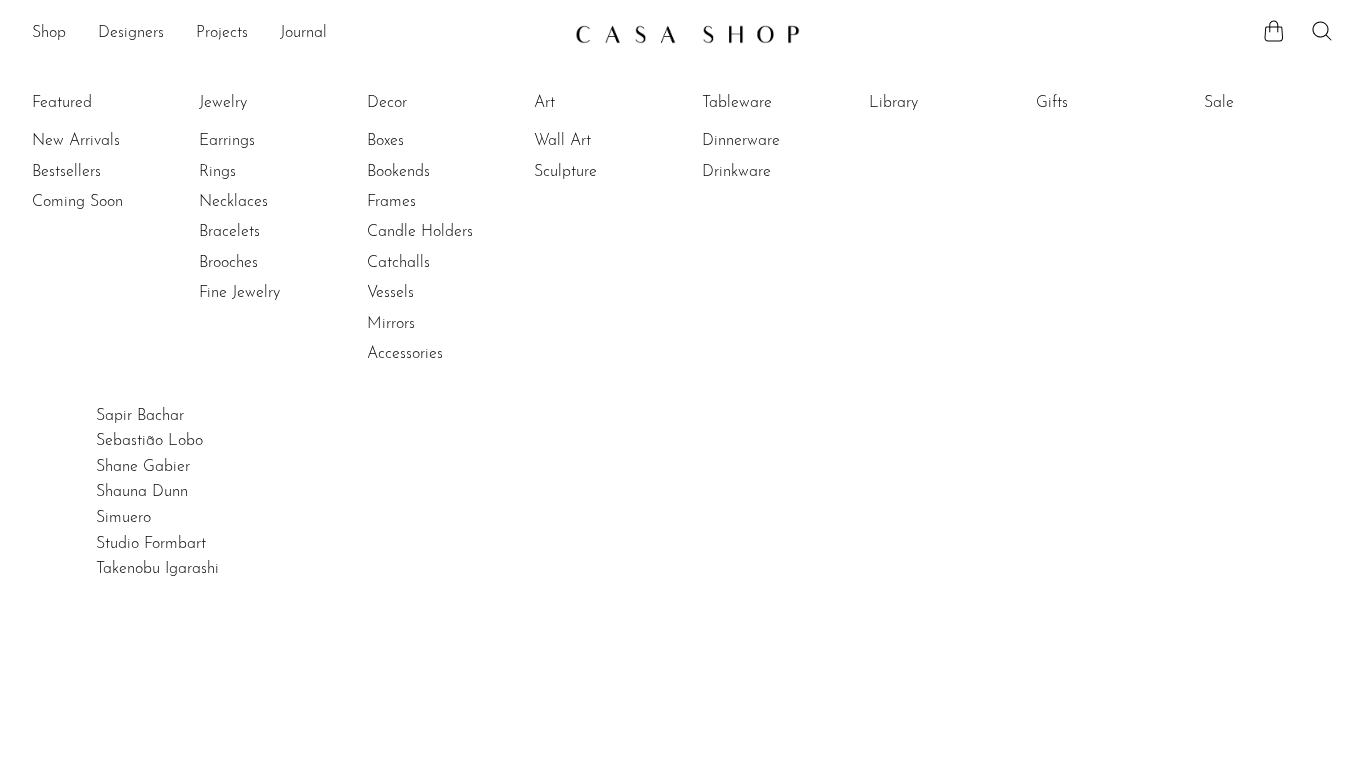 click on "New Arrivals" at bounding box center (107, 141) 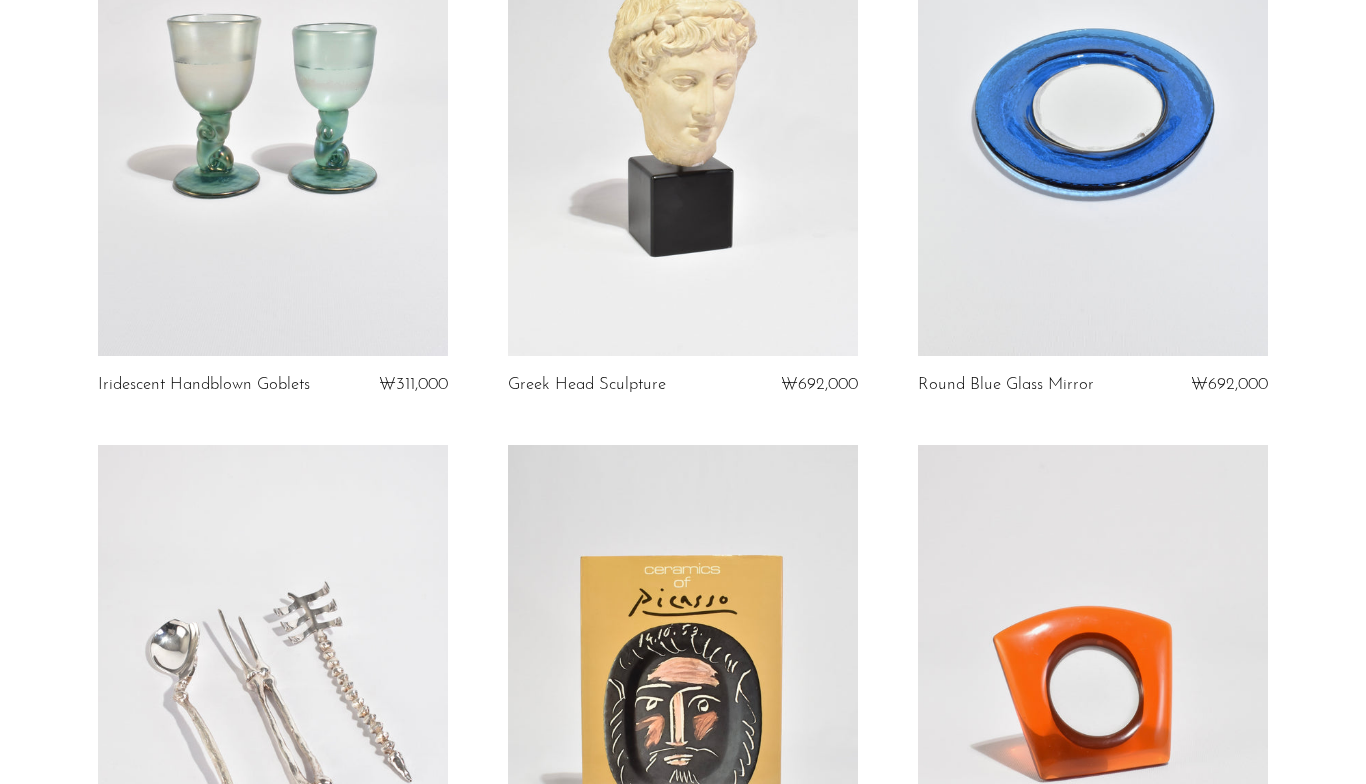 scroll, scrollTop: 301, scrollLeft: 0, axis: vertical 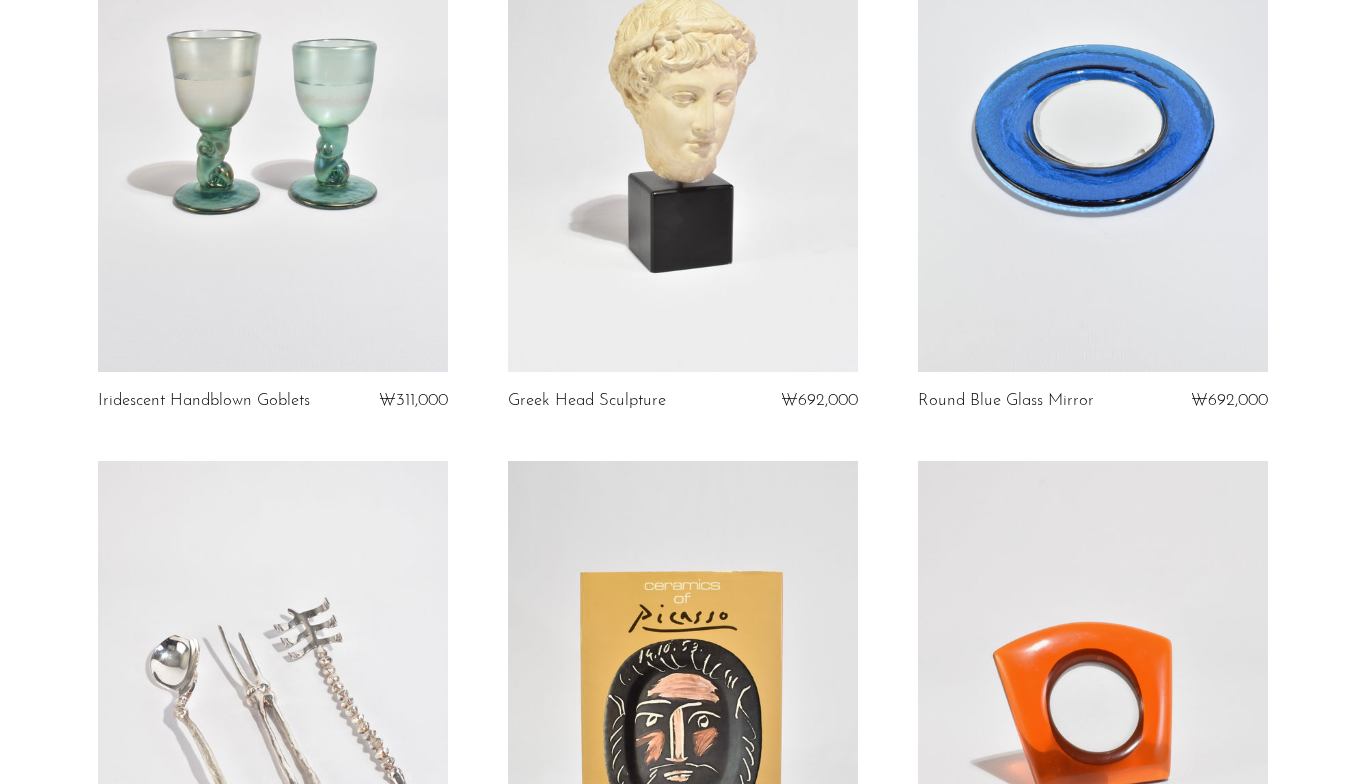 click at bounding box center (1093, 128) 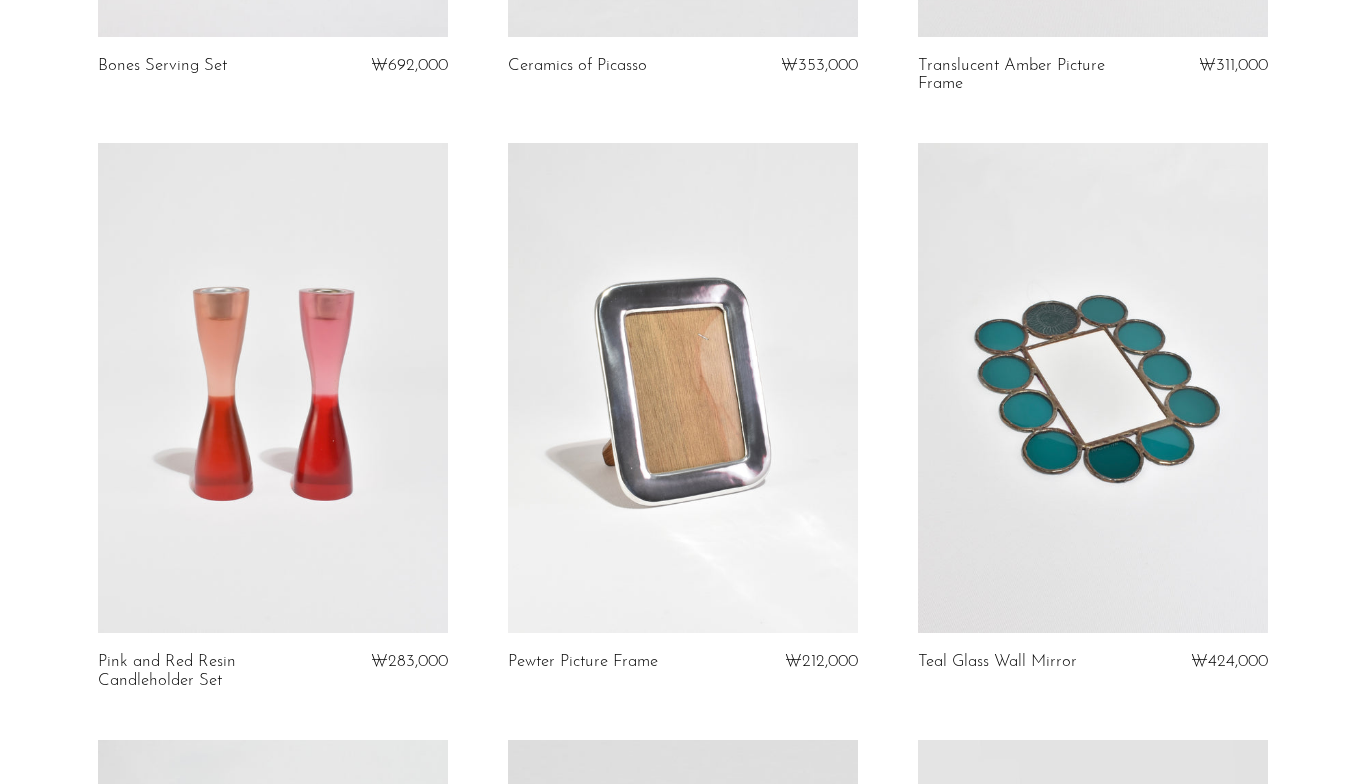 scroll, scrollTop: 1215, scrollLeft: 0, axis: vertical 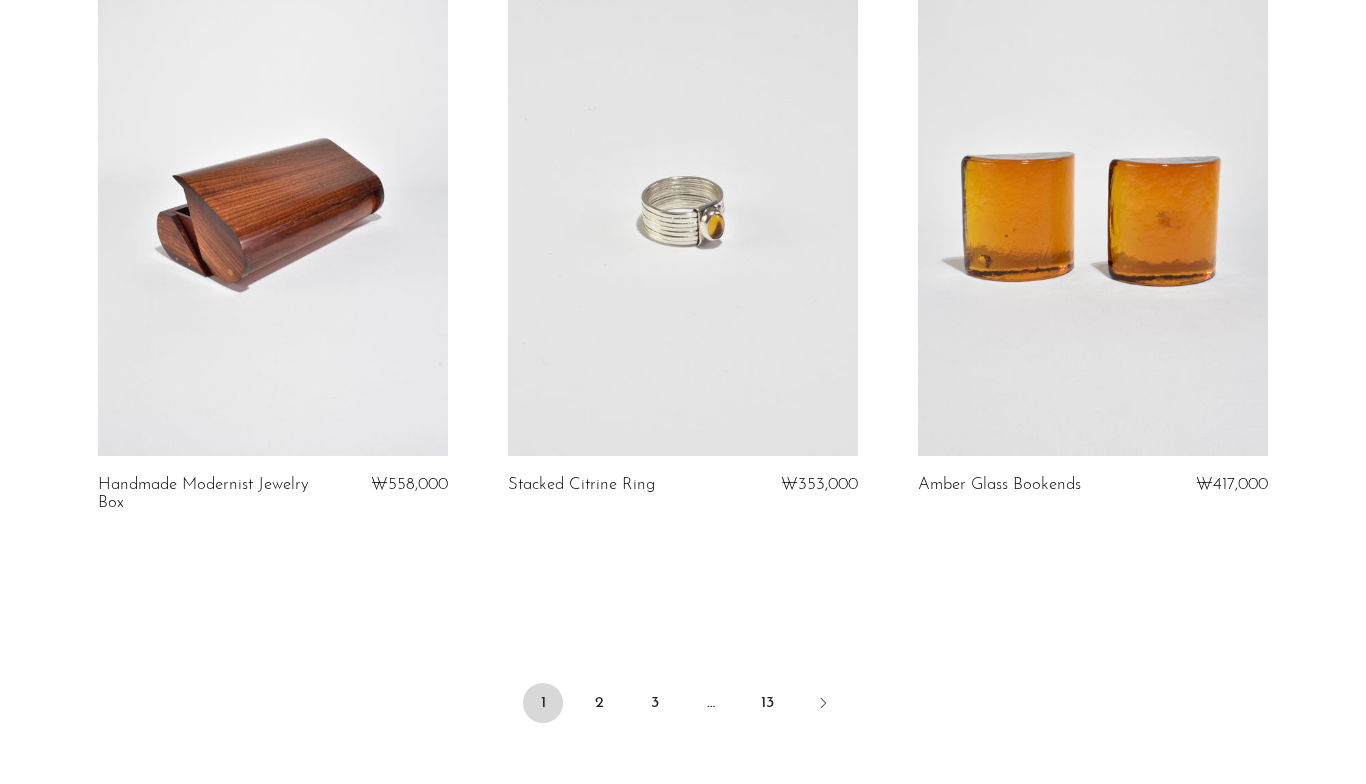 click on "2" at bounding box center [599, 703] 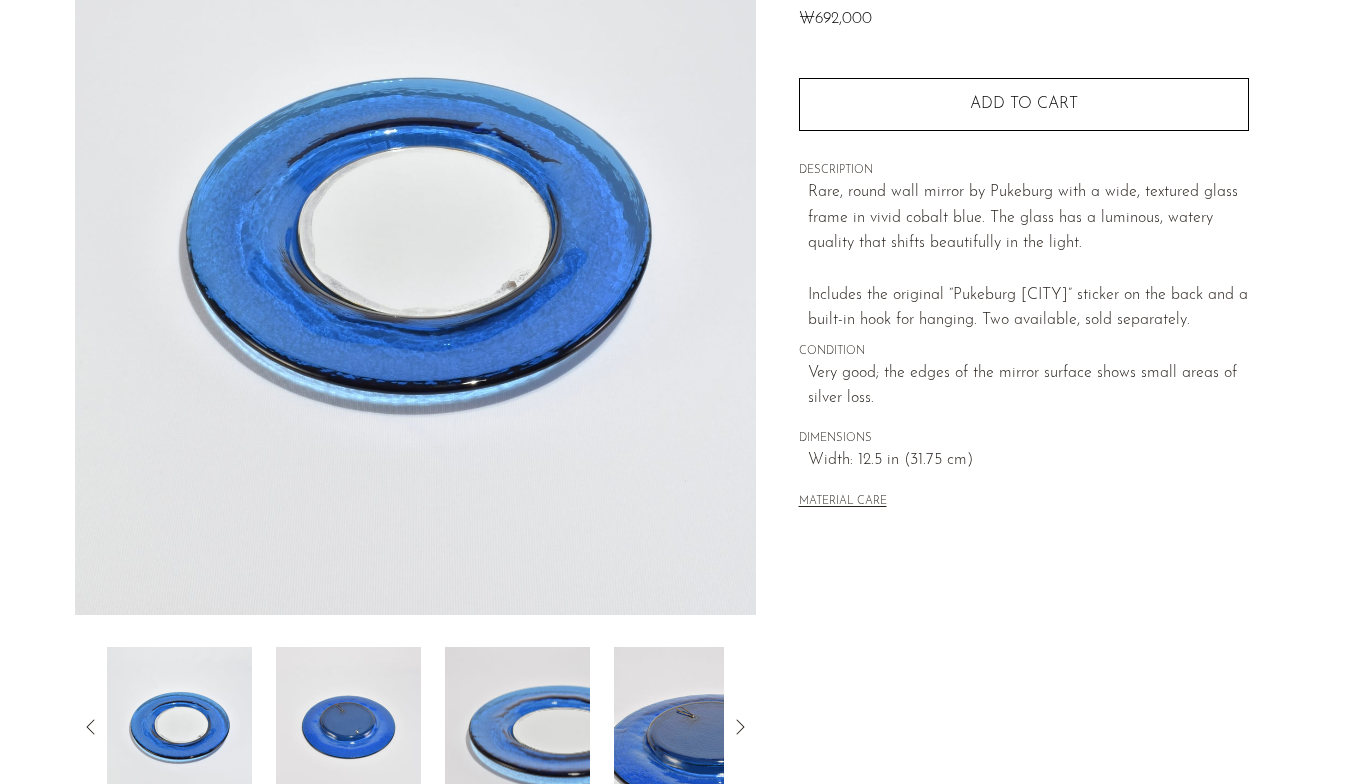 scroll, scrollTop: 261, scrollLeft: 0, axis: vertical 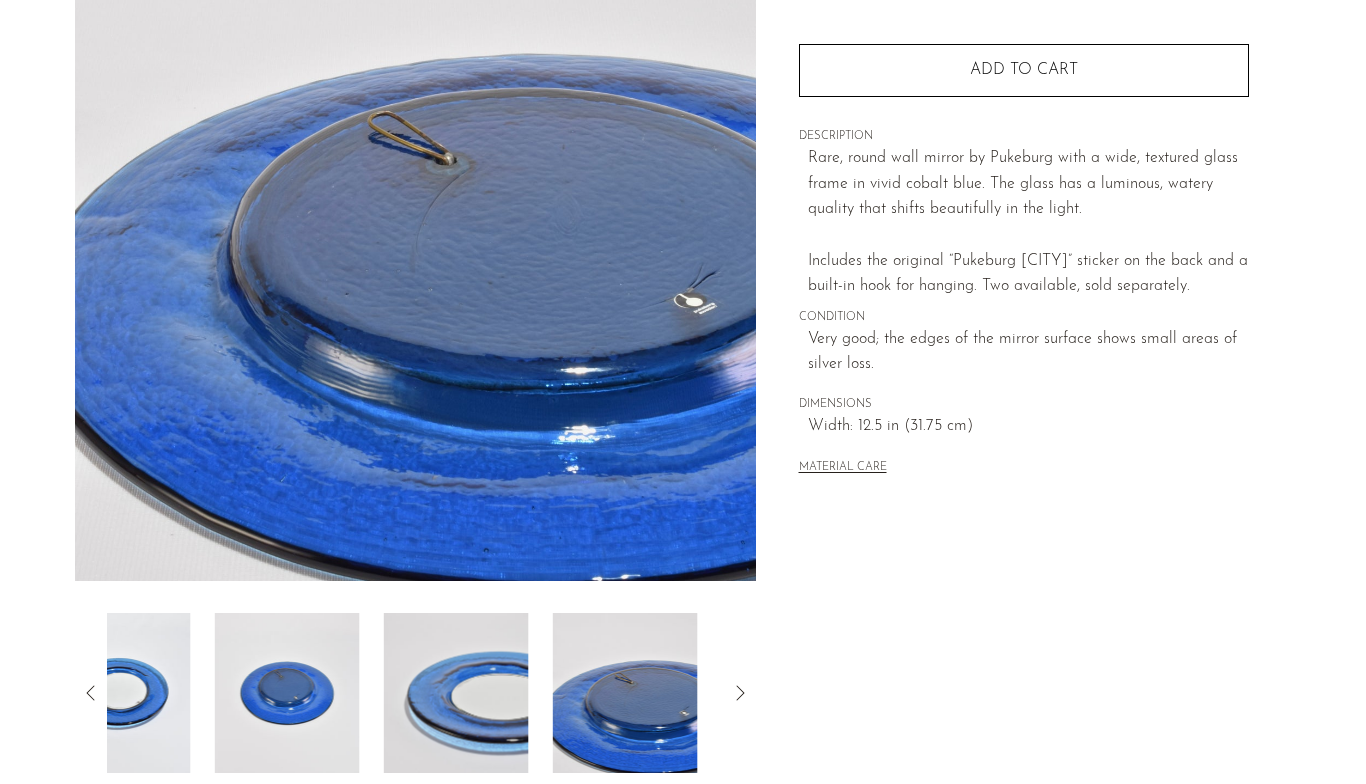 click at bounding box center (415, 693) 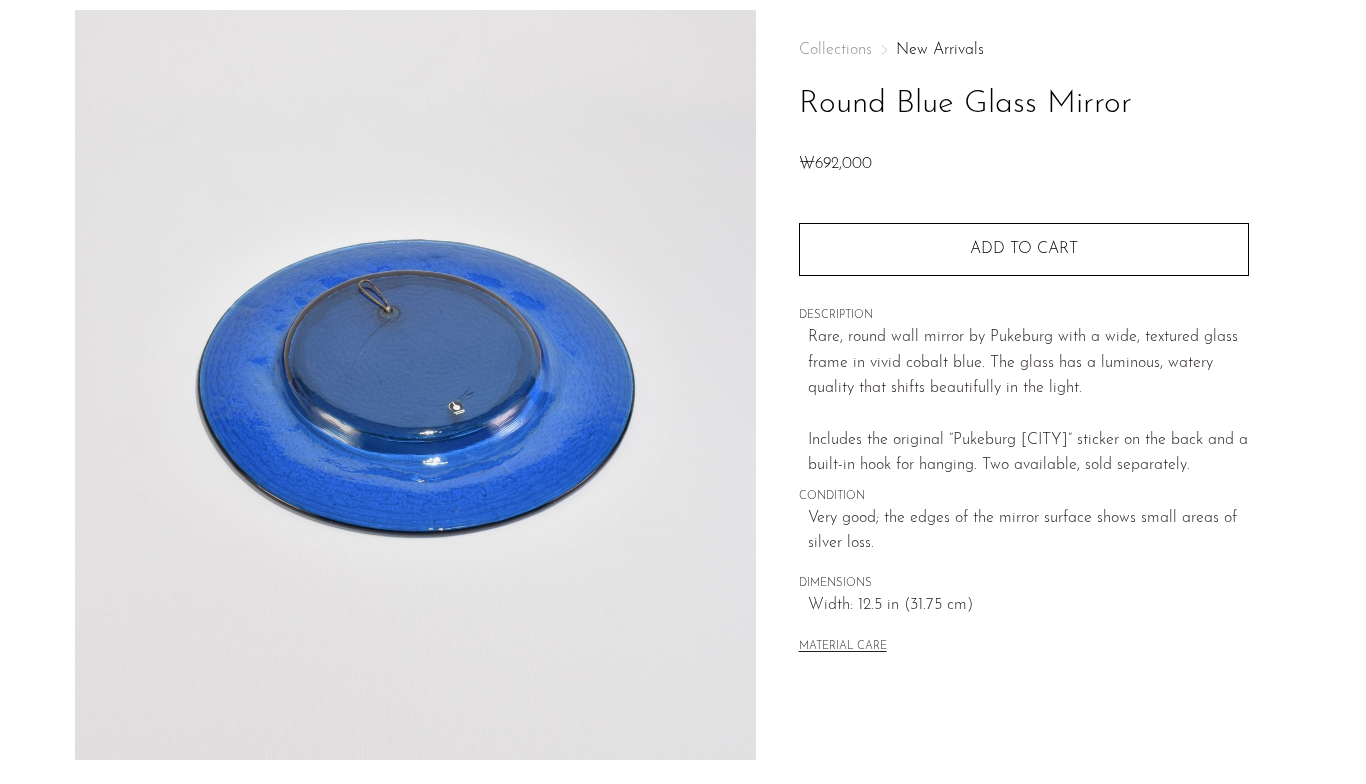 scroll, scrollTop: 83, scrollLeft: 0, axis: vertical 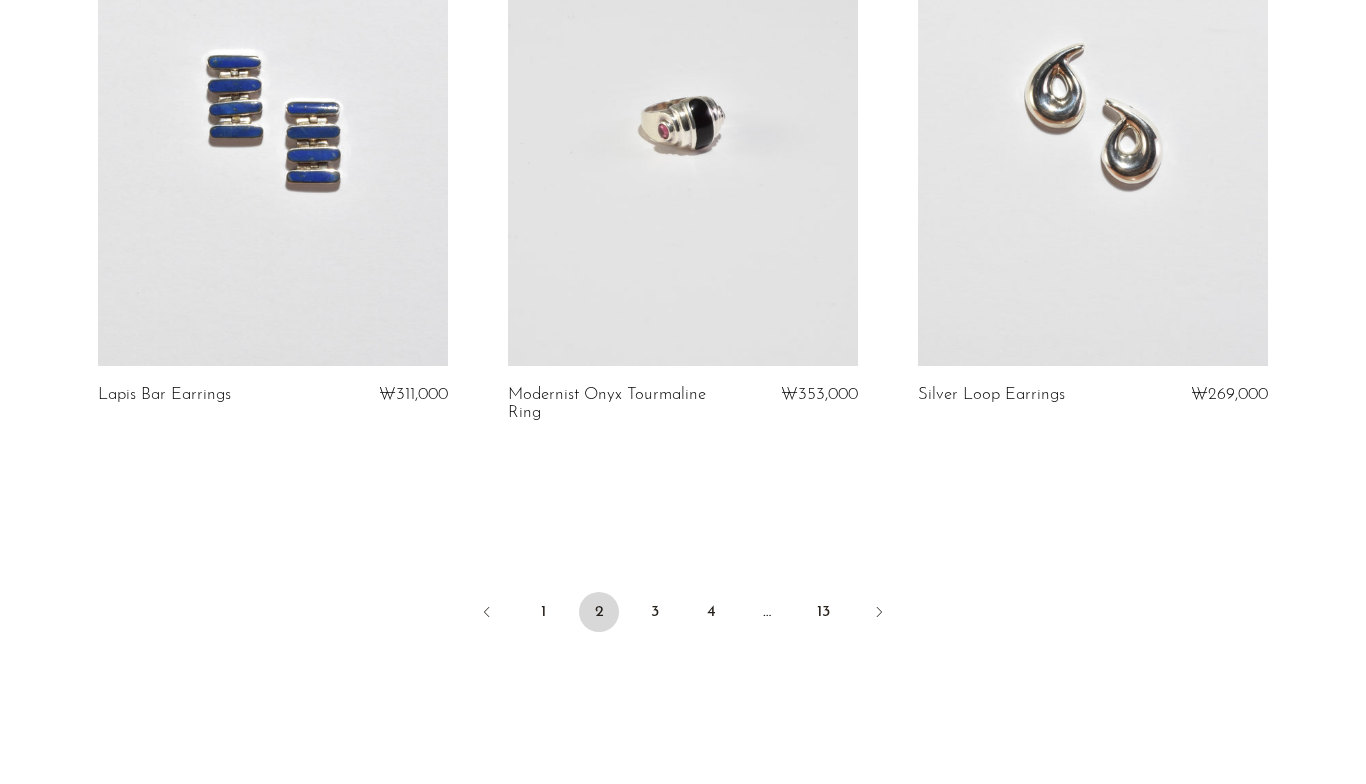 click on "3" at bounding box center [655, 612] 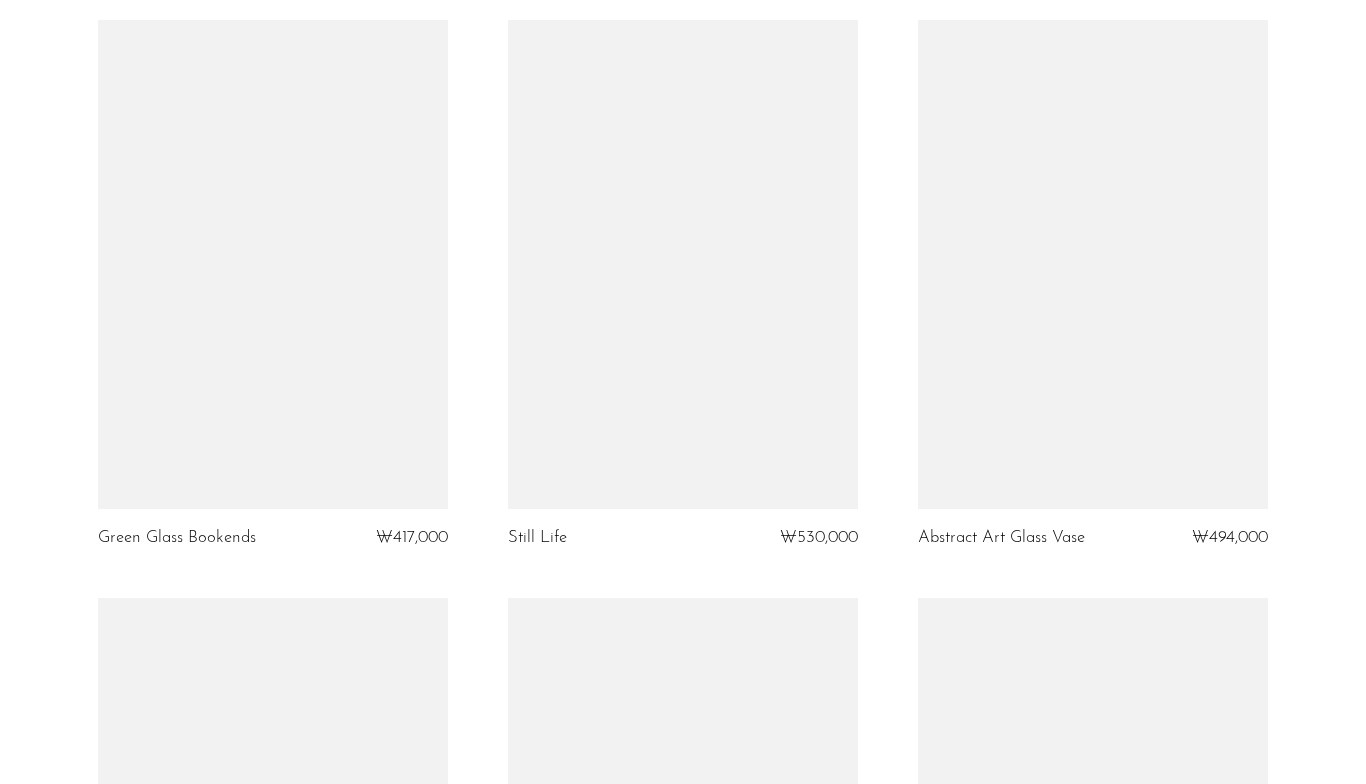 scroll, scrollTop: 2095, scrollLeft: 0, axis: vertical 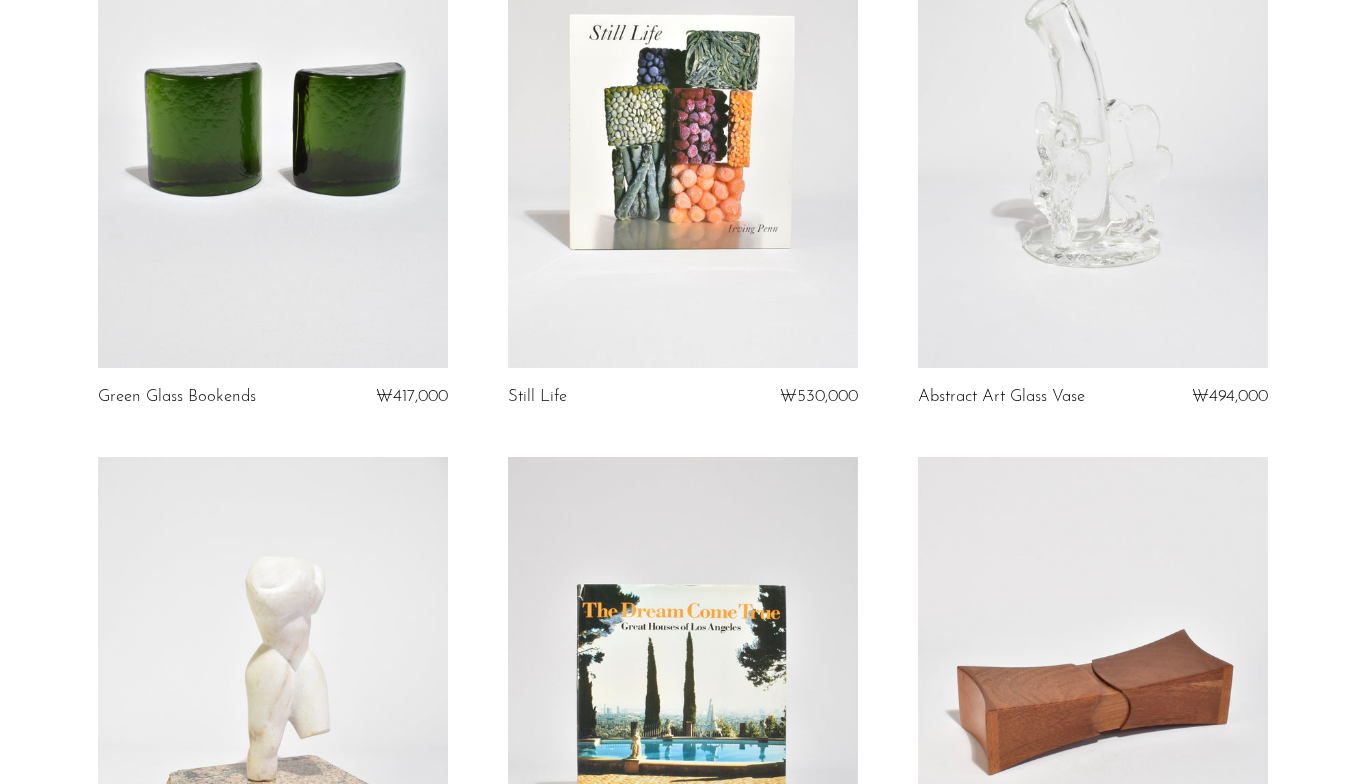 click at bounding box center (1093, 124) 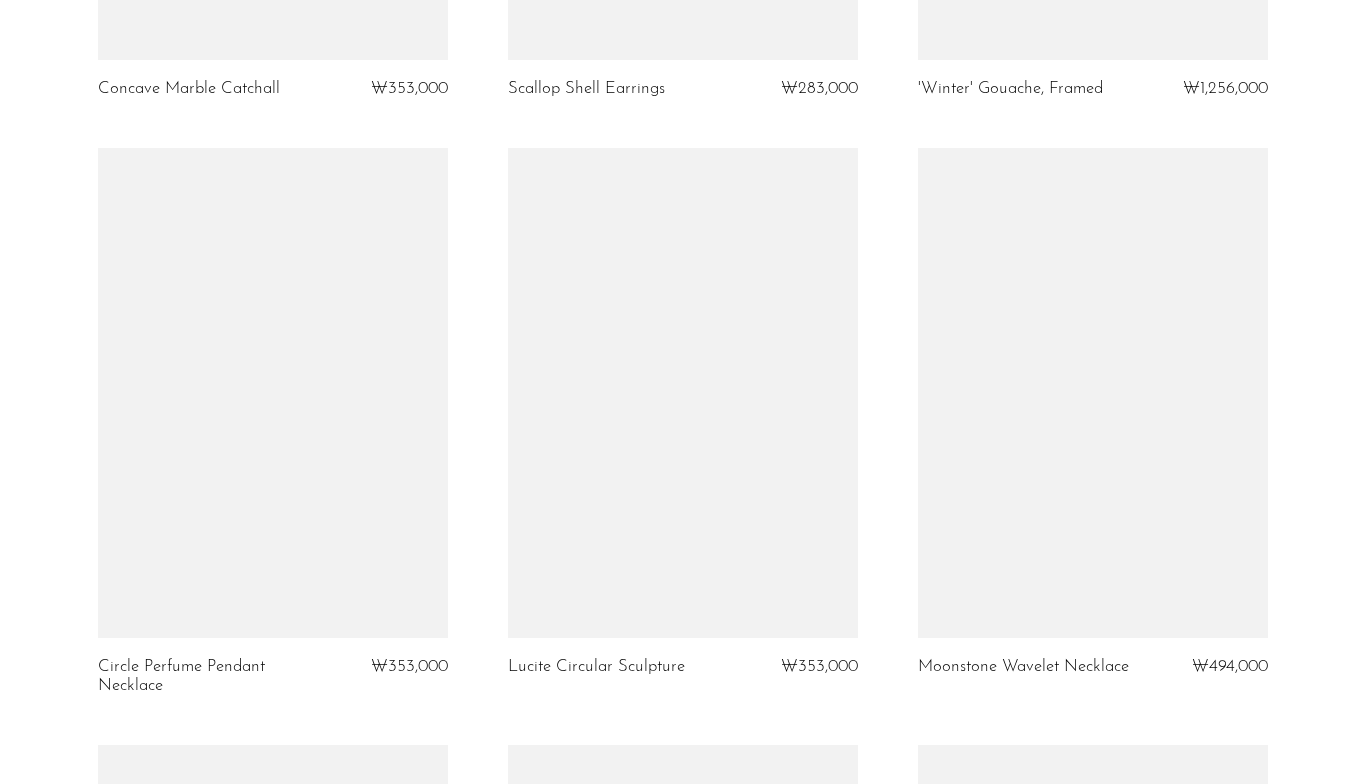 scroll, scrollTop: 4152, scrollLeft: 0, axis: vertical 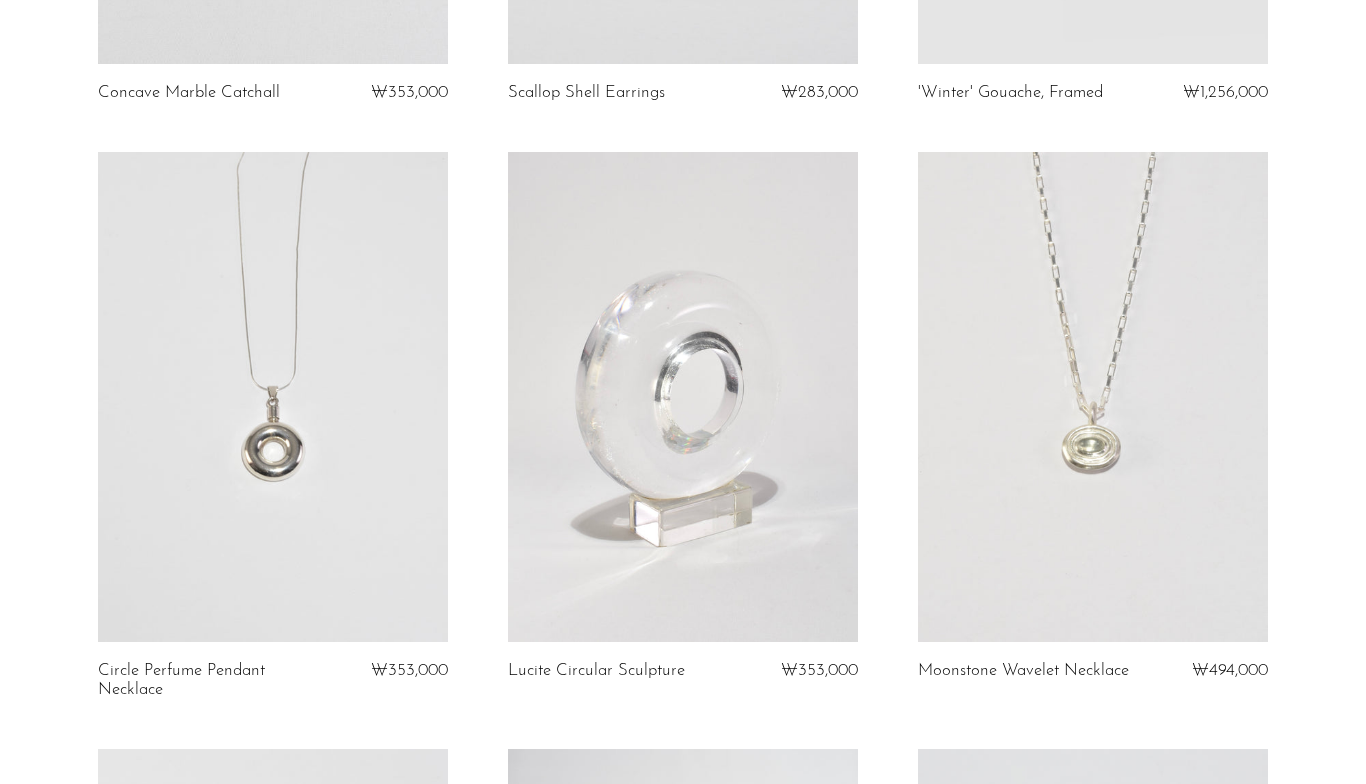 click at bounding box center [273, 397] 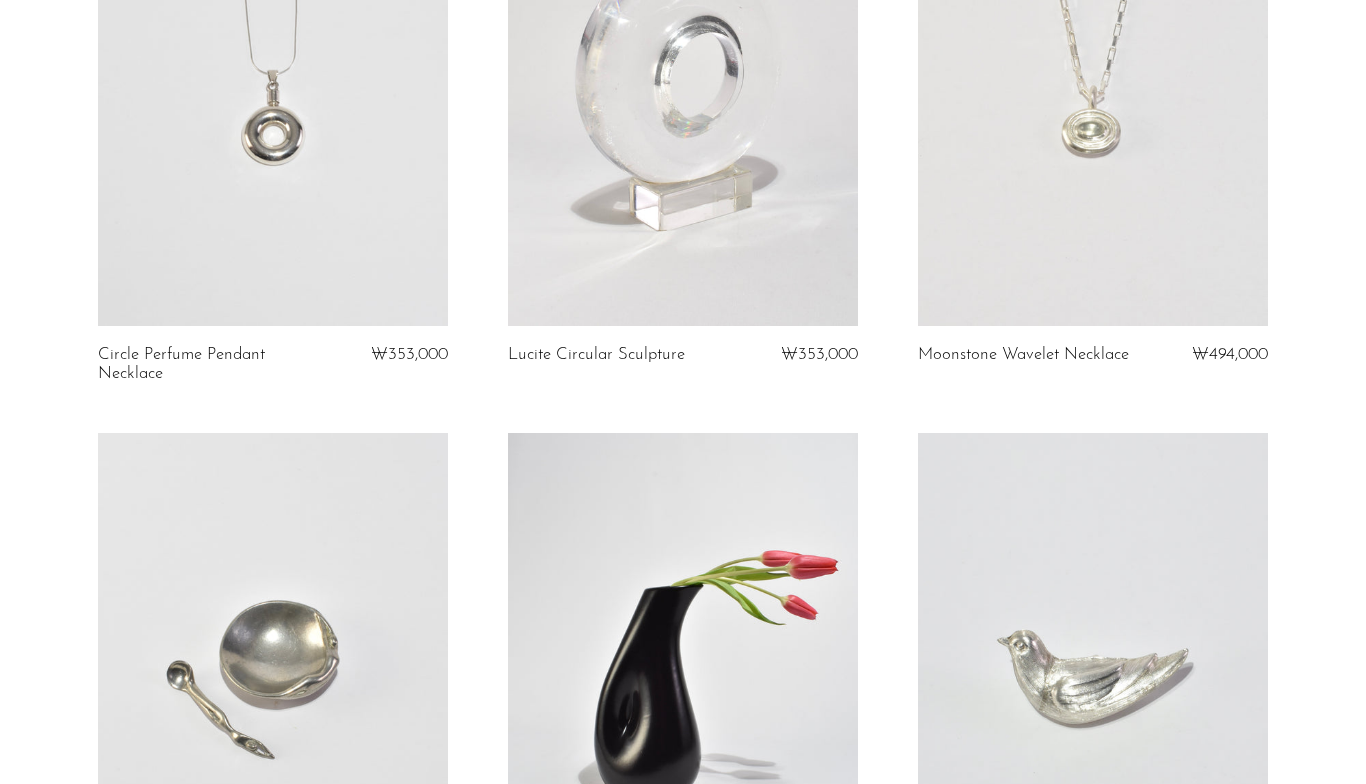 scroll, scrollTop: 4468, scrollLeft: 0, axis: vertical 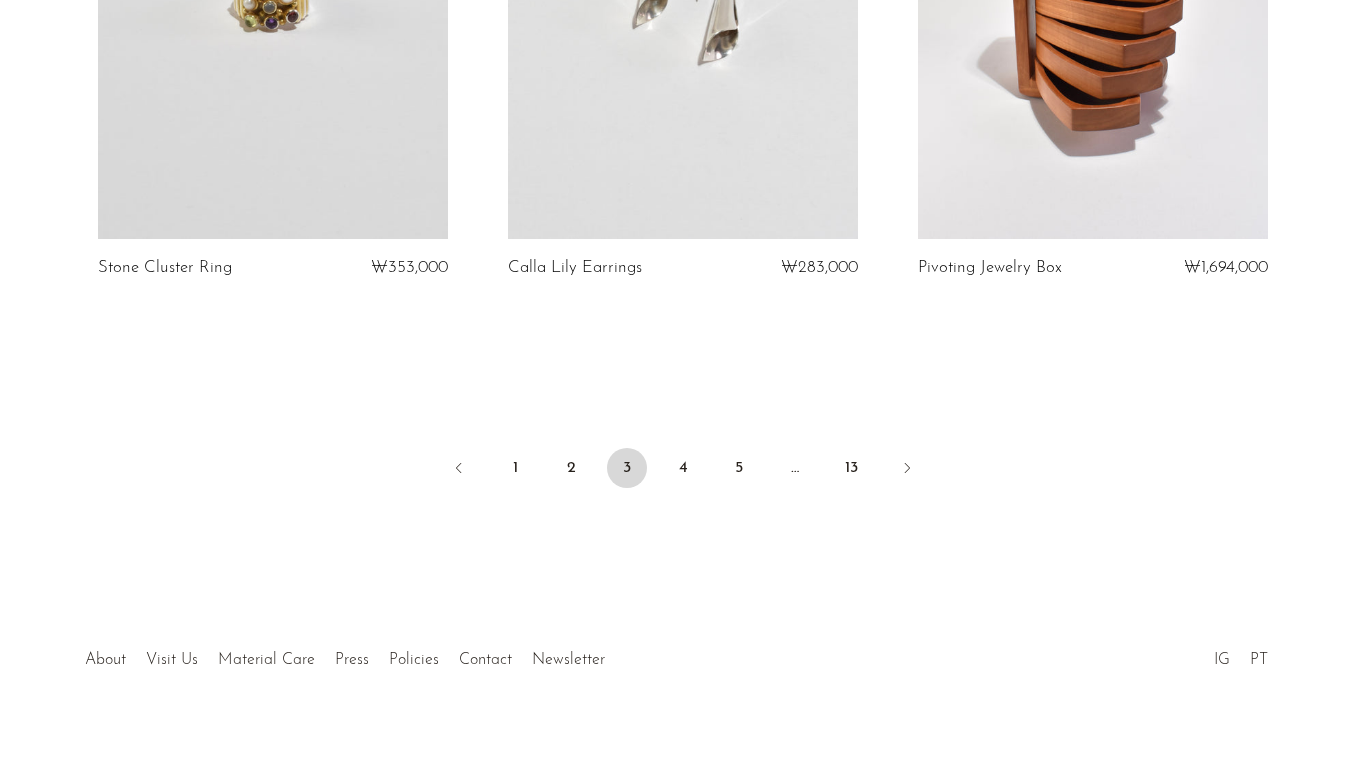 click on "4" at bounding box center (683, 468) 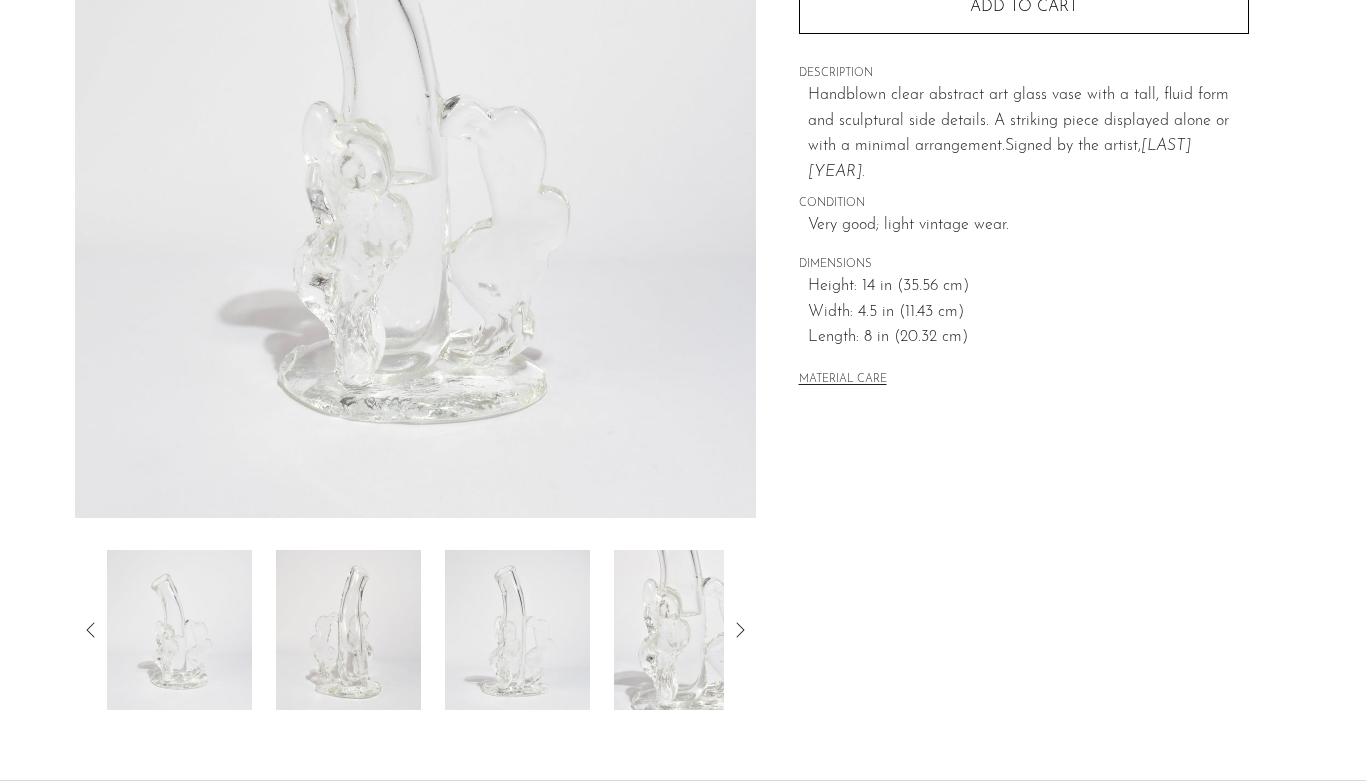 scroll, scrollTop: 352, scrollLeft: 0, axis: vertical 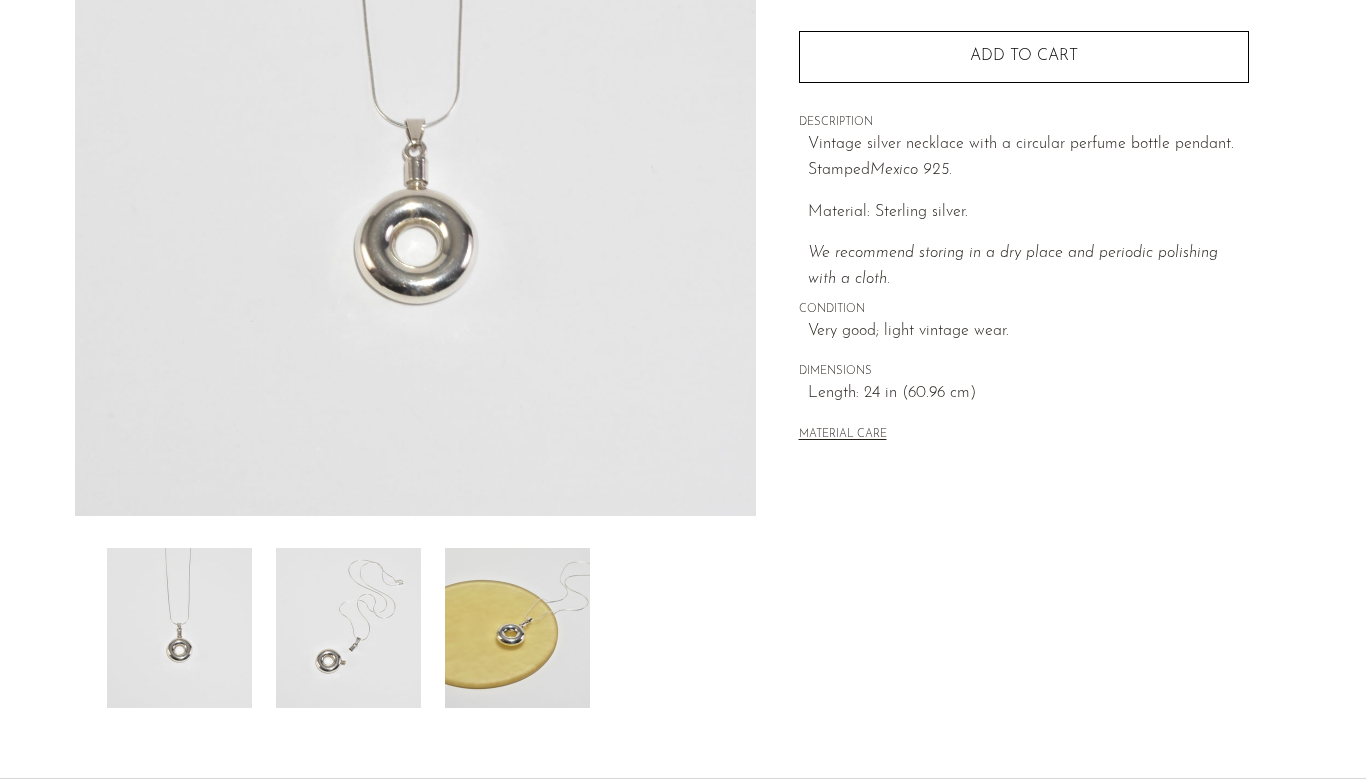 click at bounding box center (517, 628) 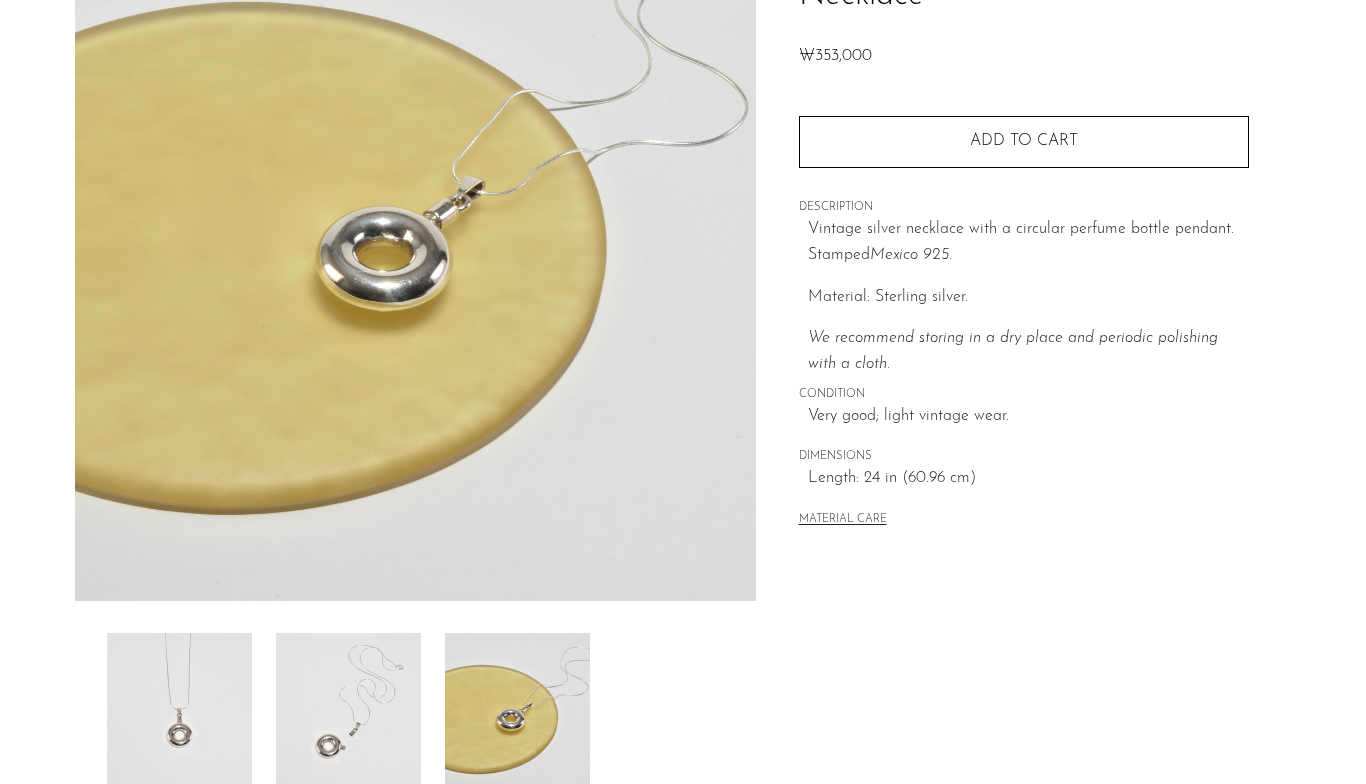 scroll, scrollTop: 241, scrollLeft: 0, axis: vertical 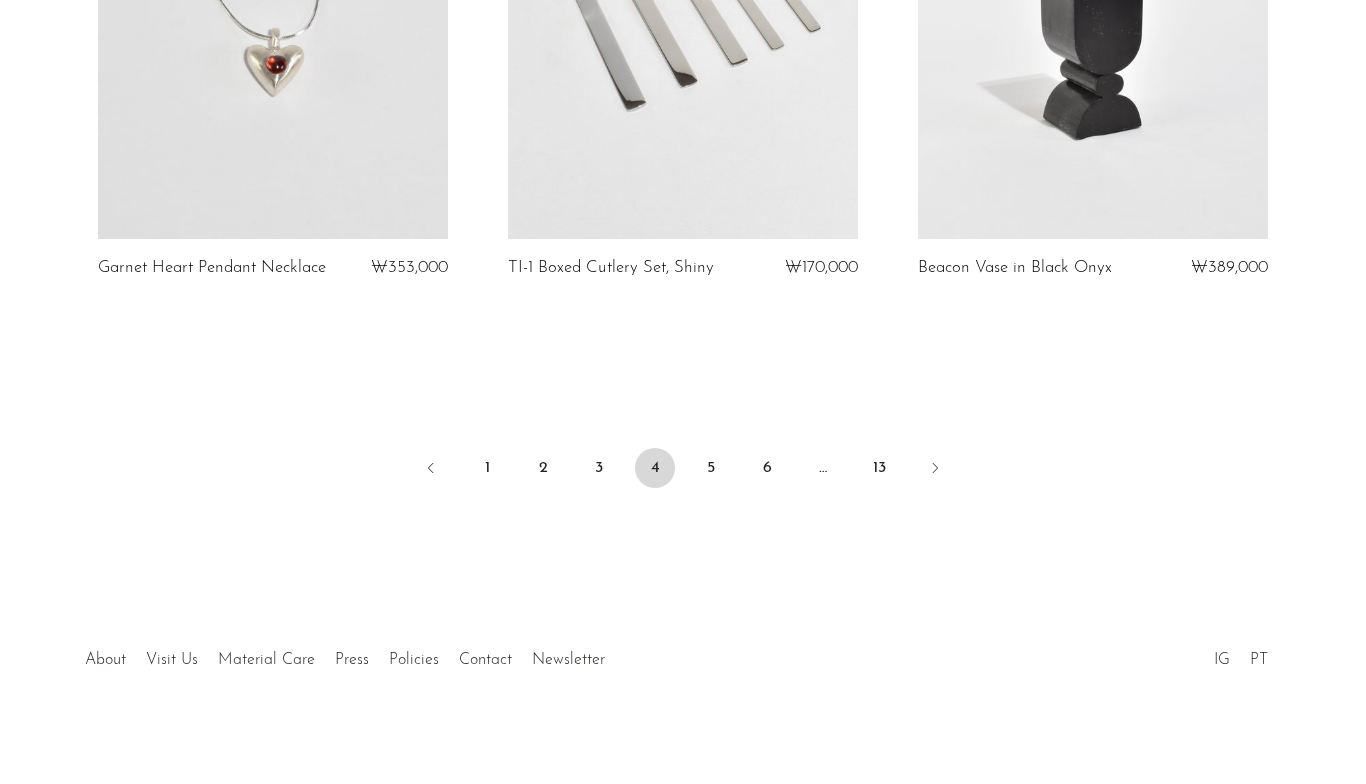 click on "5" at bounding box center (711, 468) 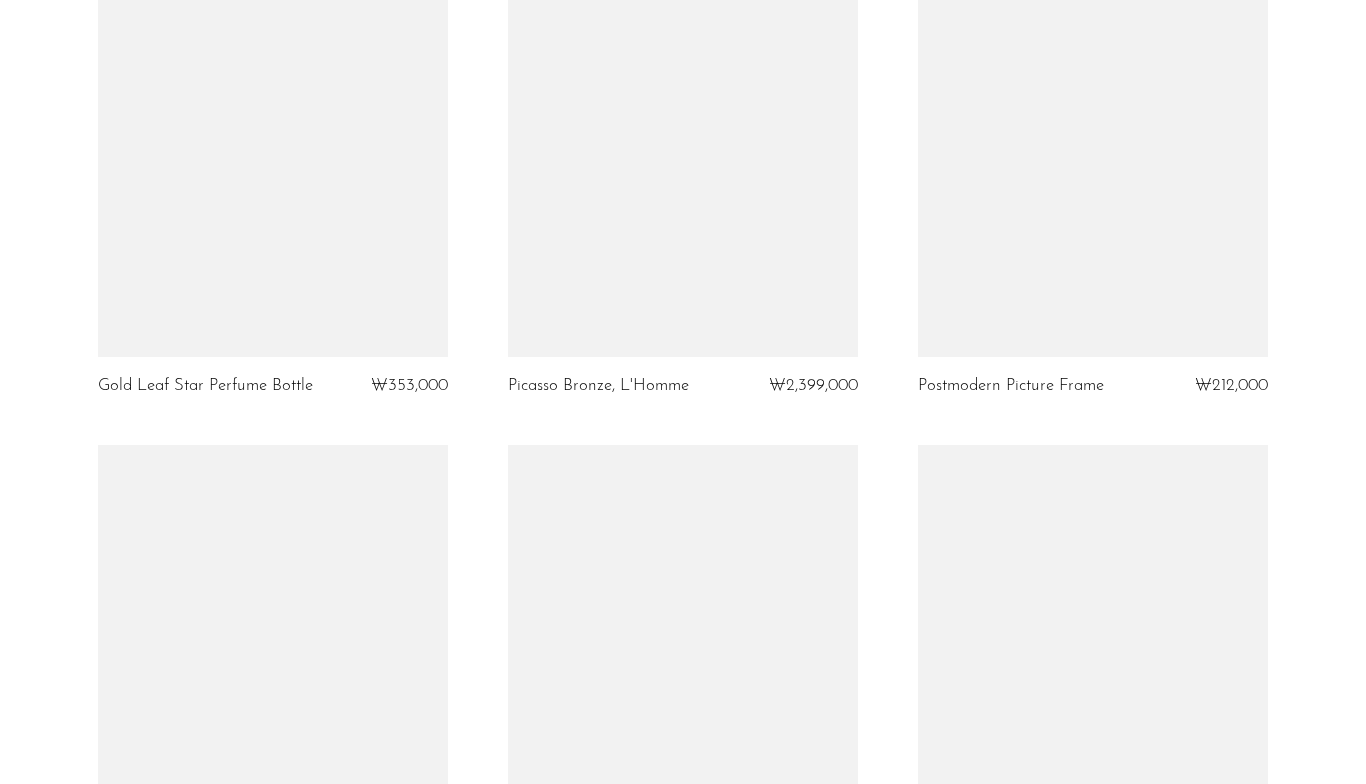scroll, scrollTop: 2634, scrollLeft: 0, axis: vertical 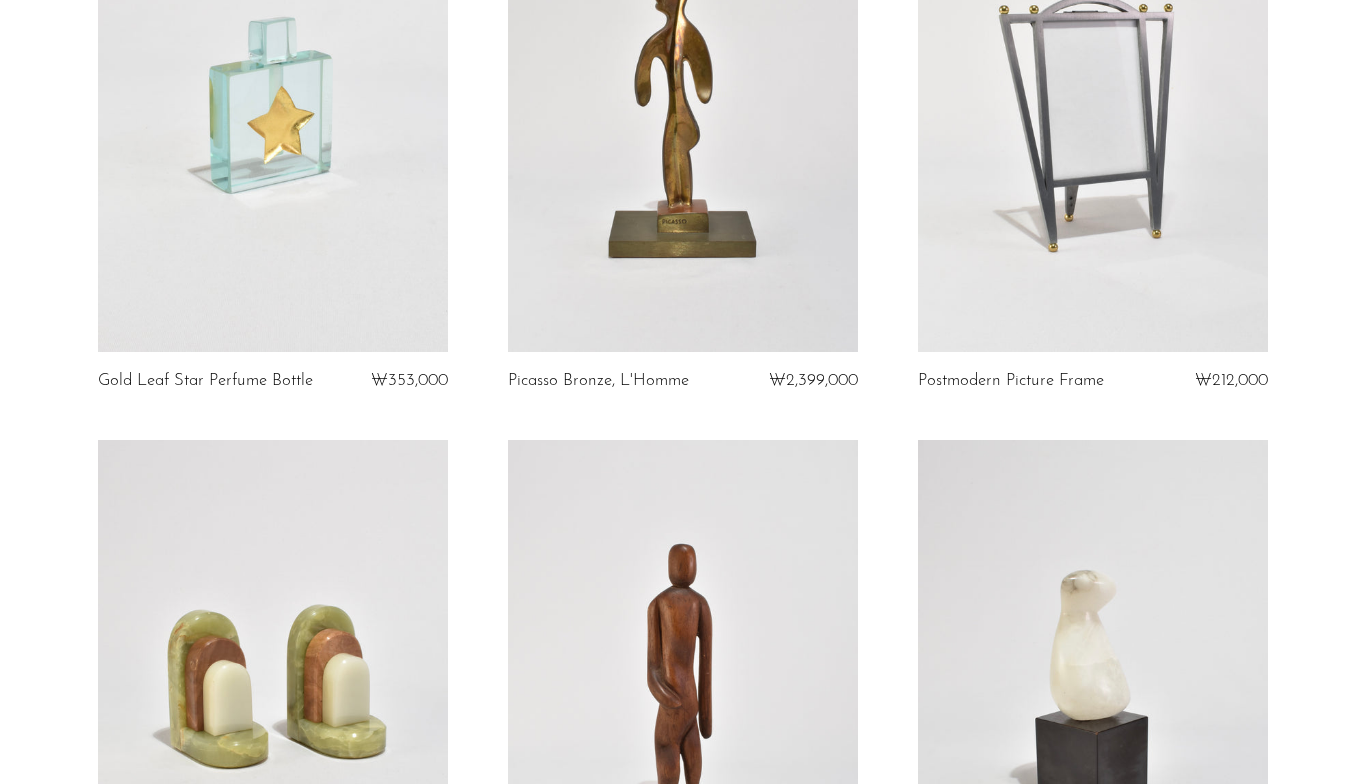 click at bounding box center [1093, 107] 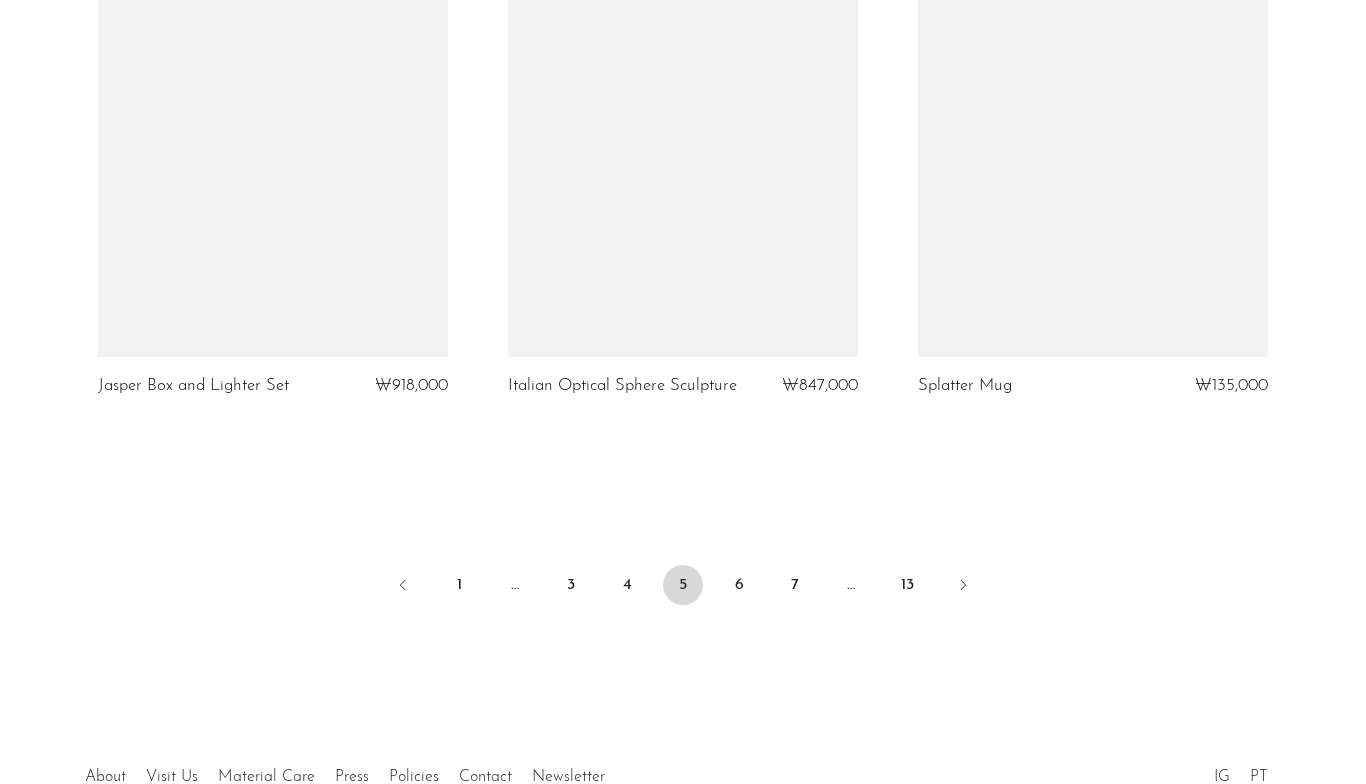 scroll, scrollTop: 6825, scrollLeft: 0, axis: vertical 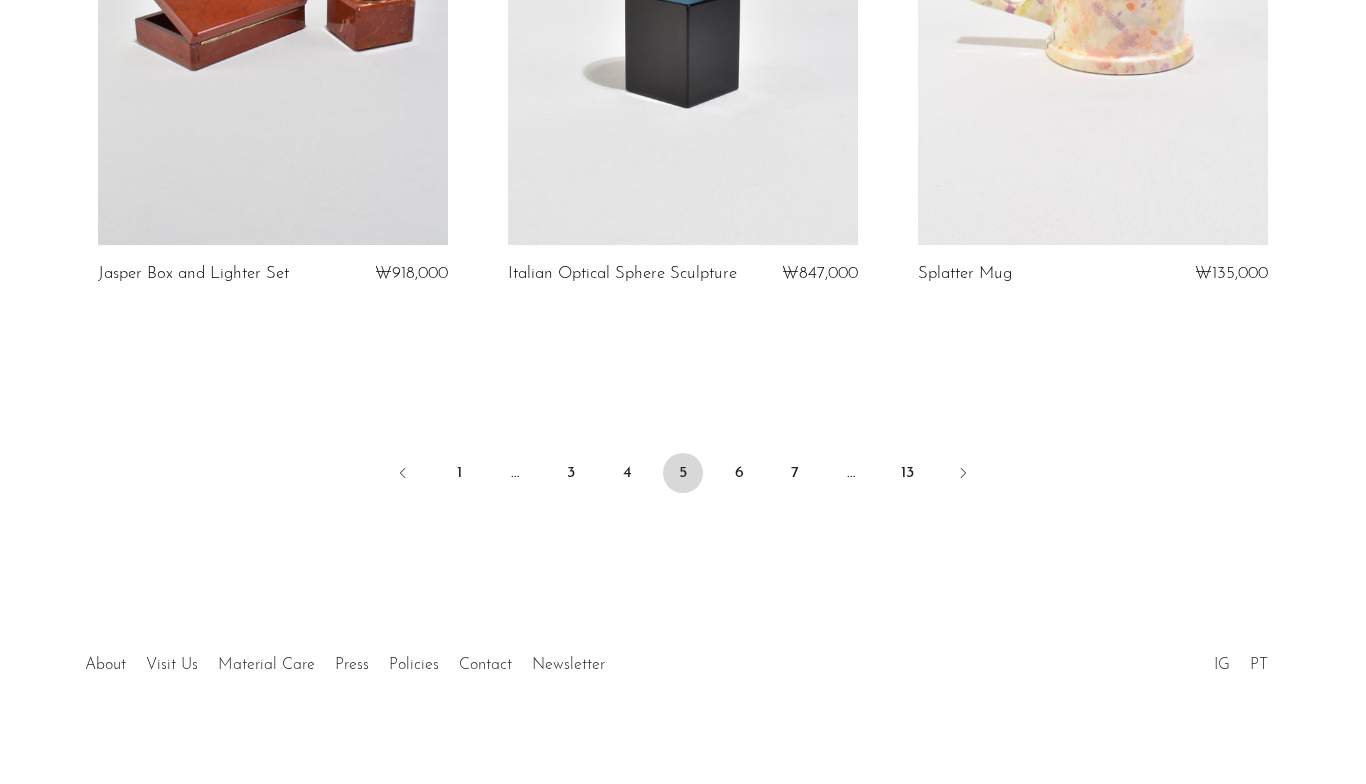 click on "6" at bounding box center [739, 473] 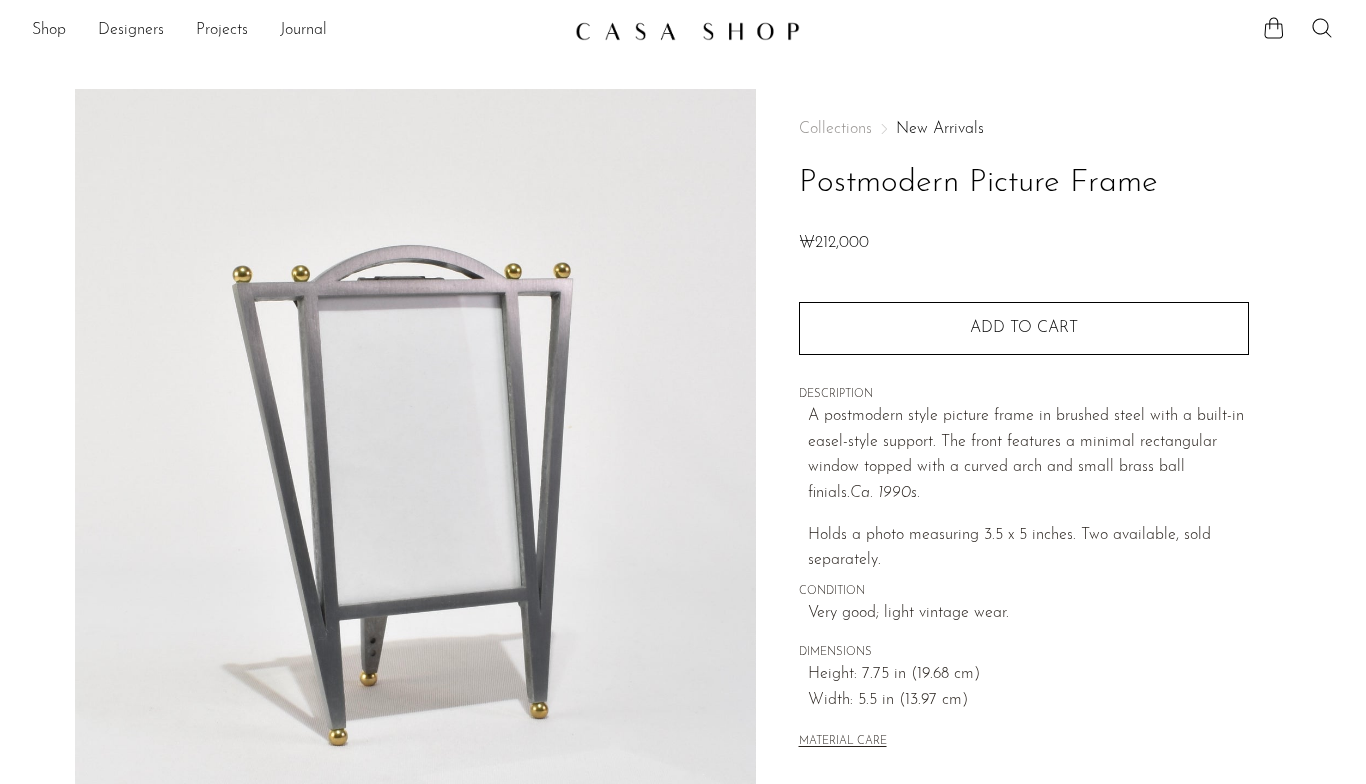 scroll, scrollTop: 0, scrollLeft: 0, axis: both 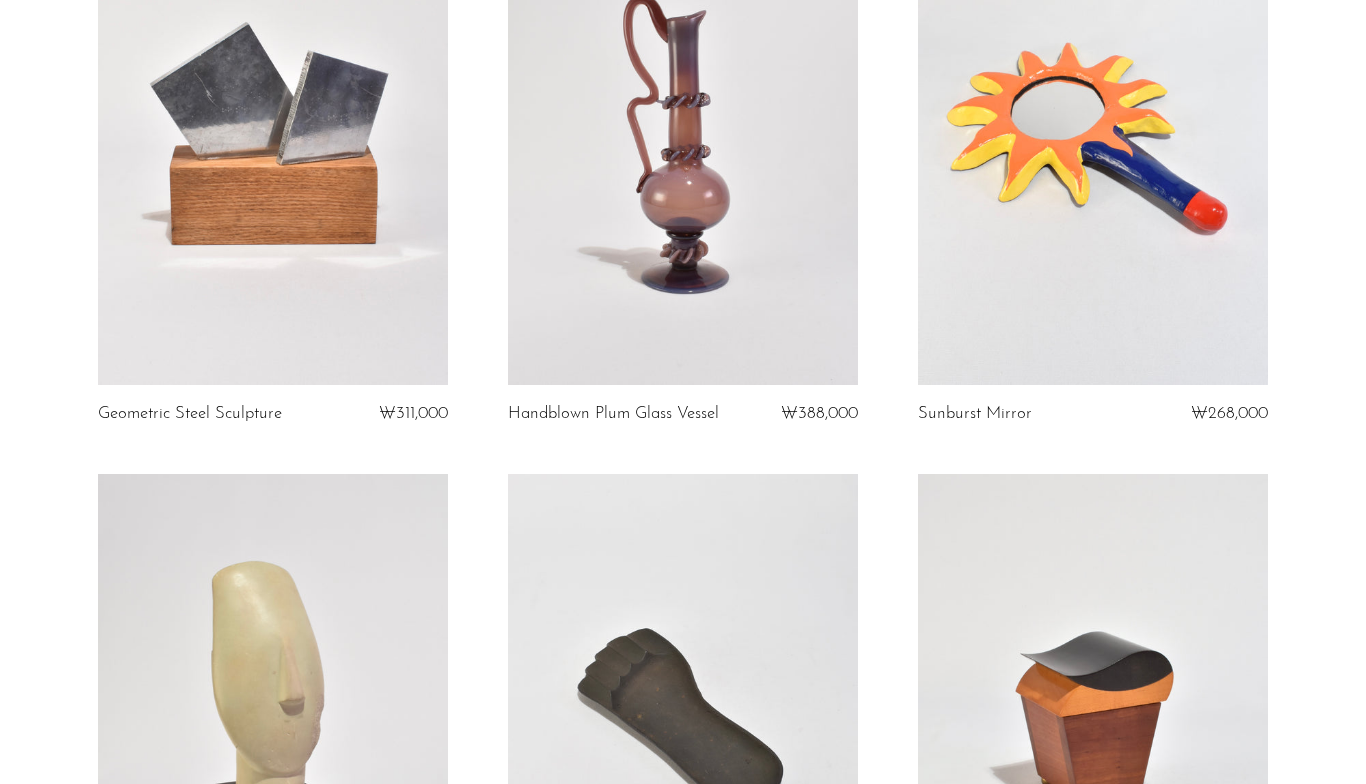 click at bounding box center [1093, 141] 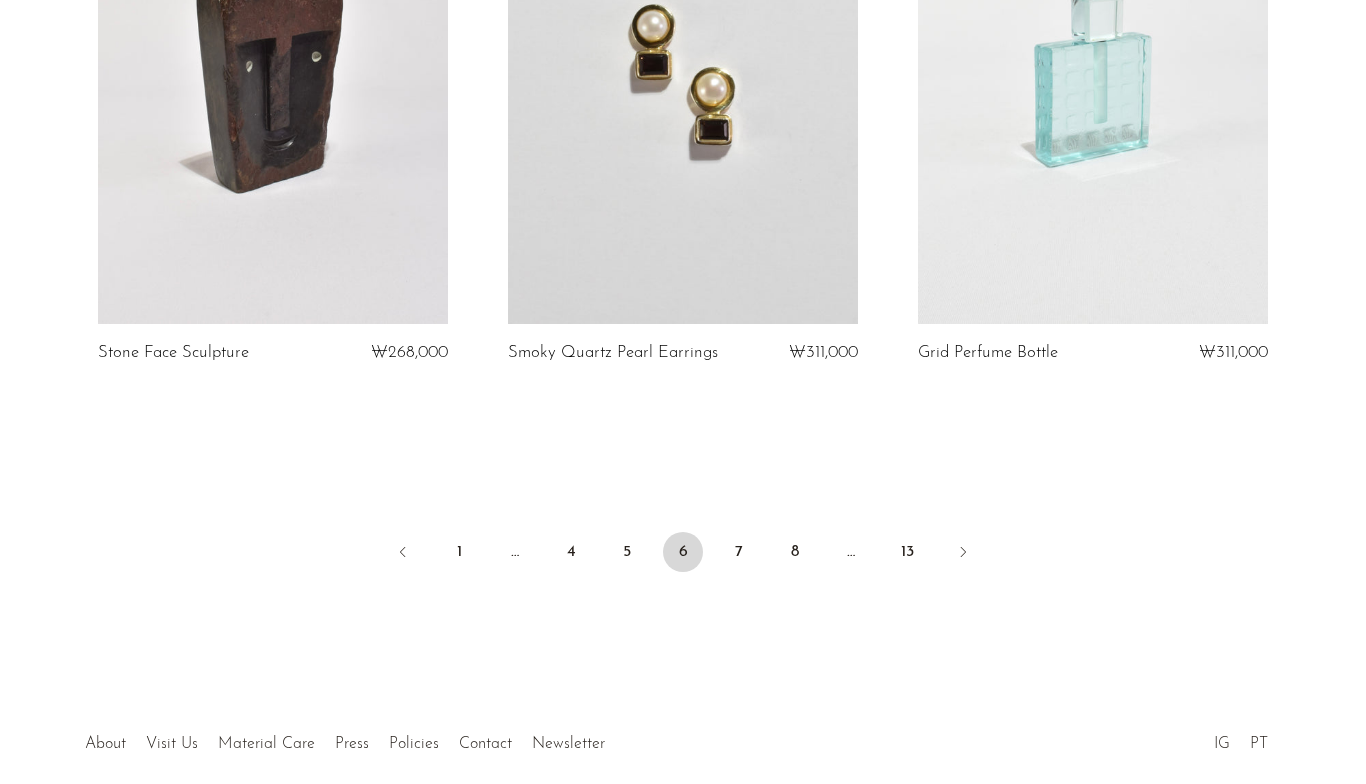 scroll, scrollTop: 6832, scrollLeft: 0, axis: vertical 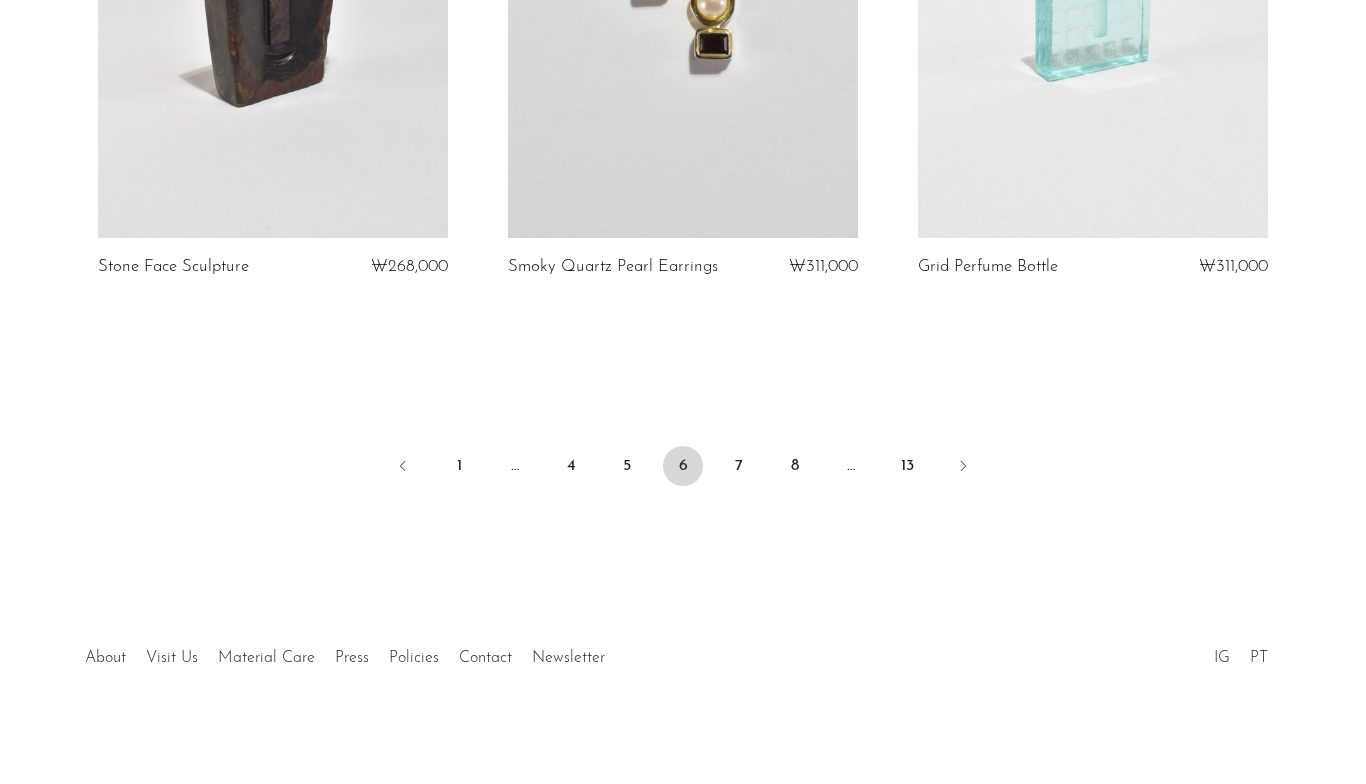 click on "7" at bounding box center [739, 466] 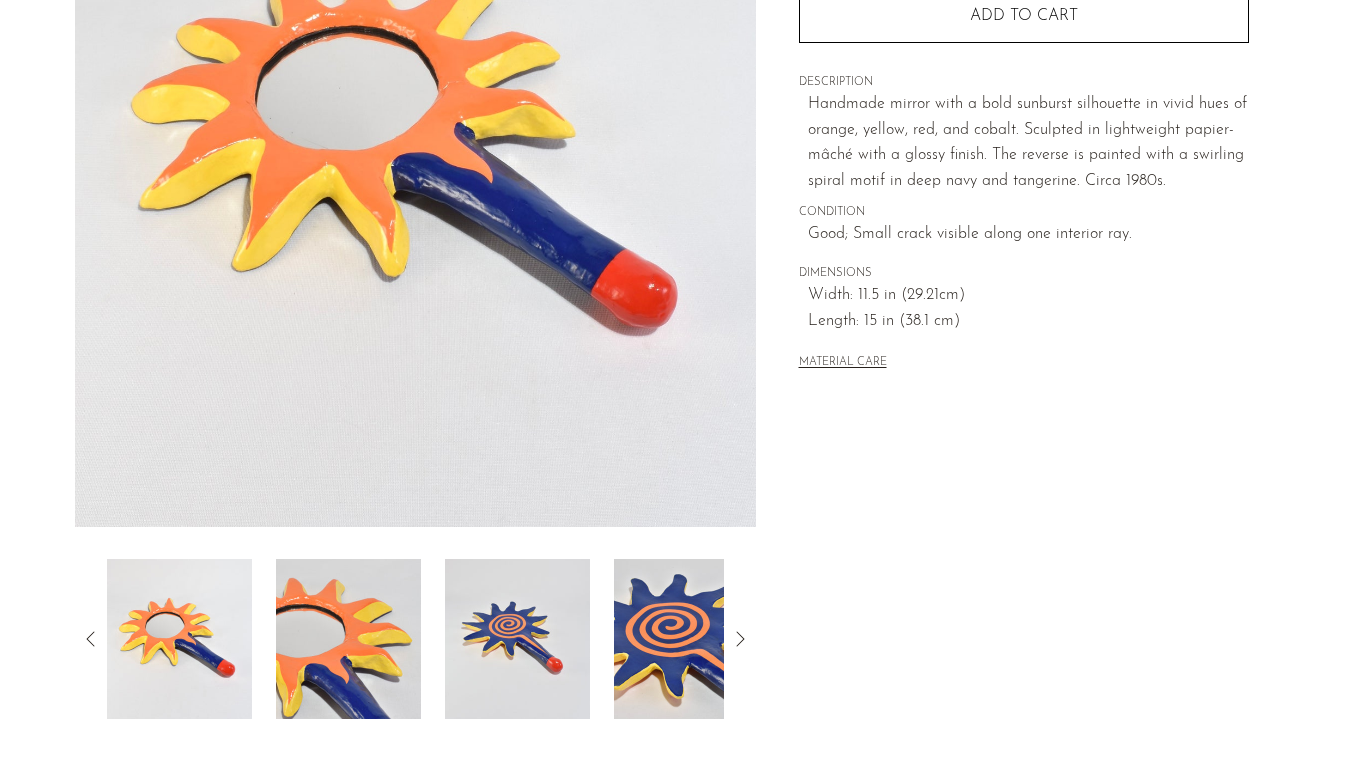 scroll, scrollTop: 315, scrollLeft: 0, axis: vertical 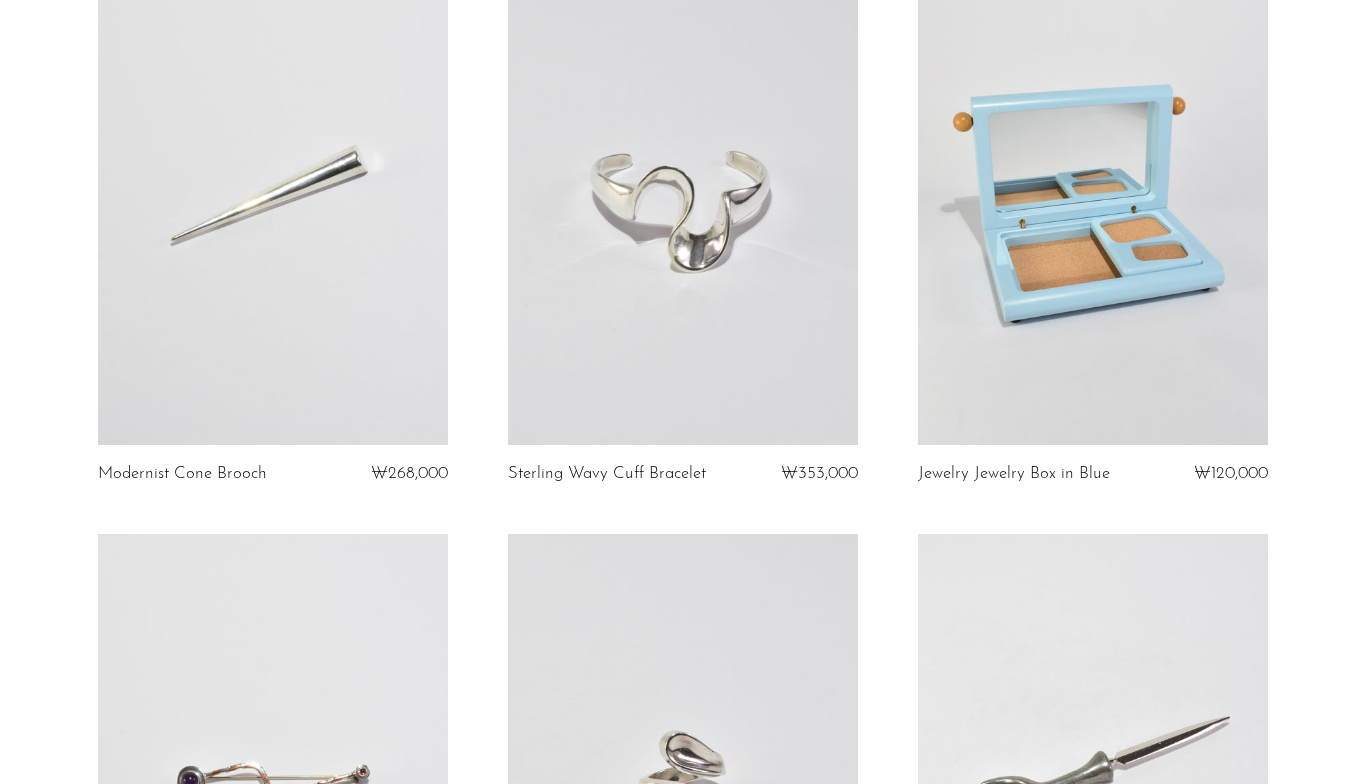 click at bounding box center [1093, 201] 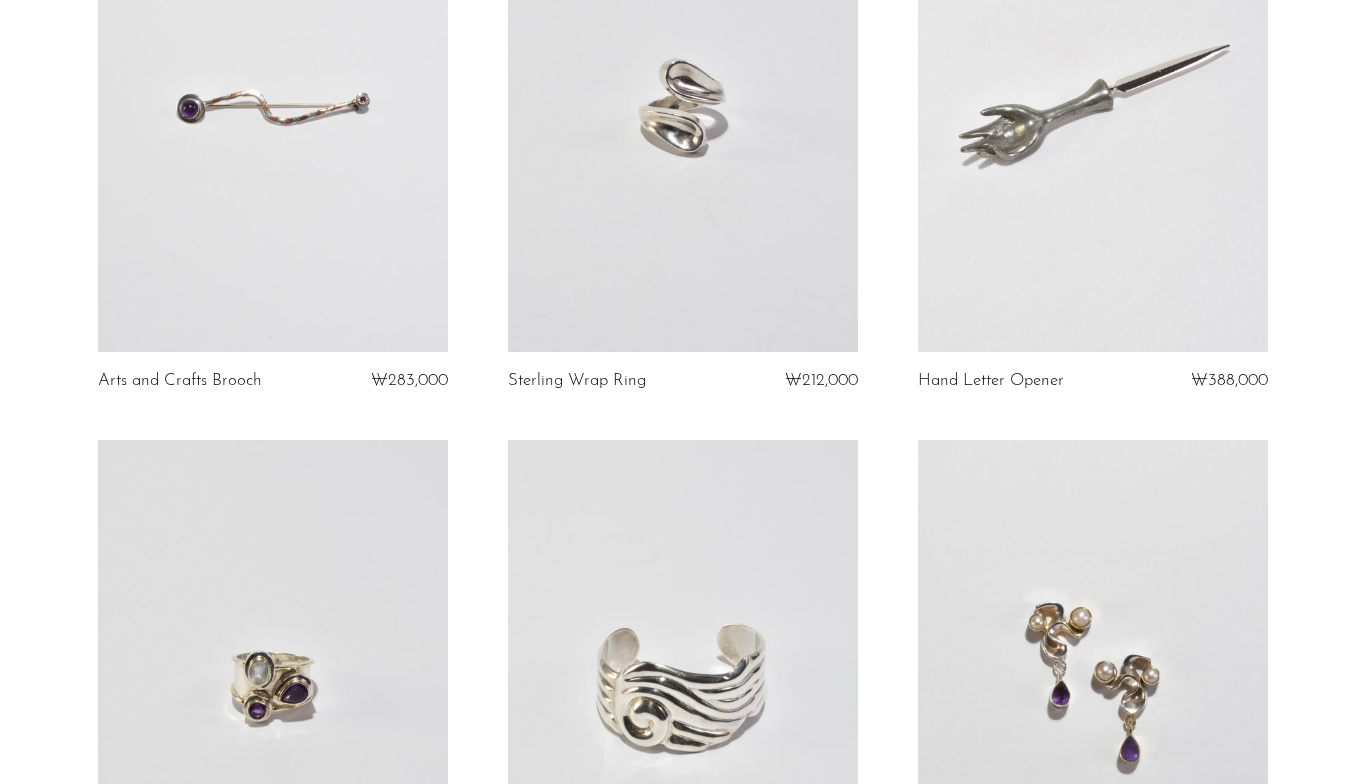 scroll, scrollTop: 814, scrollLeft: 0, axis: vertical 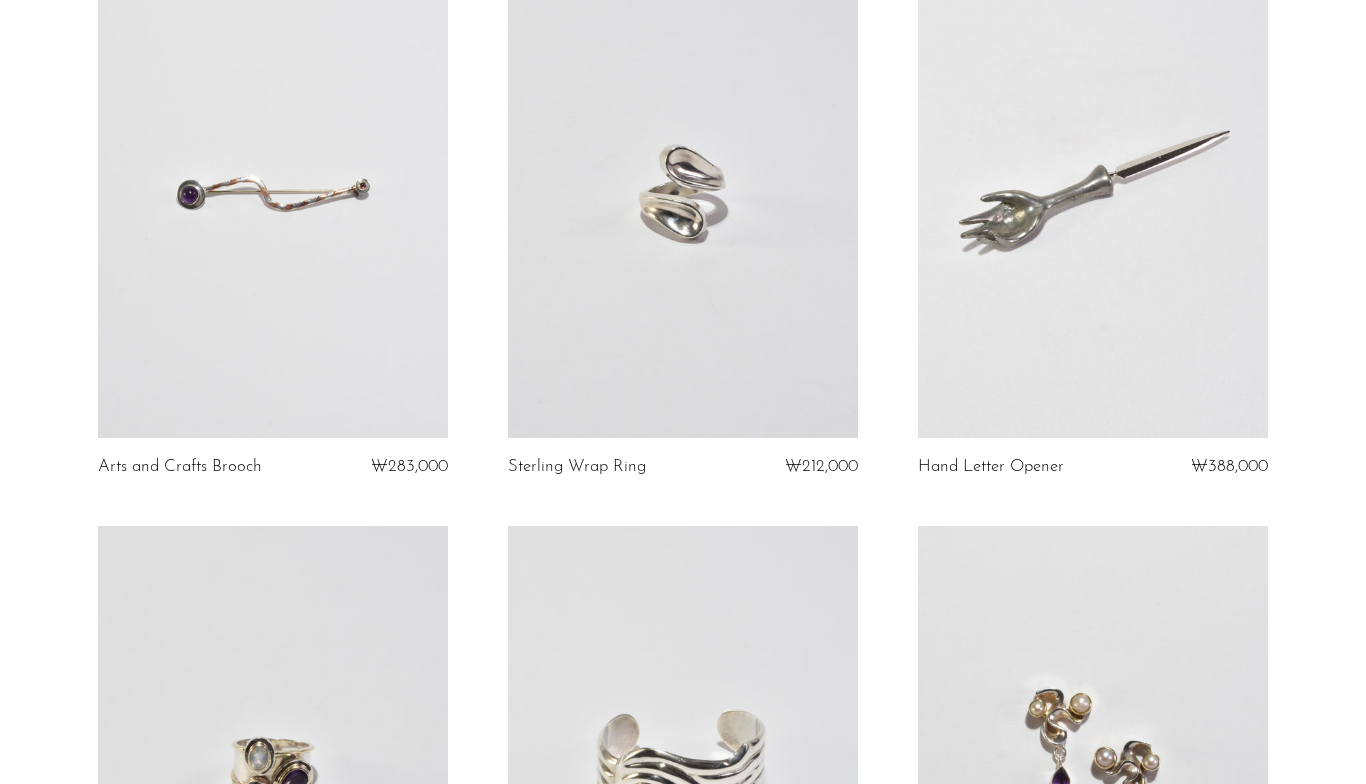 click at bounding box center [683, 193] 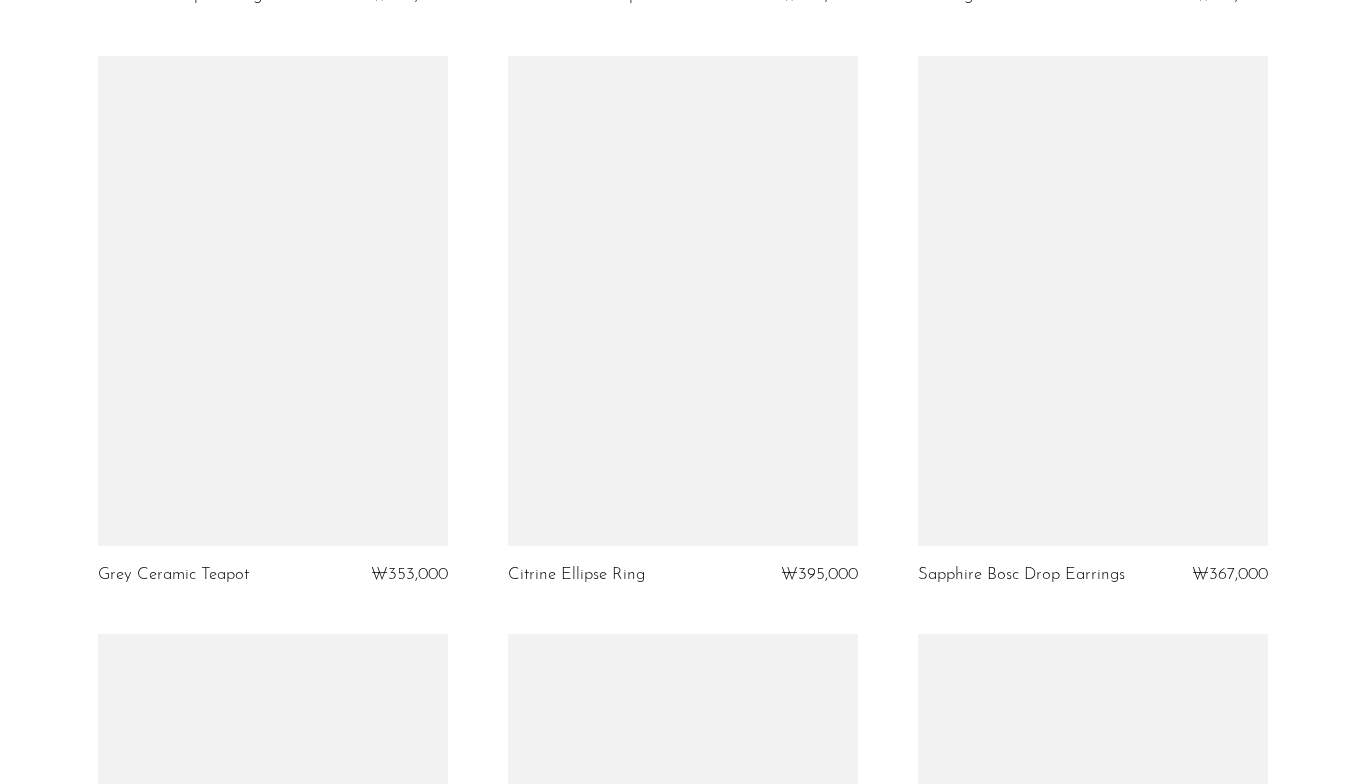 scroll, scrollTop: 3616, scrollLeft: 0, axis: vertical 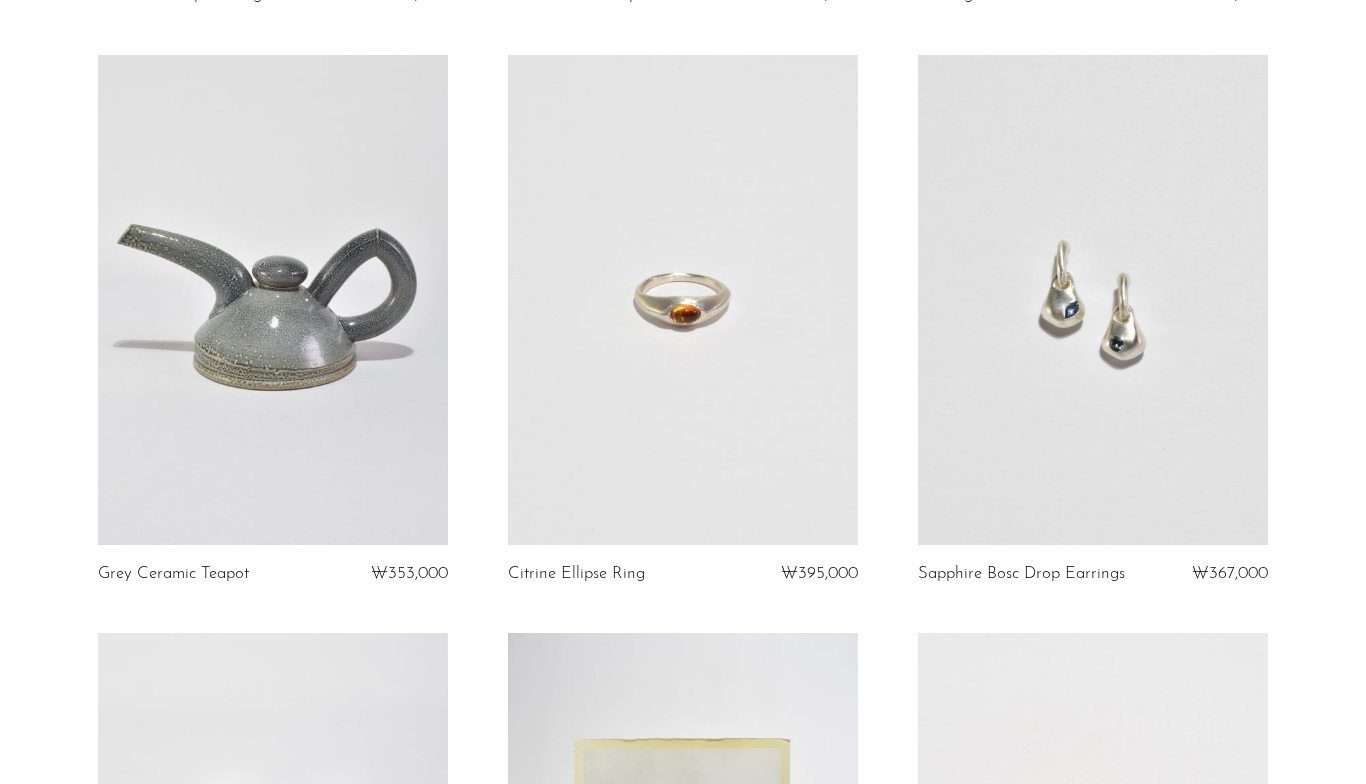 click at bounding box center [273, 300] 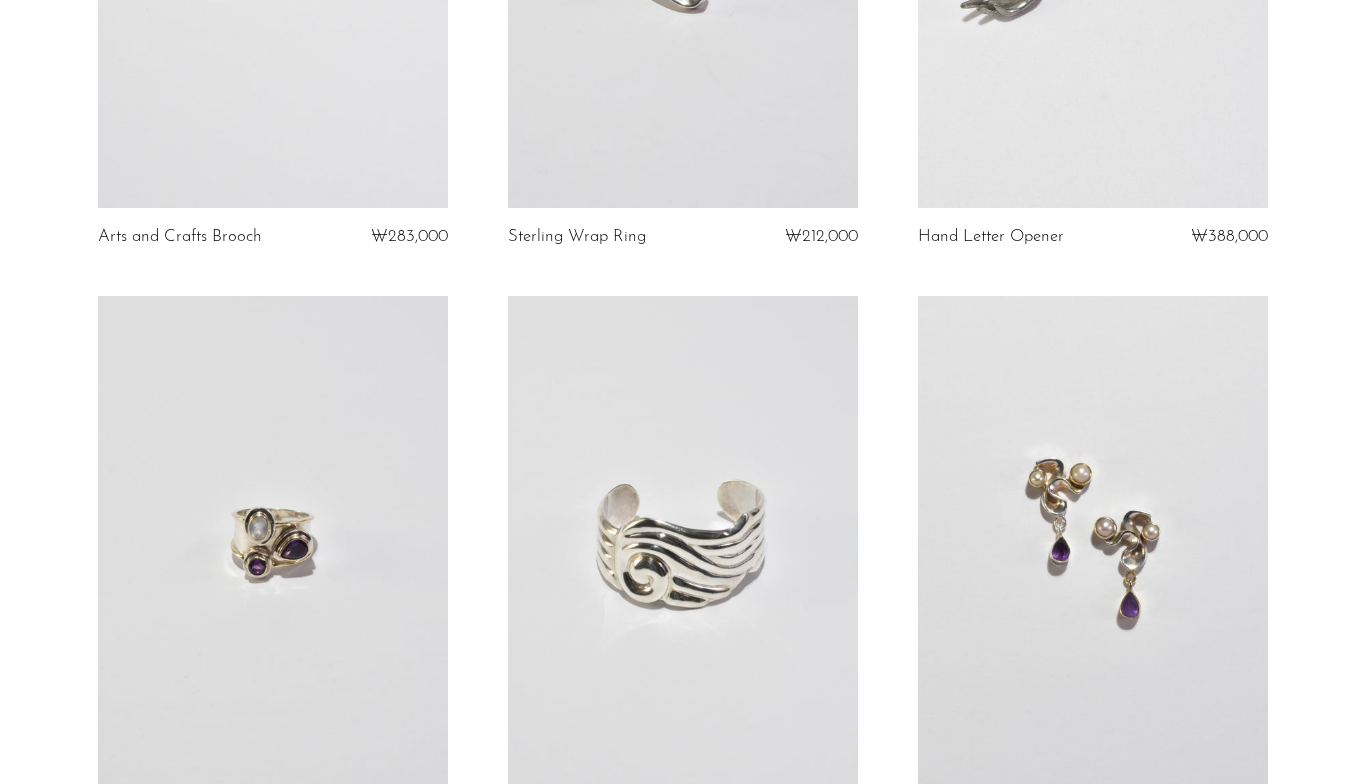 scroll, scrollTop: 0, scrollLeft: 0, axis: both 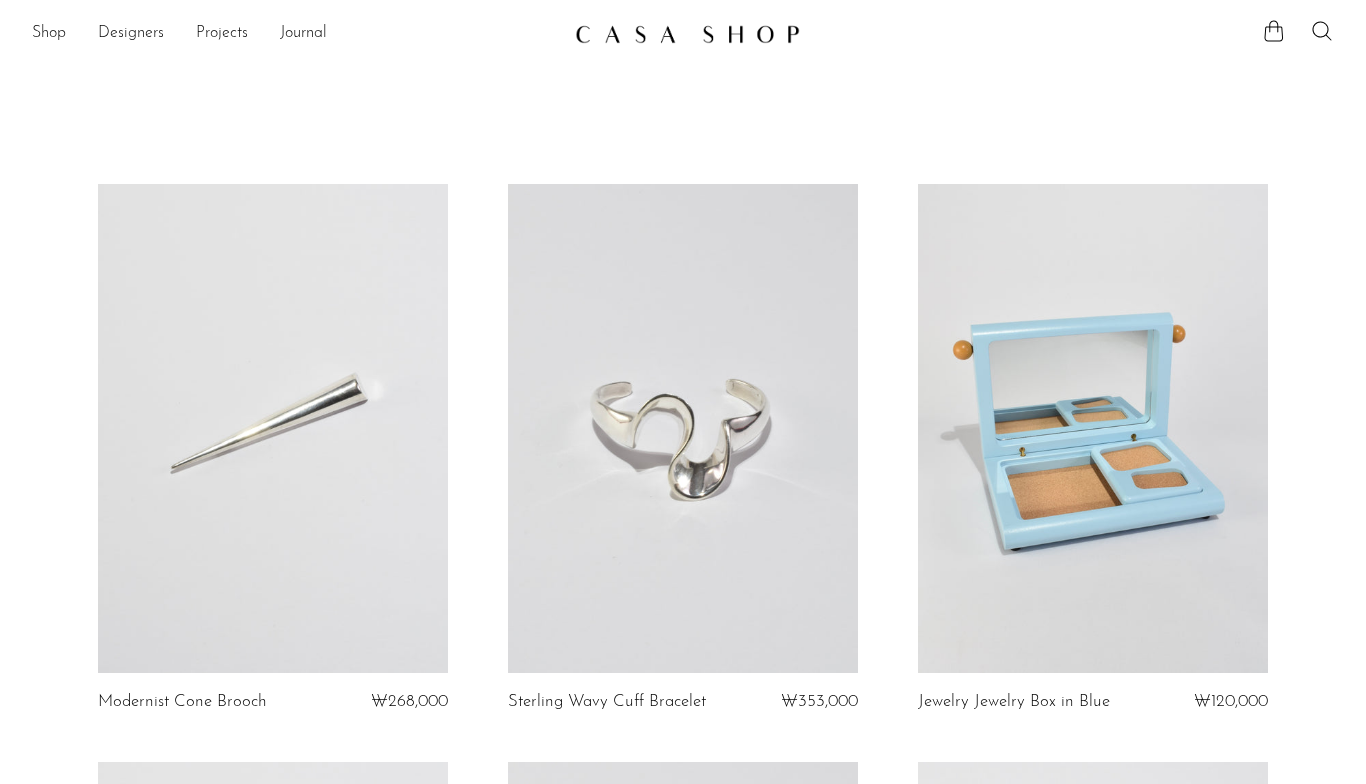 click at bounding box center (1093, 429) 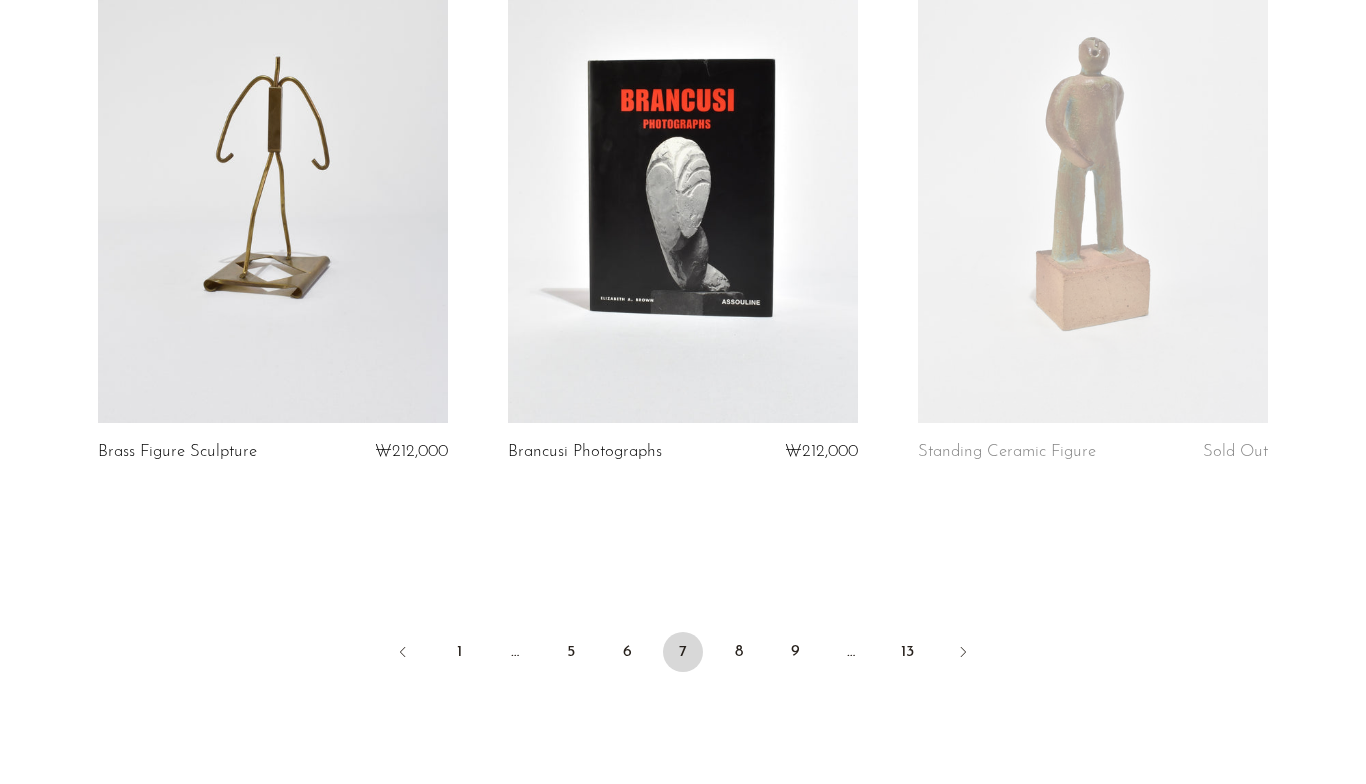 scroll, scrollTop: 6737, scrollLeft: 0, axis: vertical 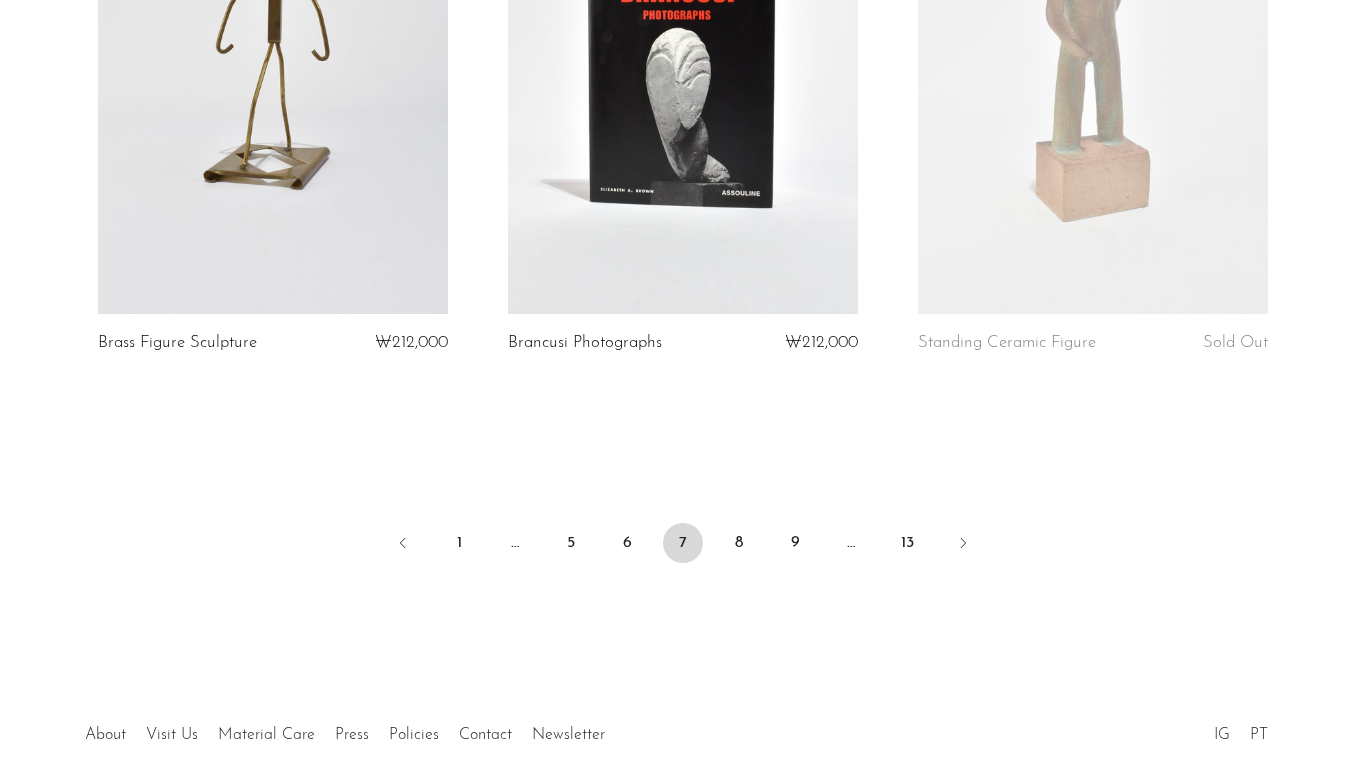 click on "8" at bounding box center [739, 543] 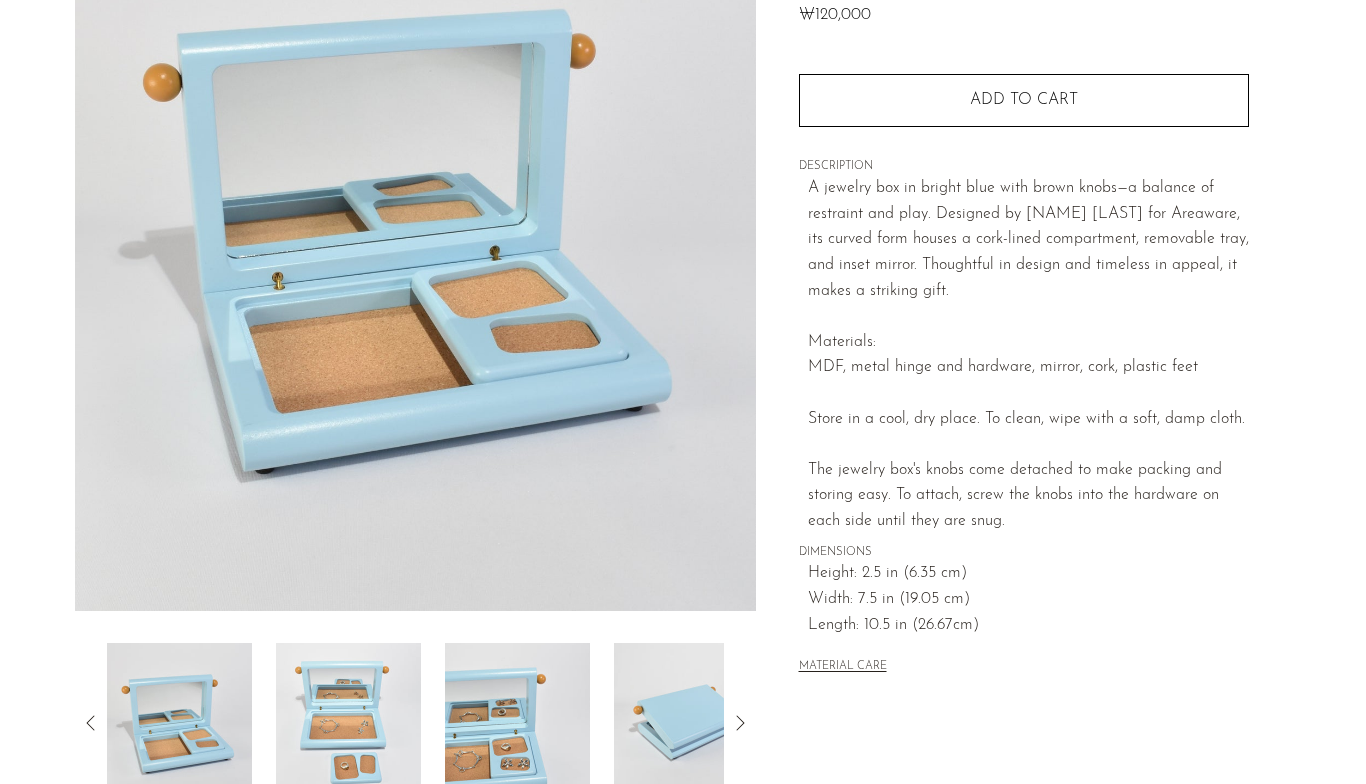 scroll, scrollTop: 282, scrollLeft: 0, axis: vertical 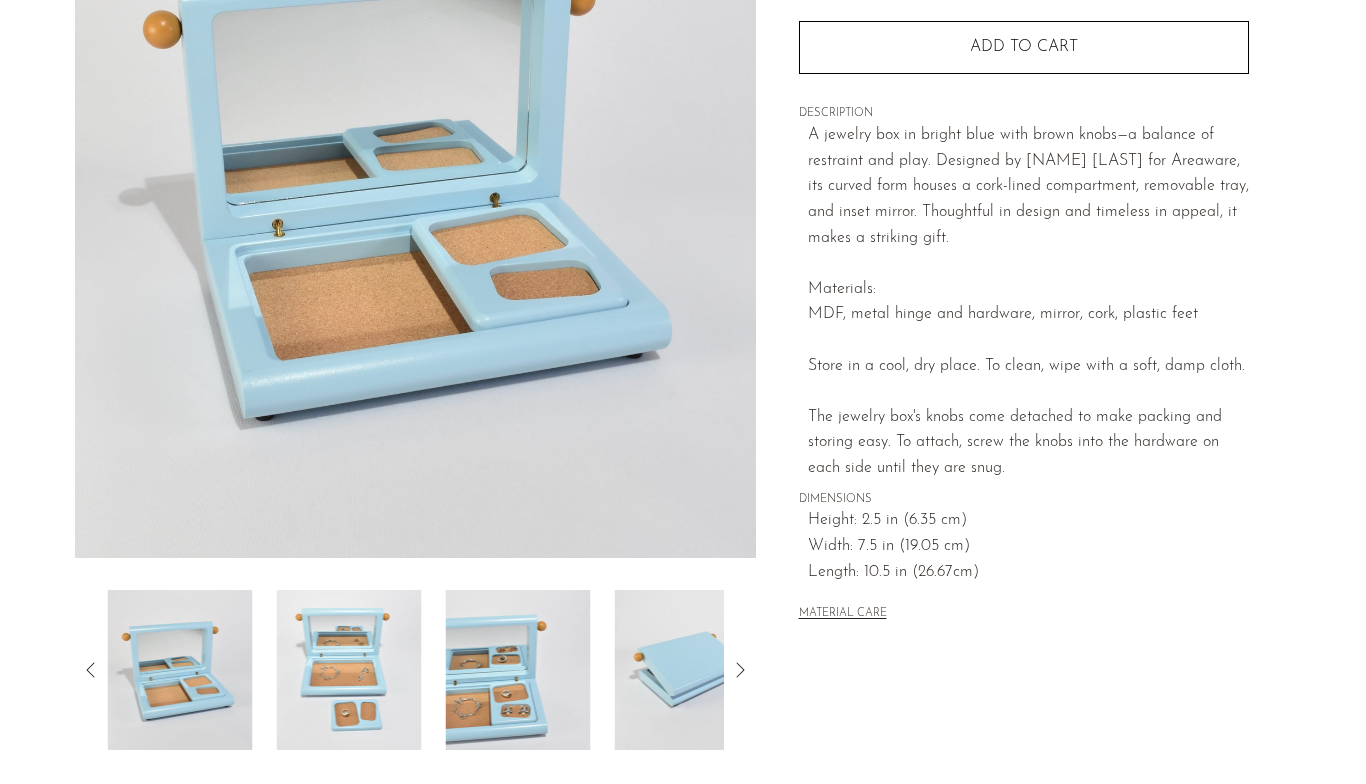 click at bounding box center (179, 670) 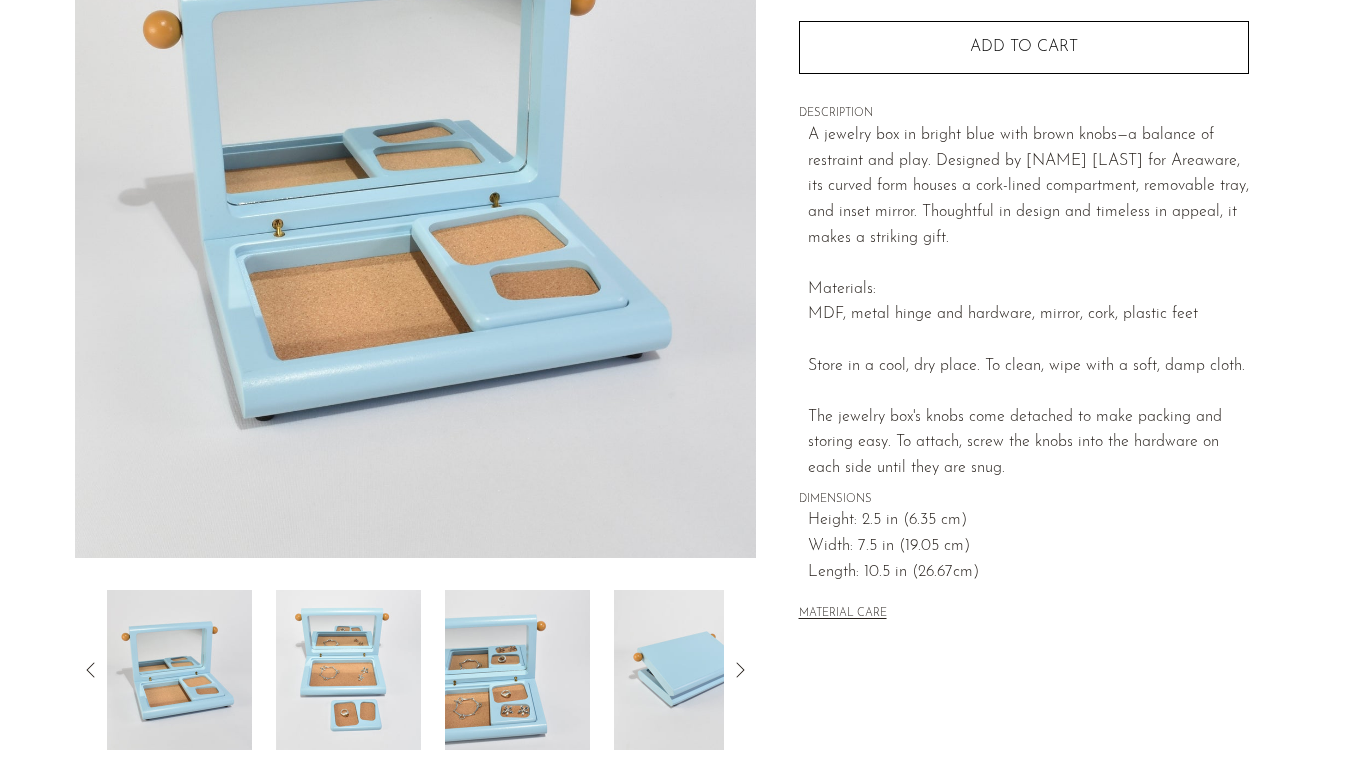 click at bounding box center [179, 670] 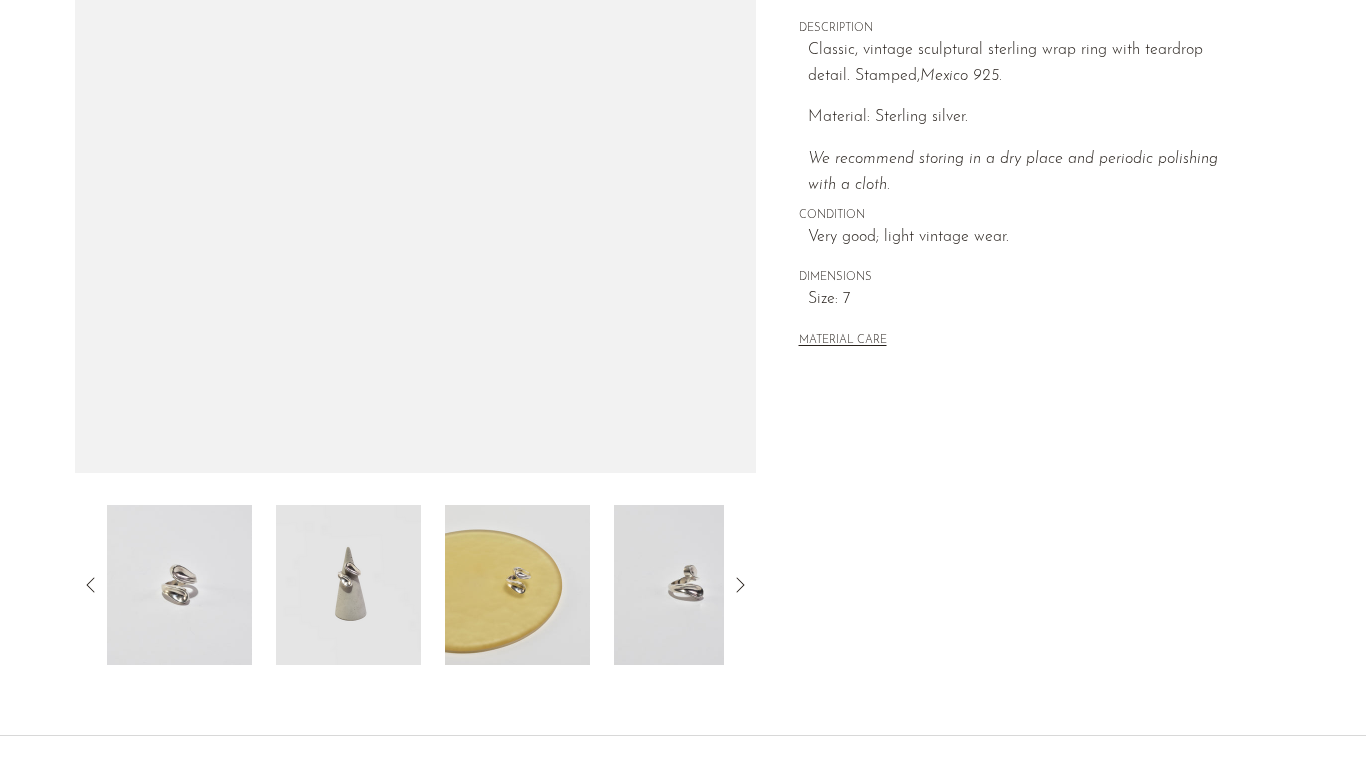 scroll, scrollTop: 368, scrollLeft: 0, axis: vertical 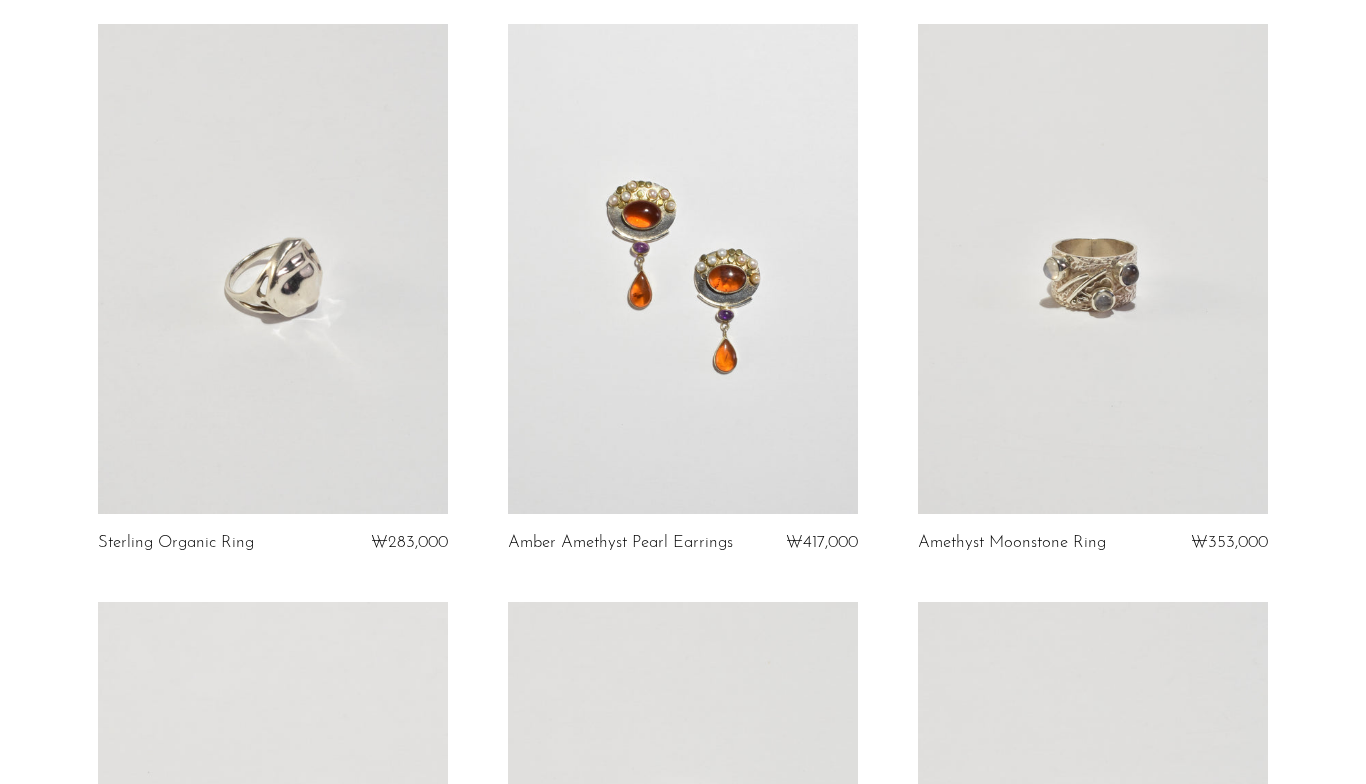 click at bounding box center (273, 269) 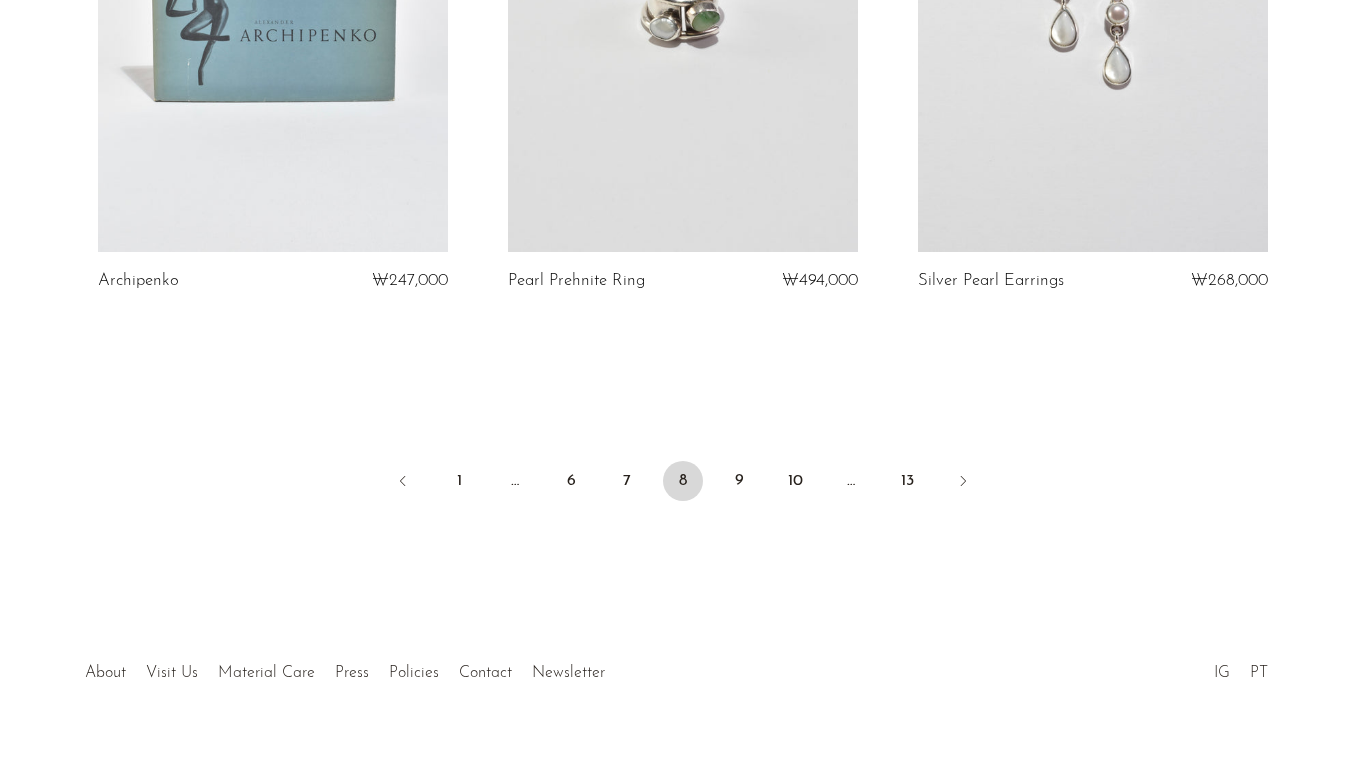 scroll, scrollTop: 6802, scrollLeft: 0, axis: vertical 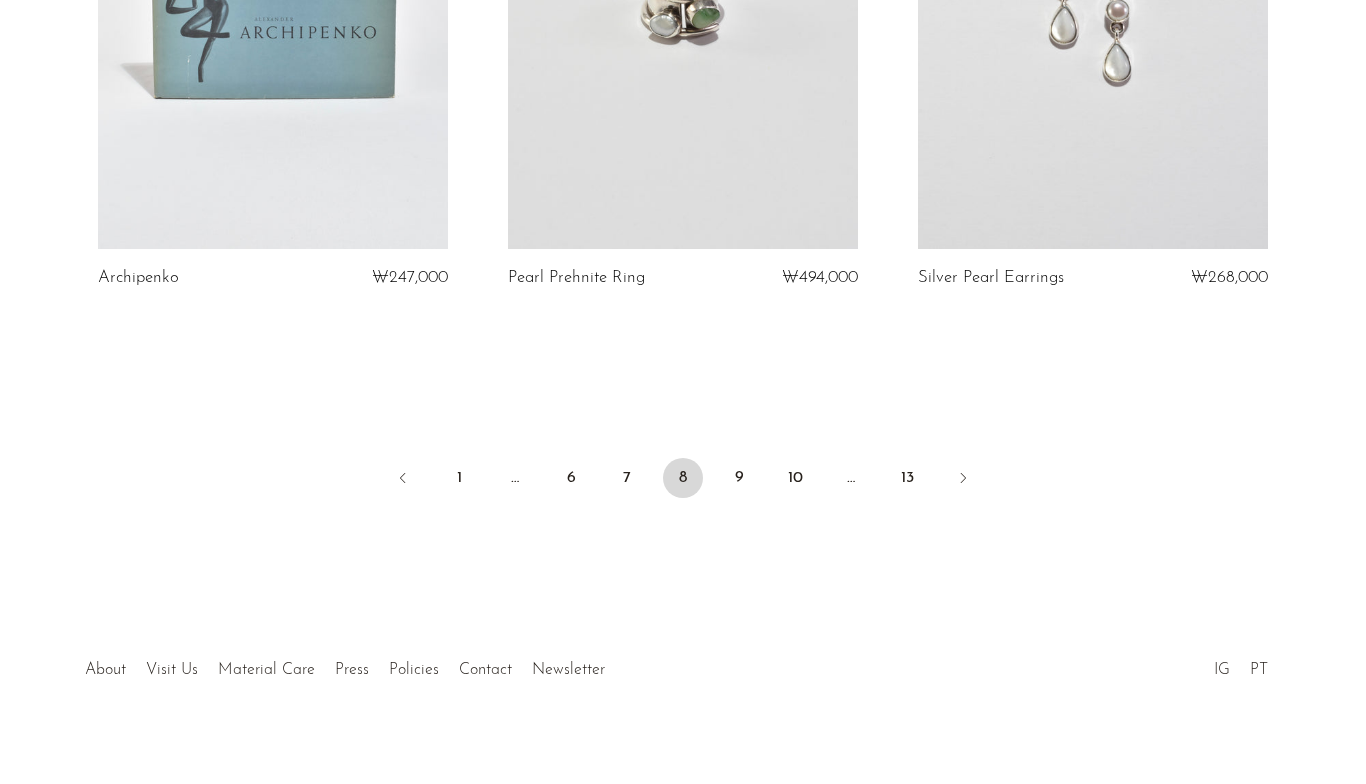 click on "9" at bounding box center [739, 478] 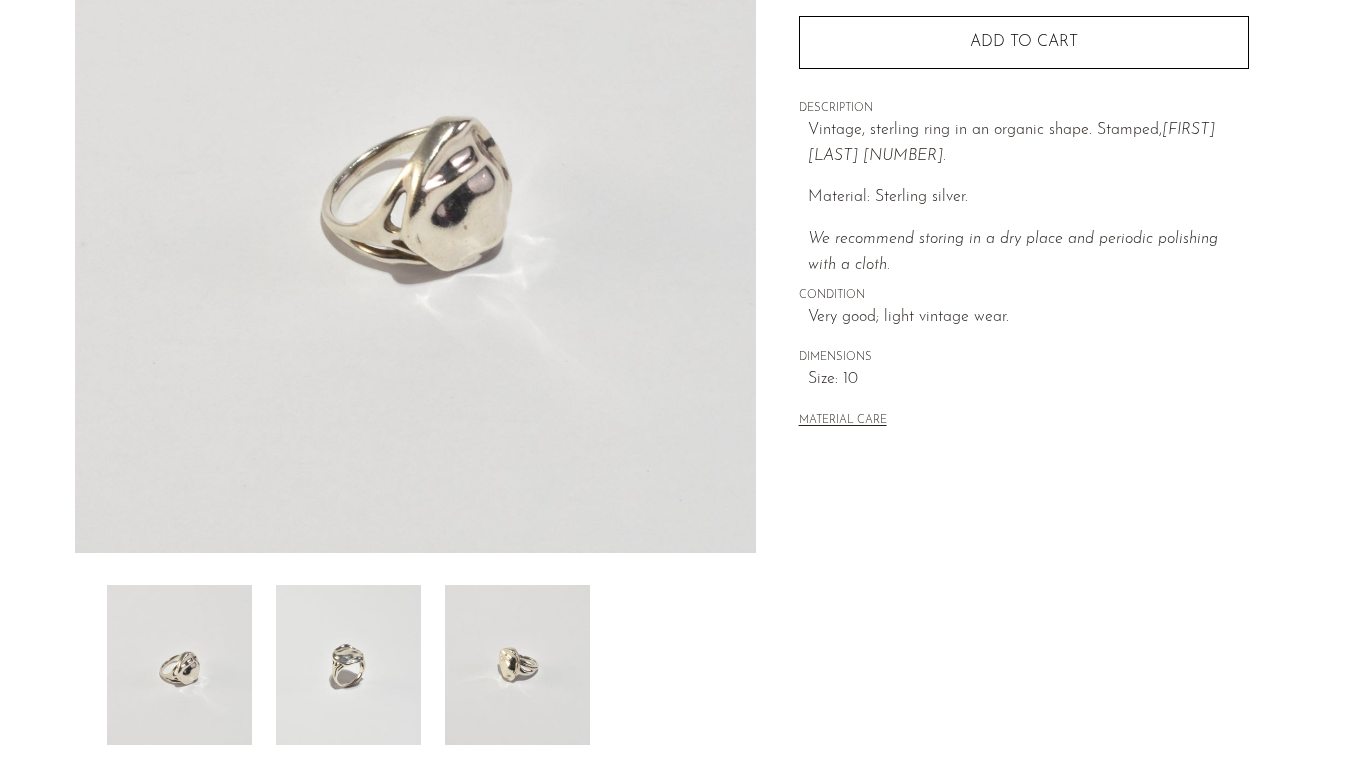 scroll, scrollTop: 308, scrollLeft: 0, axis: vertical 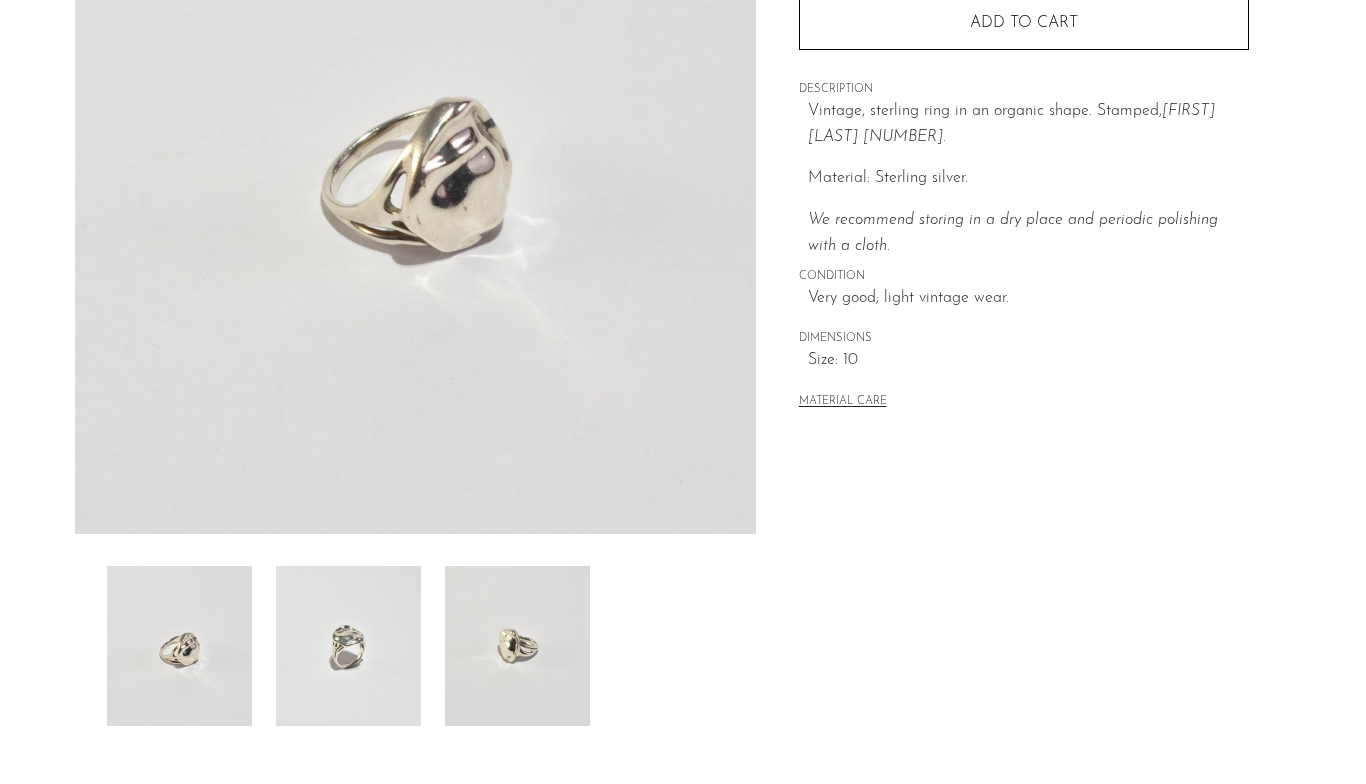 click at bounding box center (517, 646) 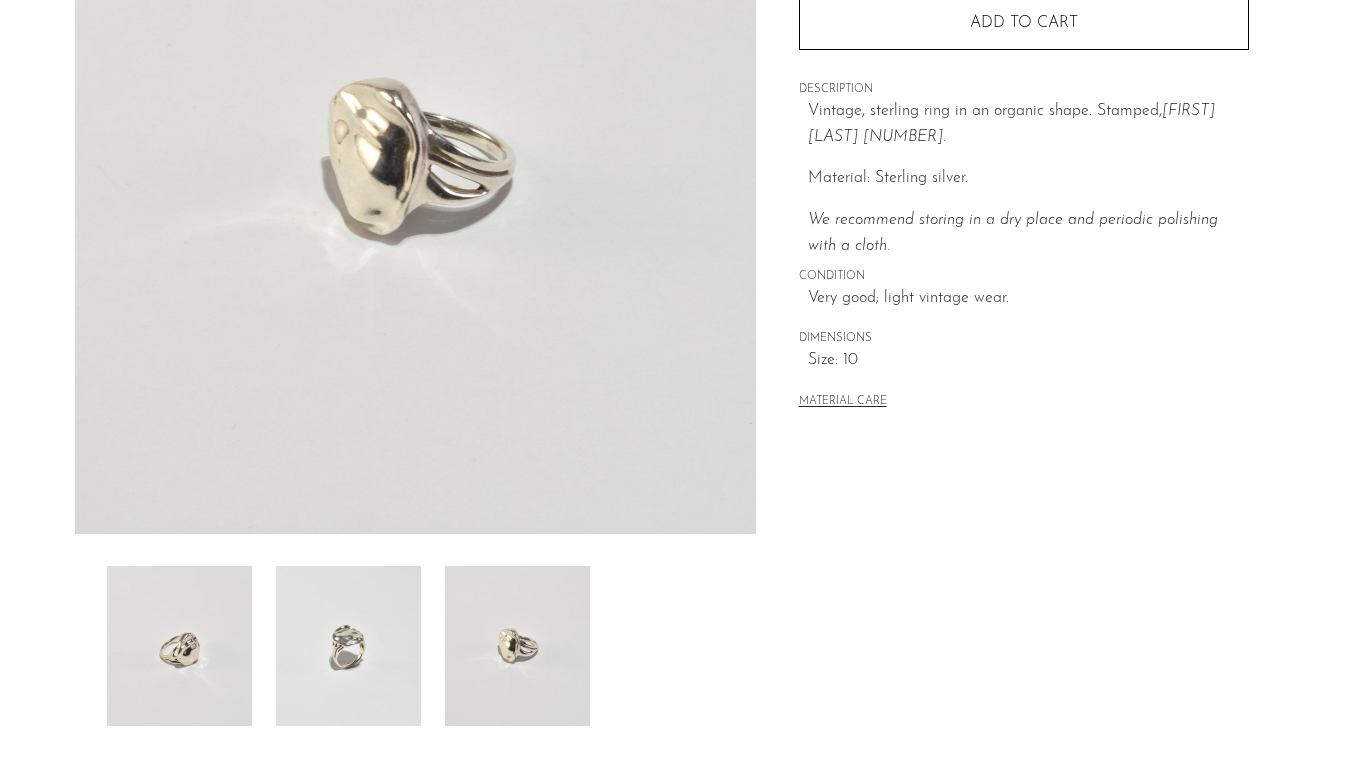 click at bounding box center (348, 646) 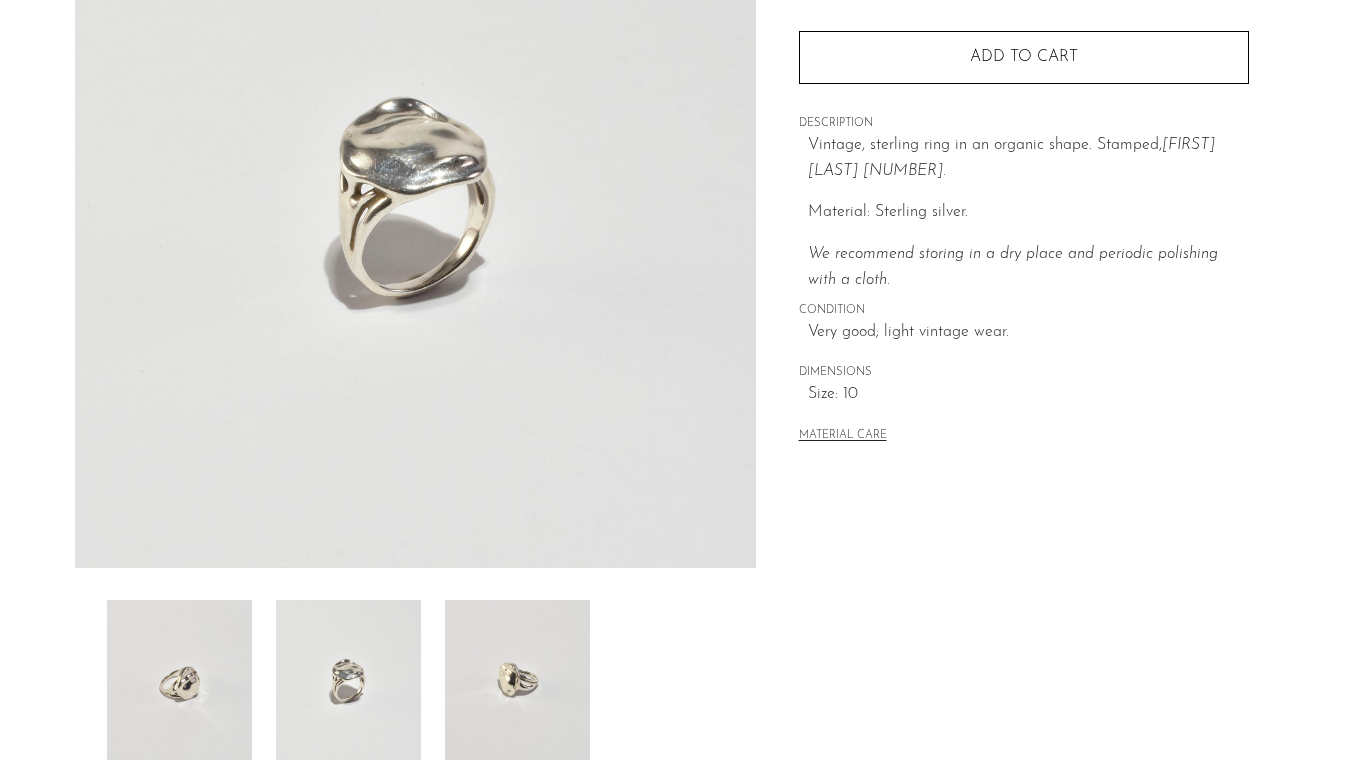 scroll, scrollTop: 275, scrollLeft: 0, axis: vertical 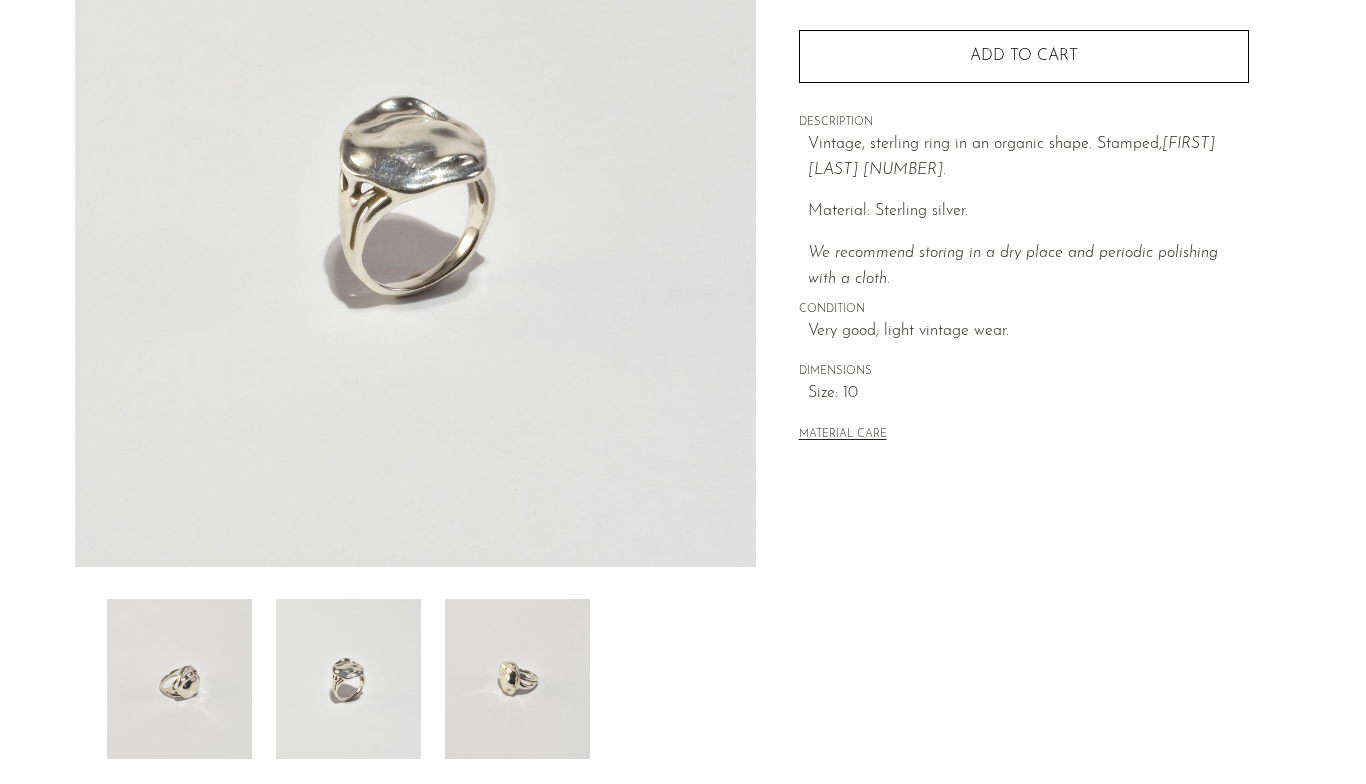 click at bounding box center (179, 679) 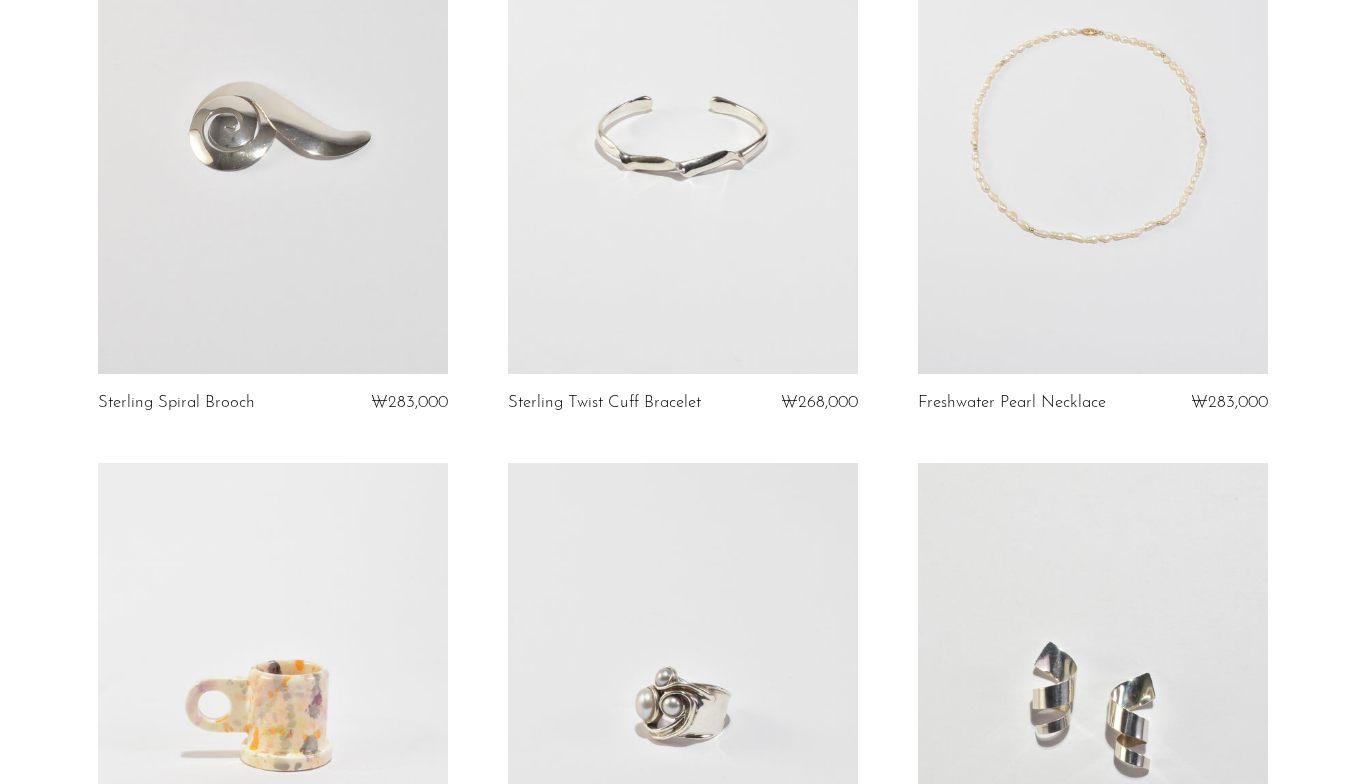 scroll, scrollTop: 4997, scrollLeft: 0, axis: vertical 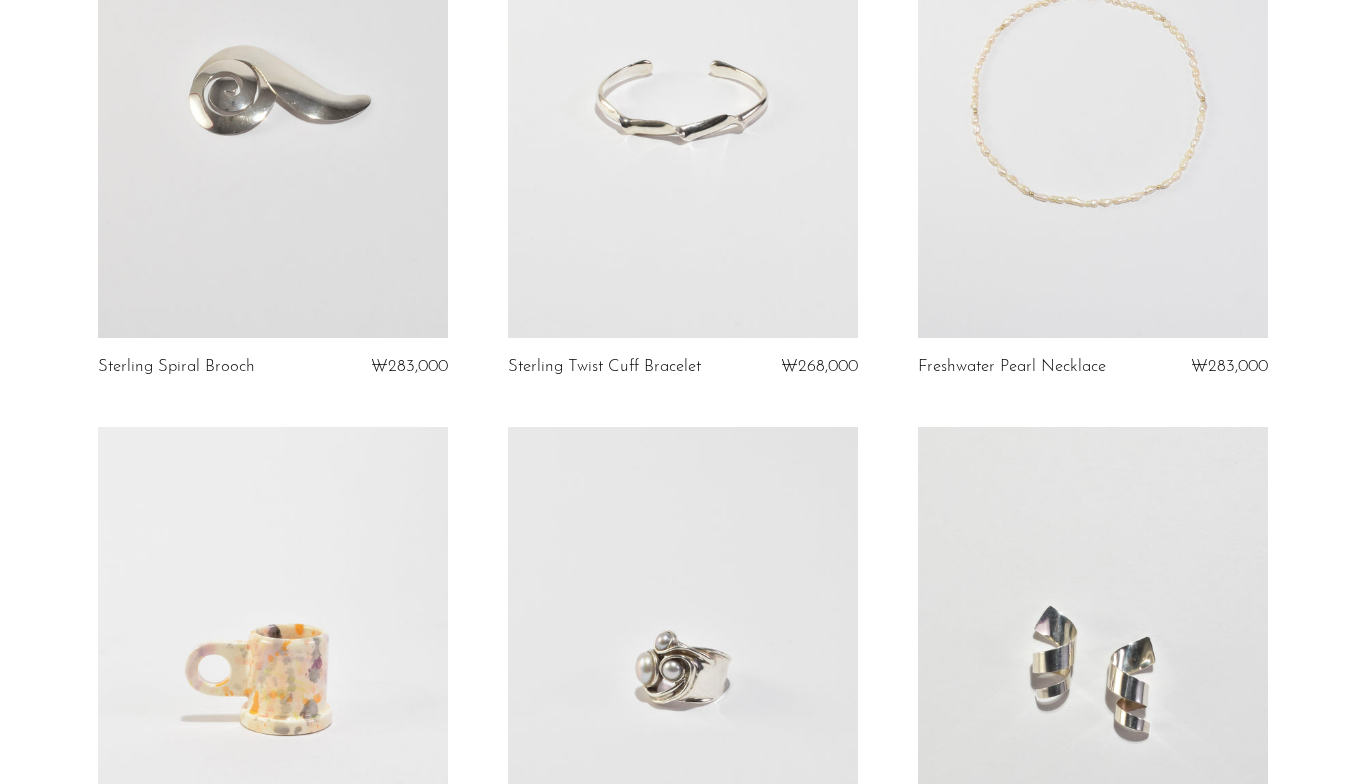 click at bounding box center [1093, 94] 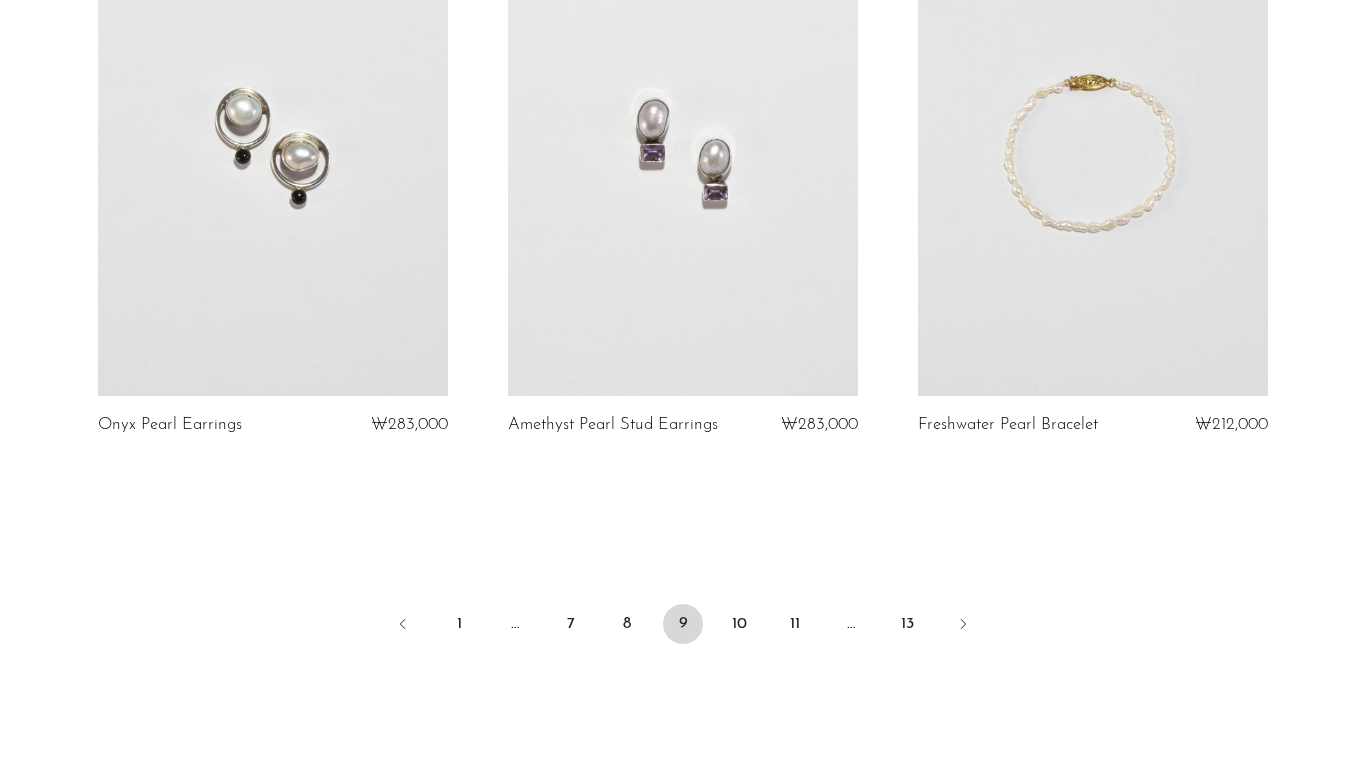 scroll, scrollTop: 6680, scrollLeft: 0, axis: vertical 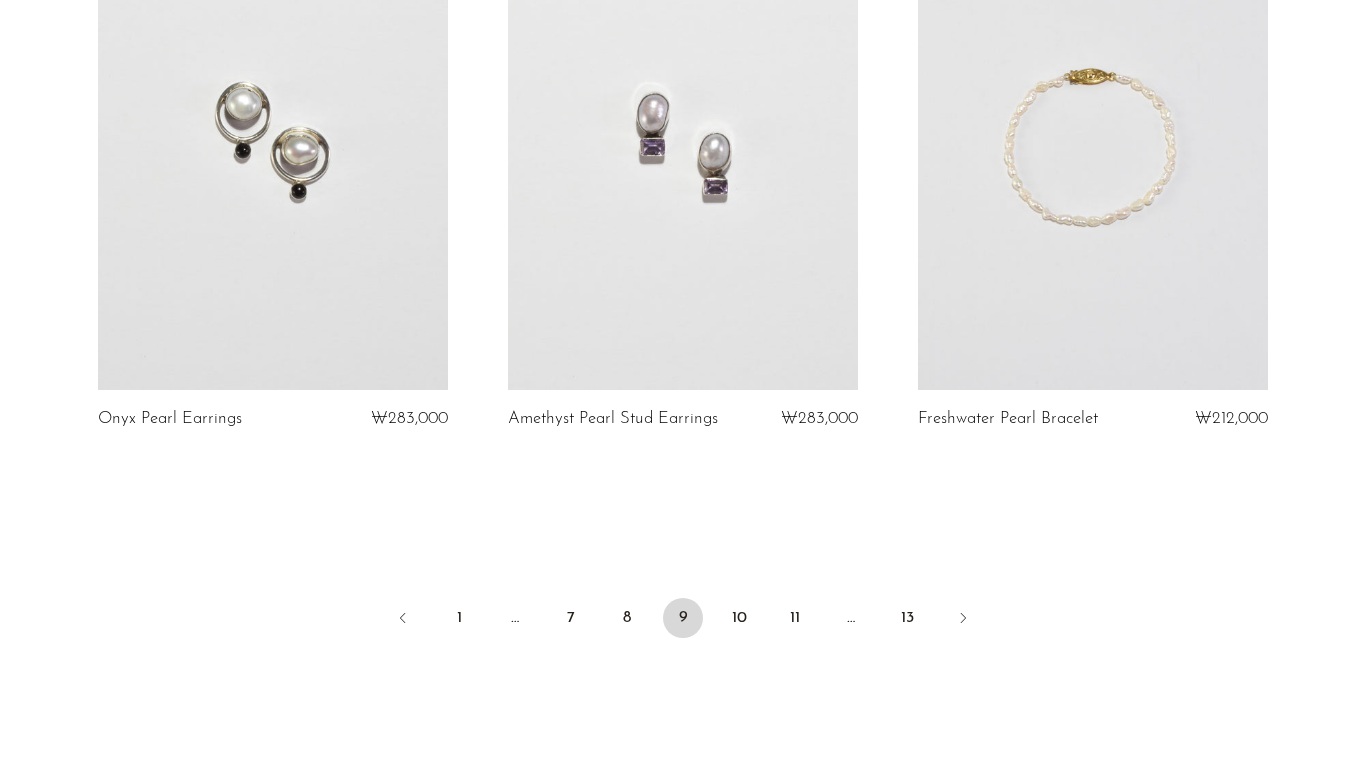 click on "10" at bounding box center [739, 618] 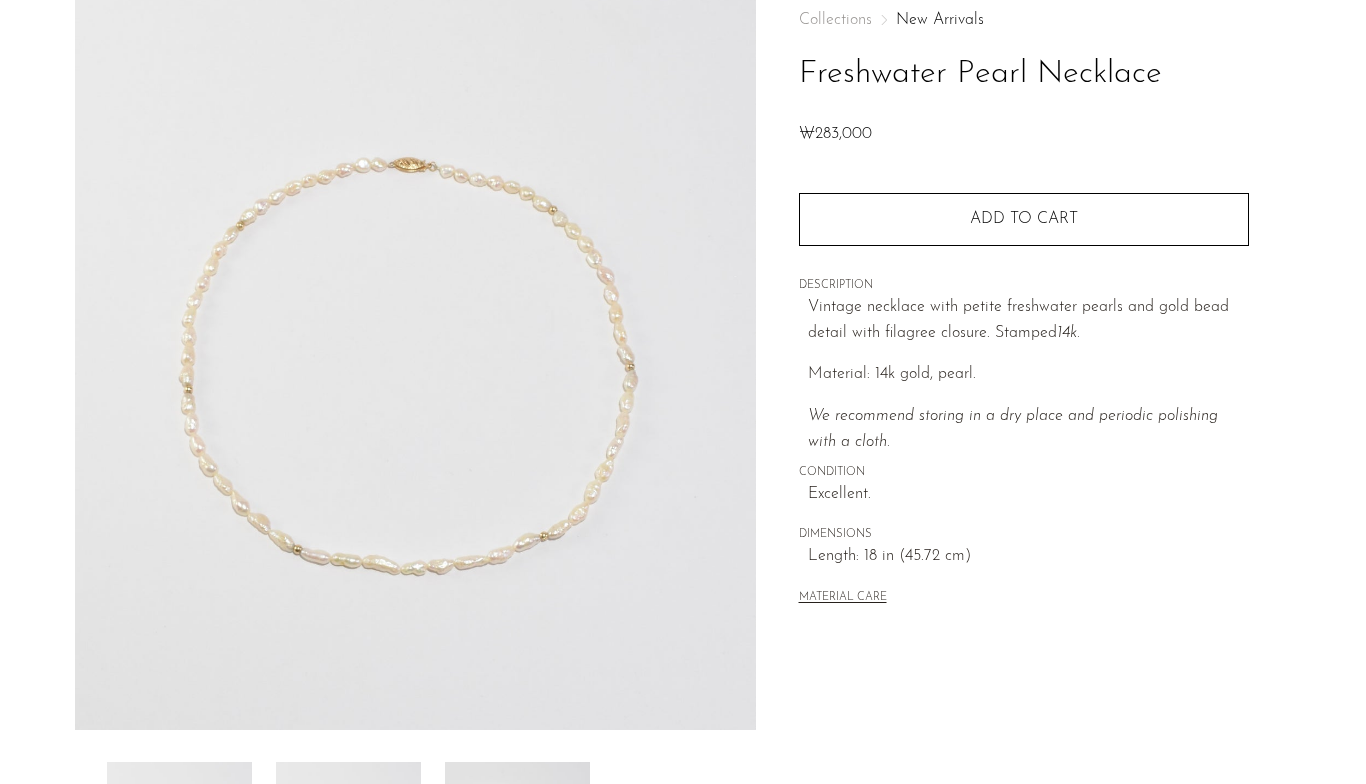 scroll, scrollTop: 284, scrollLeft: 0, axis: vertical 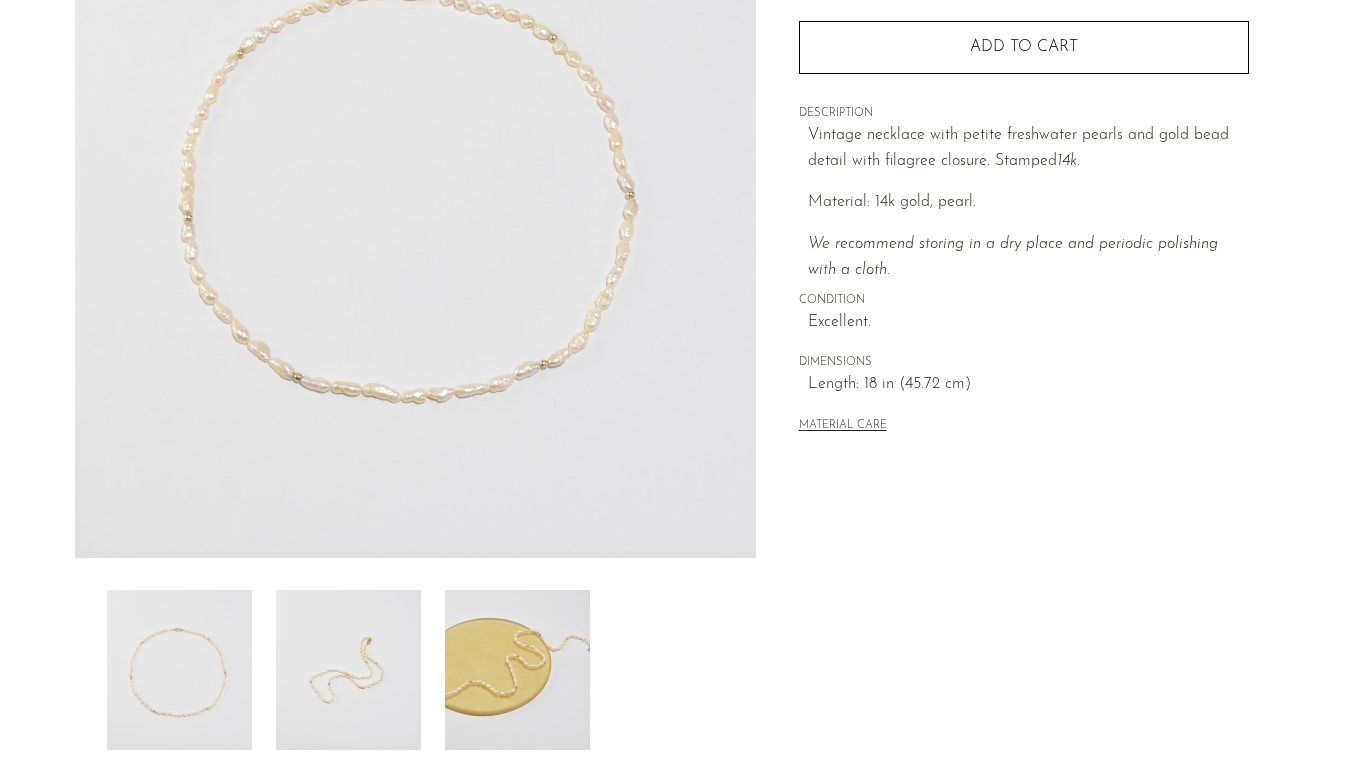 click at bounding box center (517, 670) 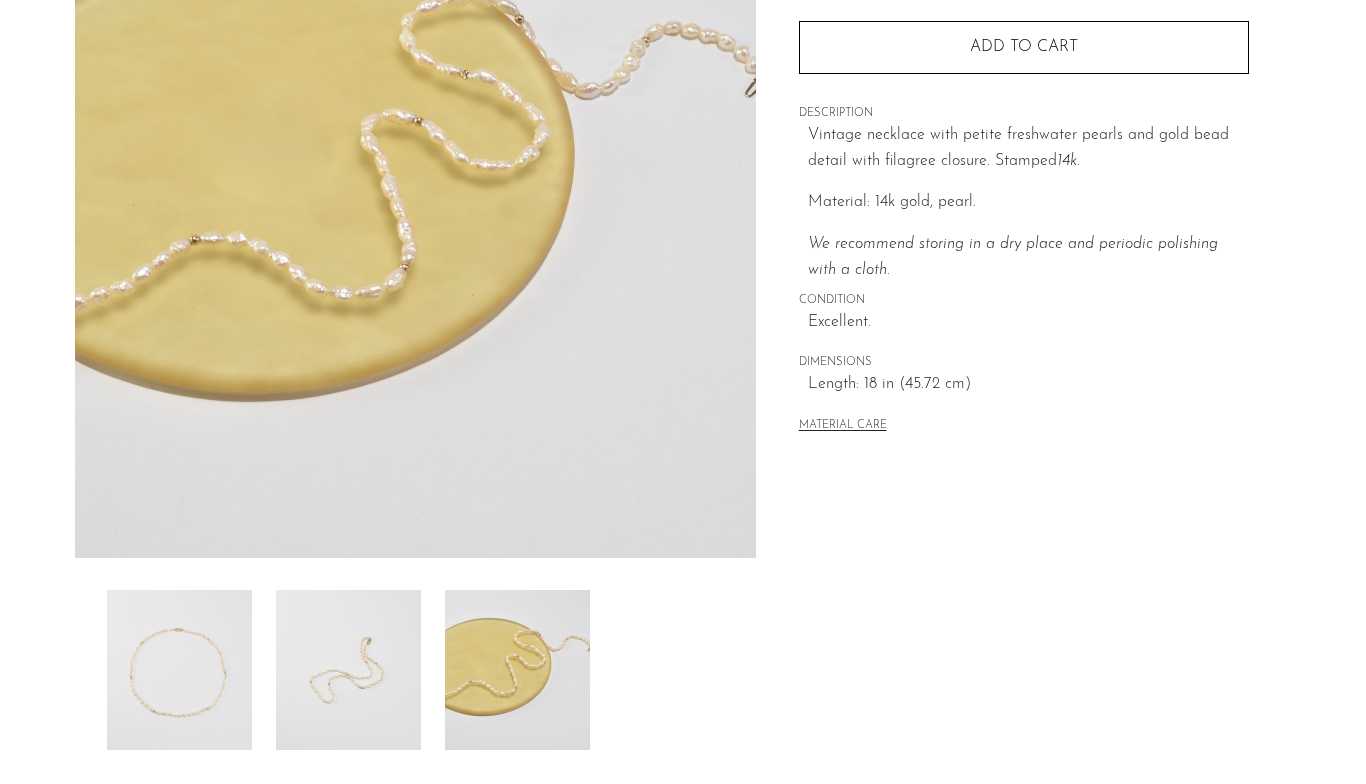click at bounding box center (348, 670) 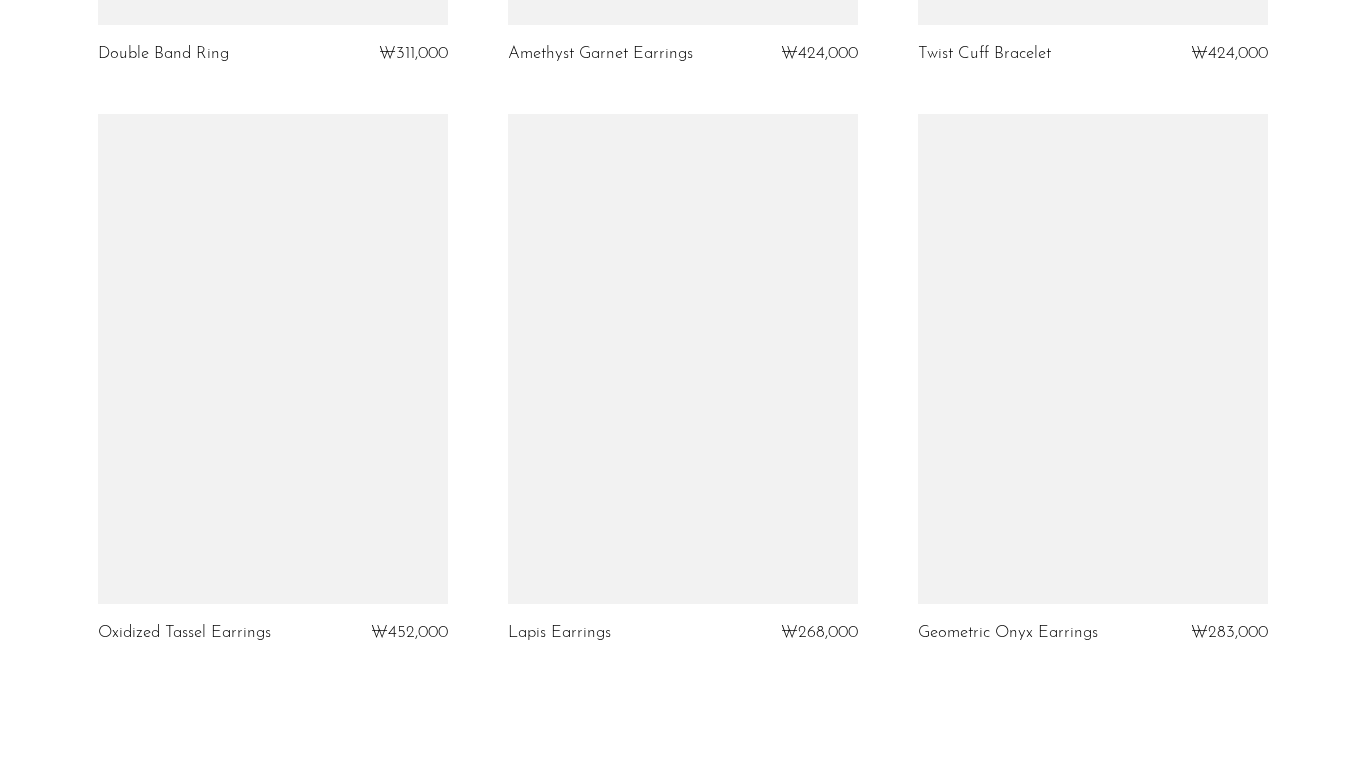 scroll, scrollTop: 6687, scrollLeft: 0, axis: vertical 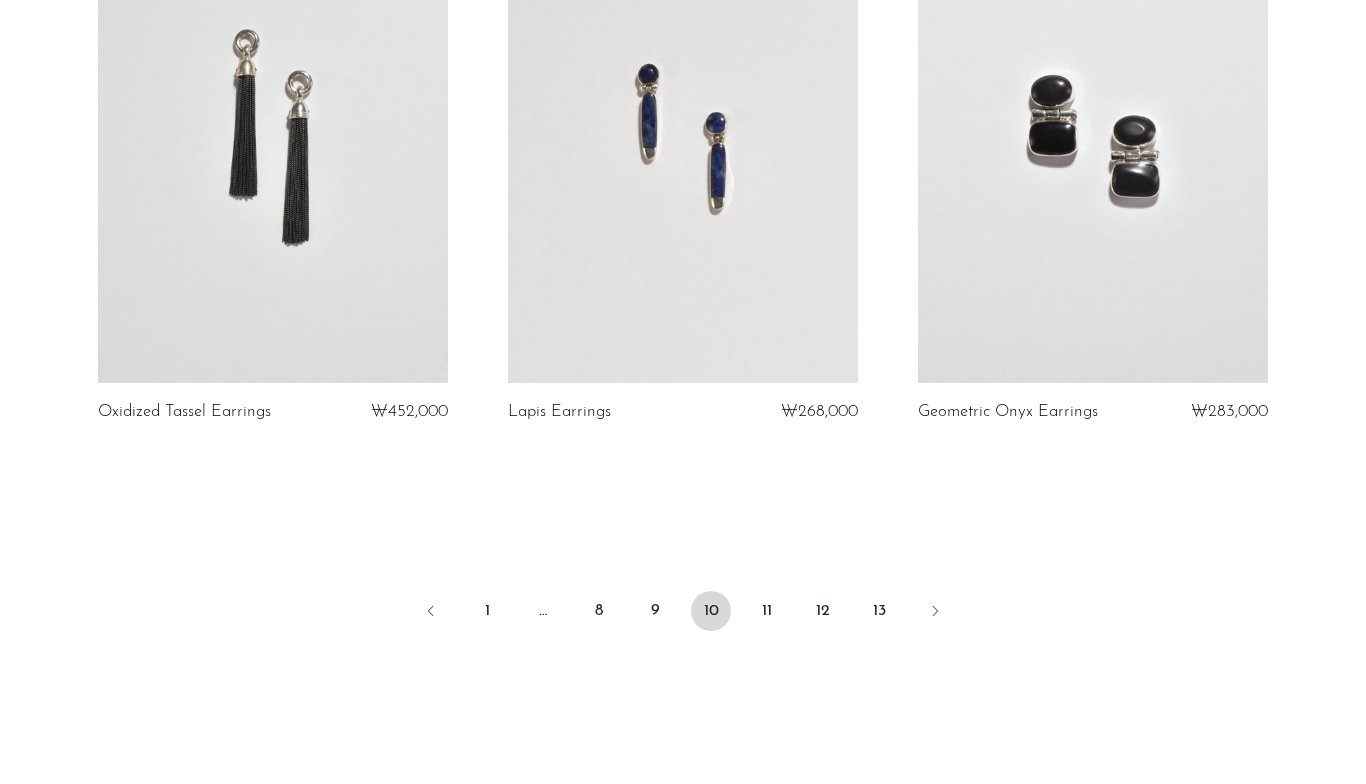 click on "11" at bounding box center (767, 611) 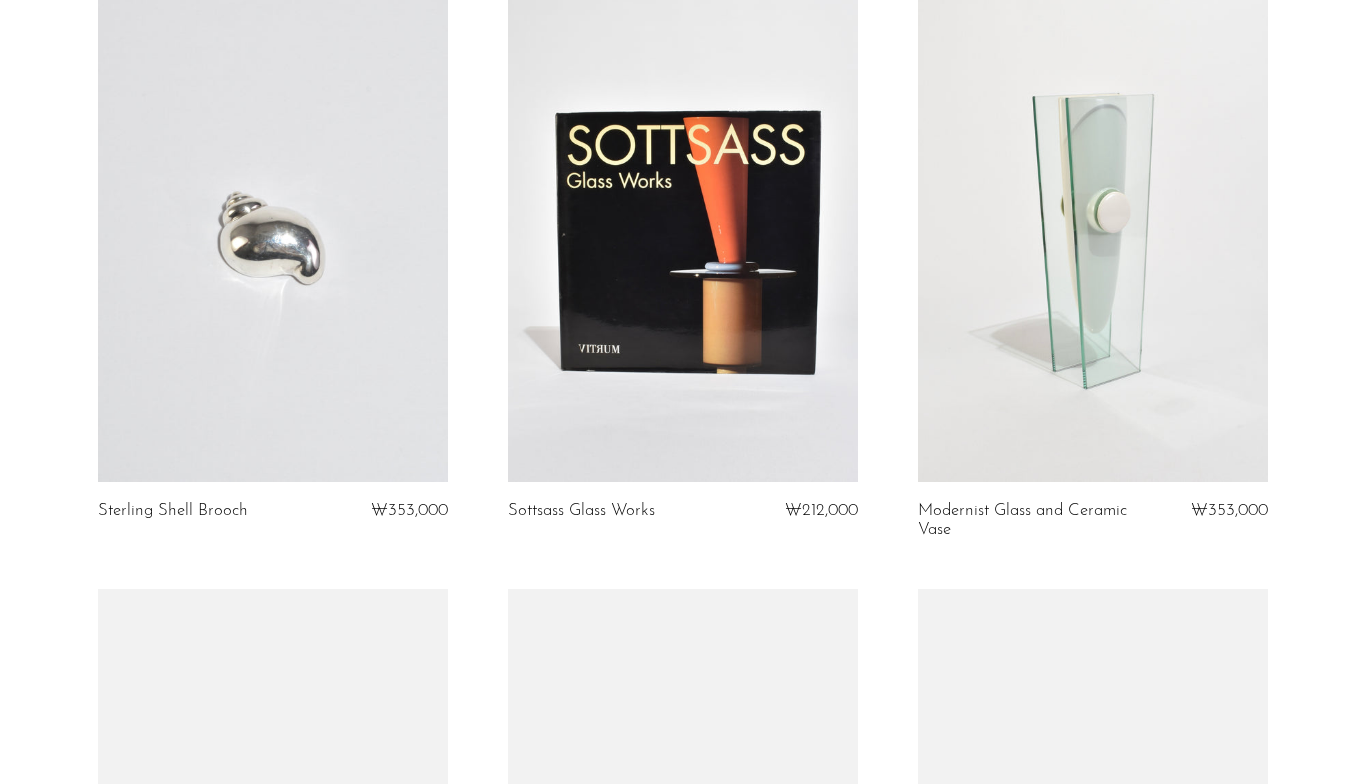 scroll, scrollTop: 3154, scrollLeft: 0, axis: vertical 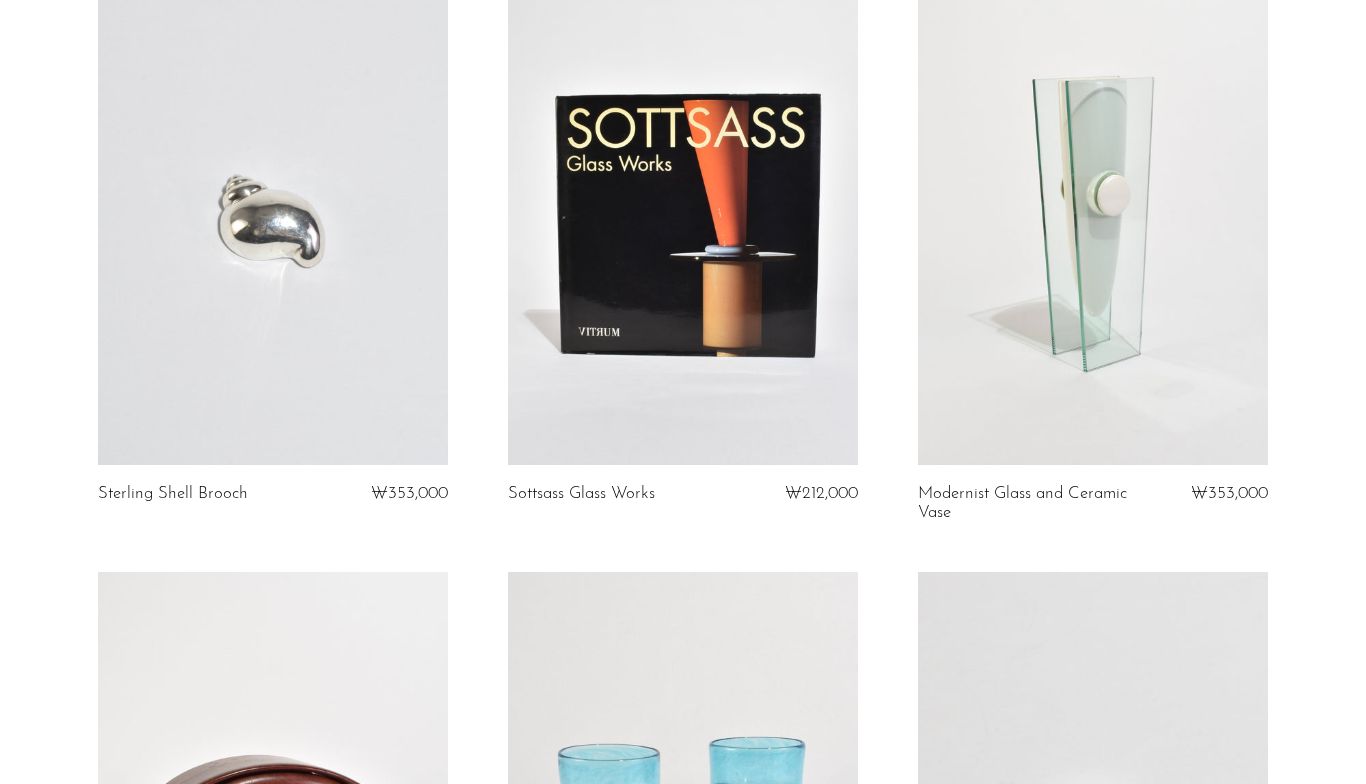 click at bounding box center [1093, 221] 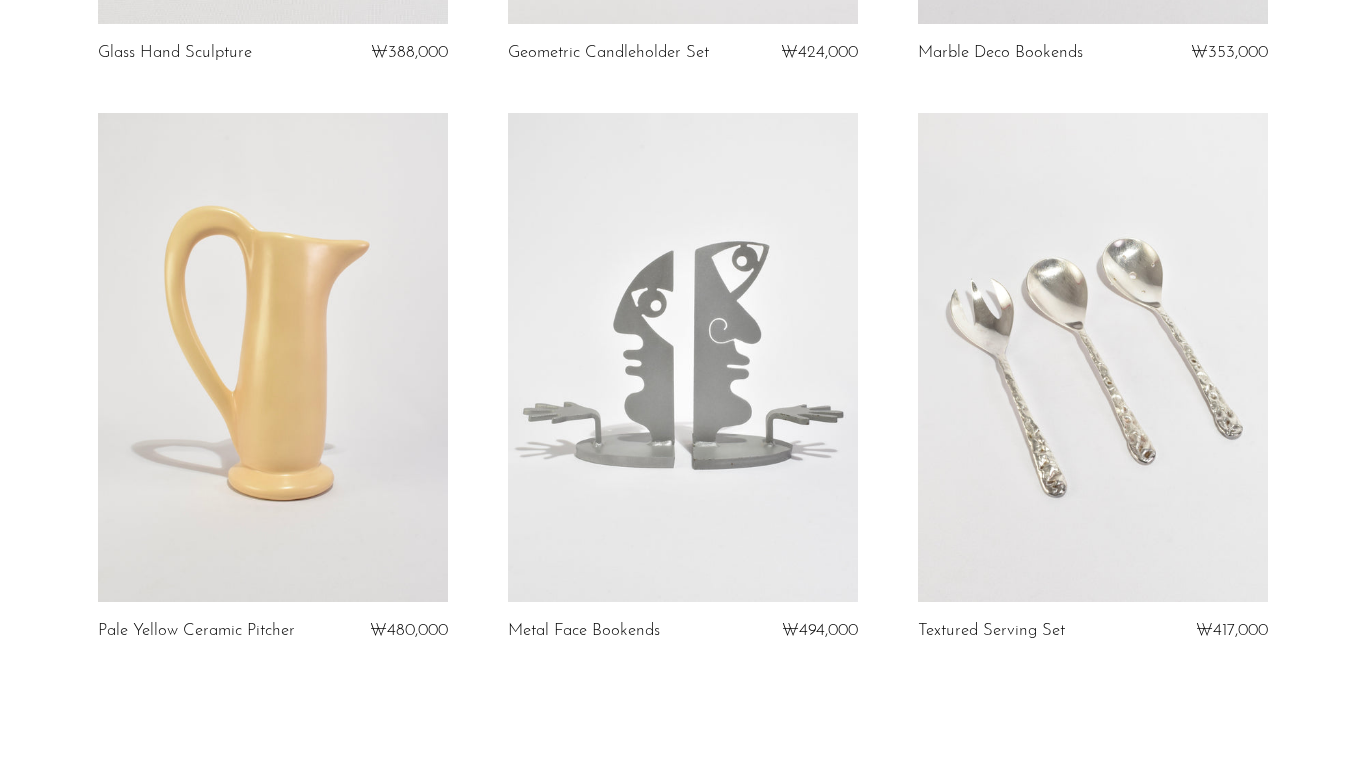 scroll, scrollTop: 6804, scrollLeft: 0, axis: vertical 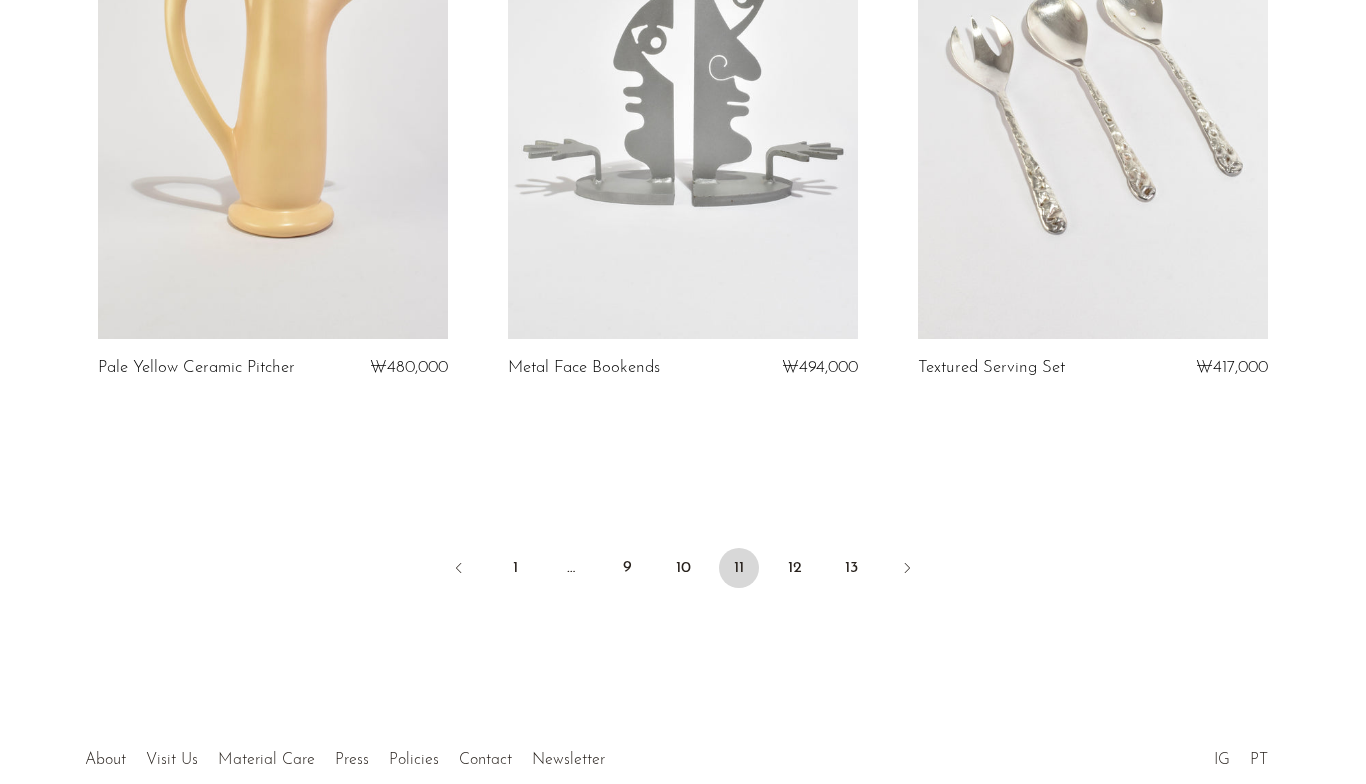 click on "12" at bounding box center [795, 568] 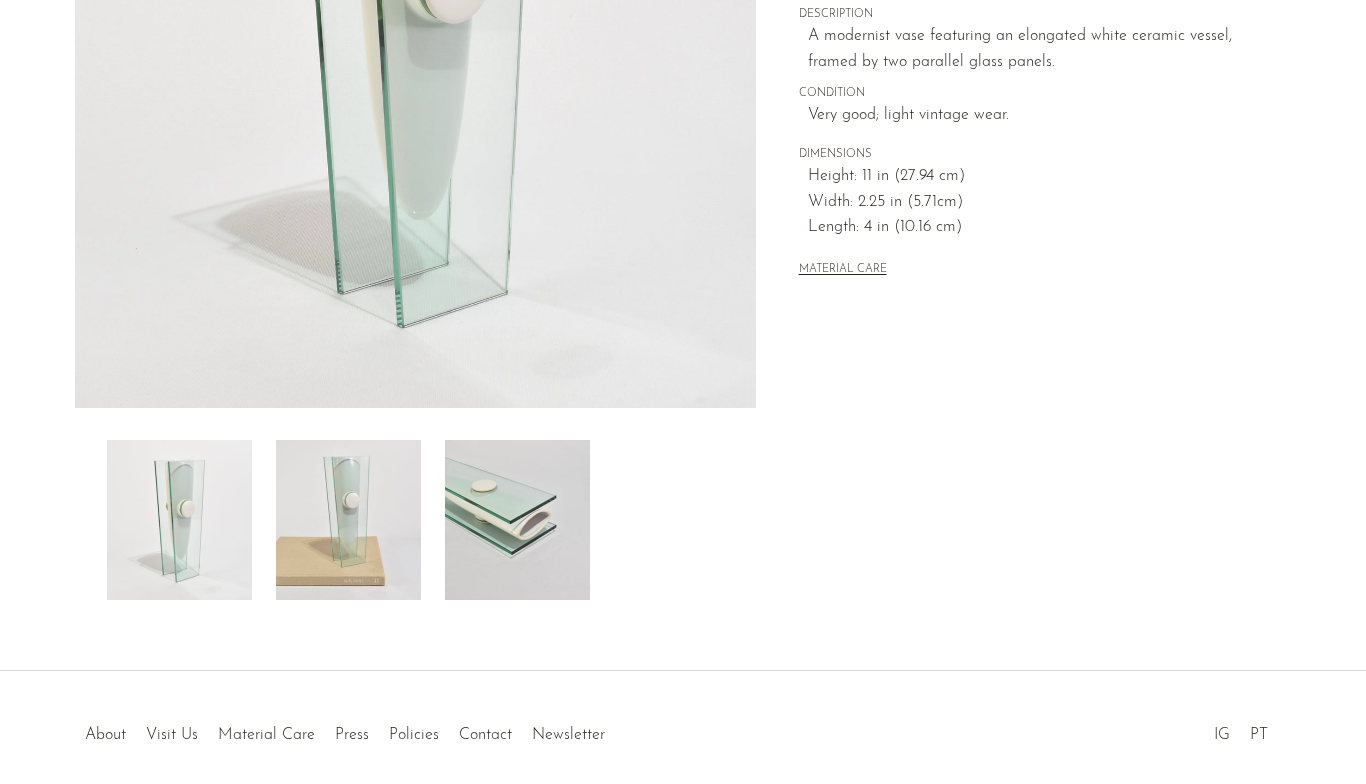 scroll, scrollTop: 455, scrollLeft: 0, axis: vertical 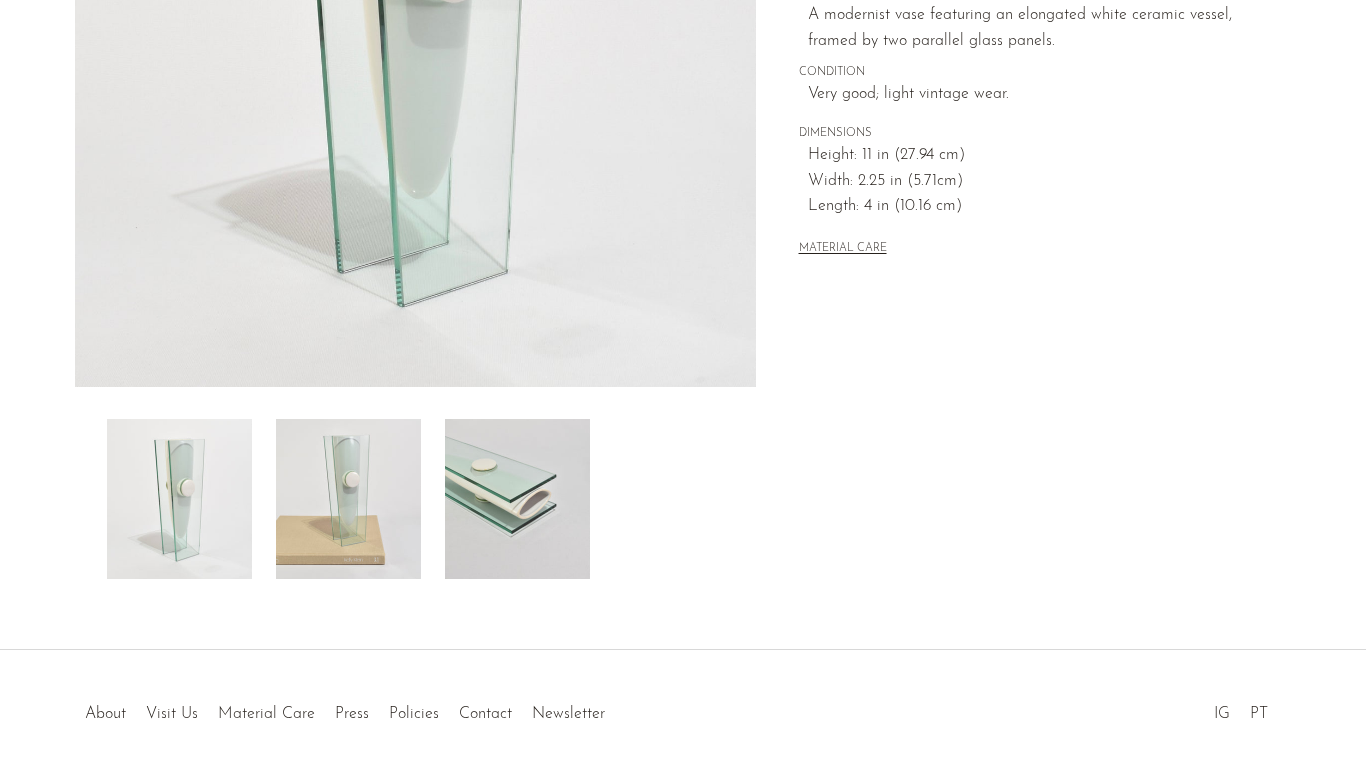 click at bounding box center [517, 499] 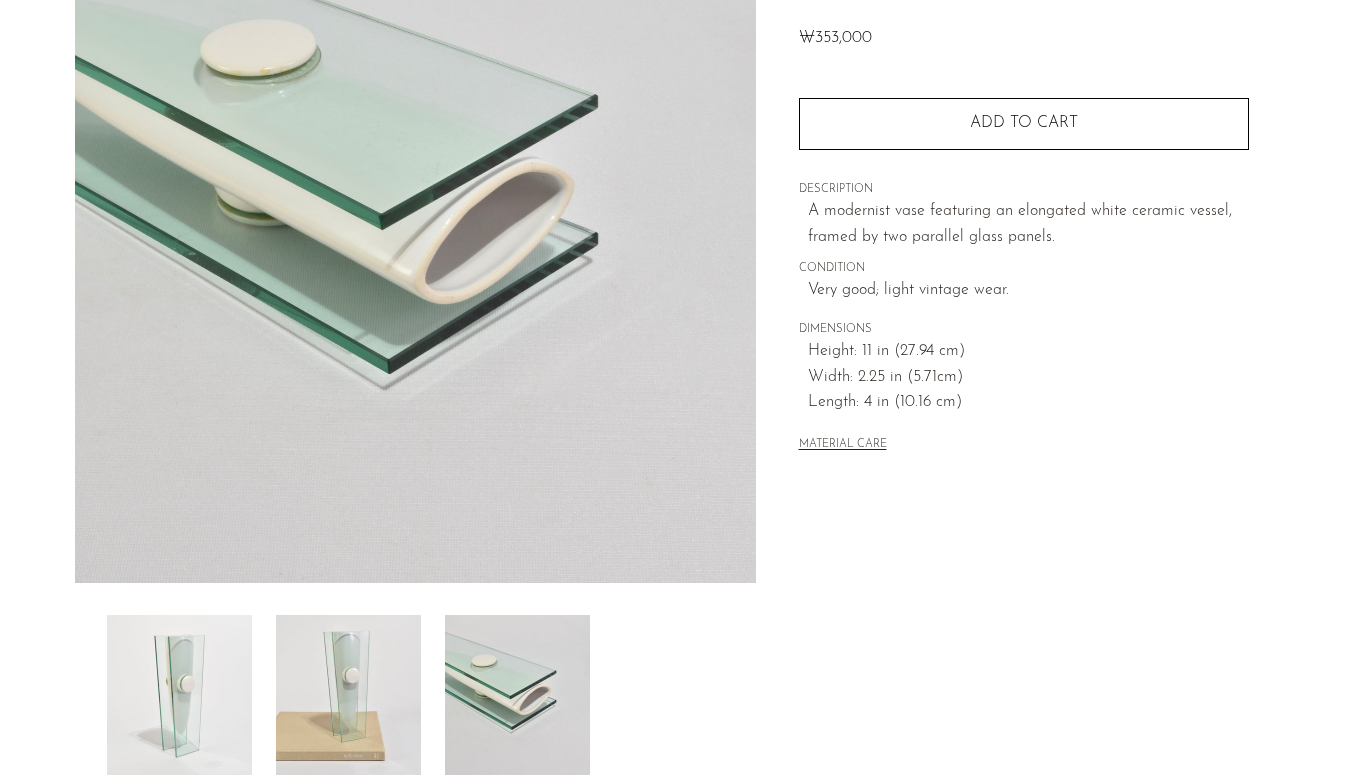 scroll, scrollTop: 274, scrollLeft: 0, axis: vertical 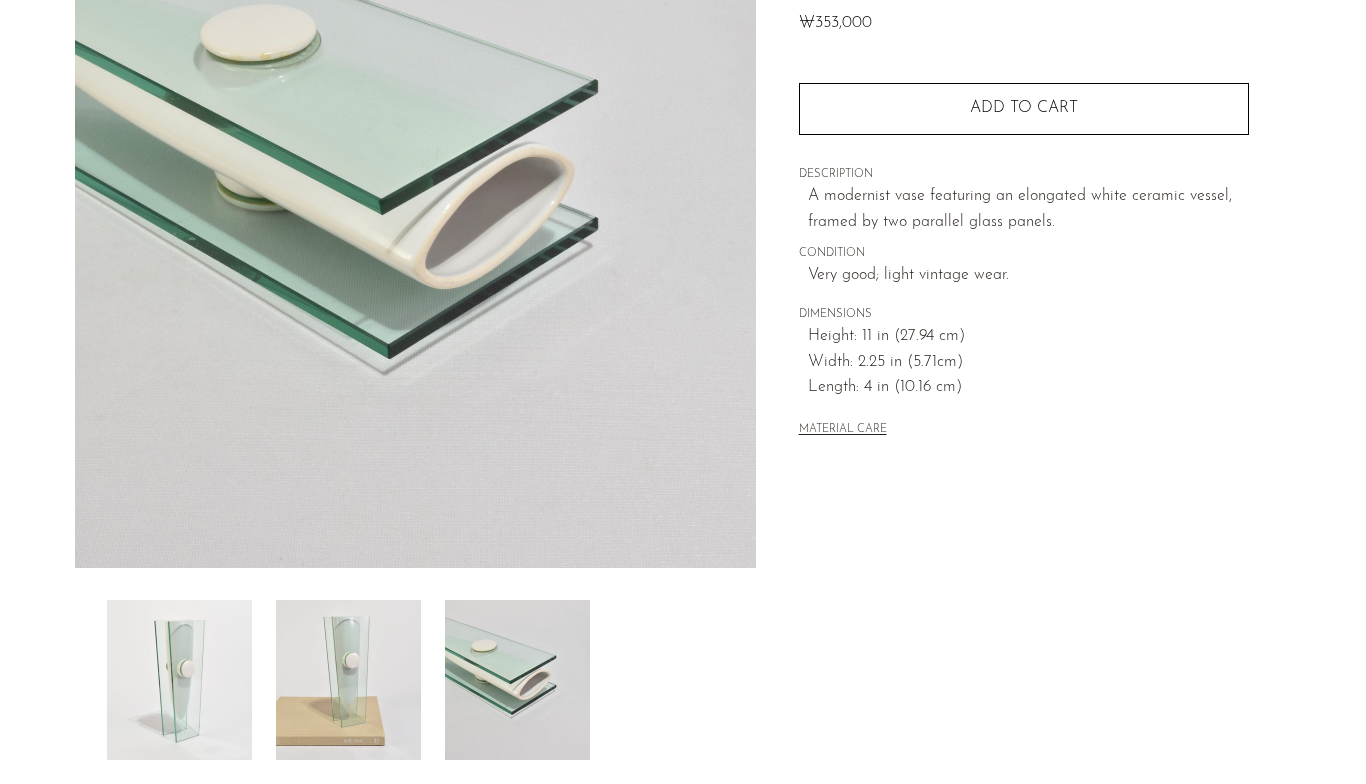 click at bounding box center (517, 680) 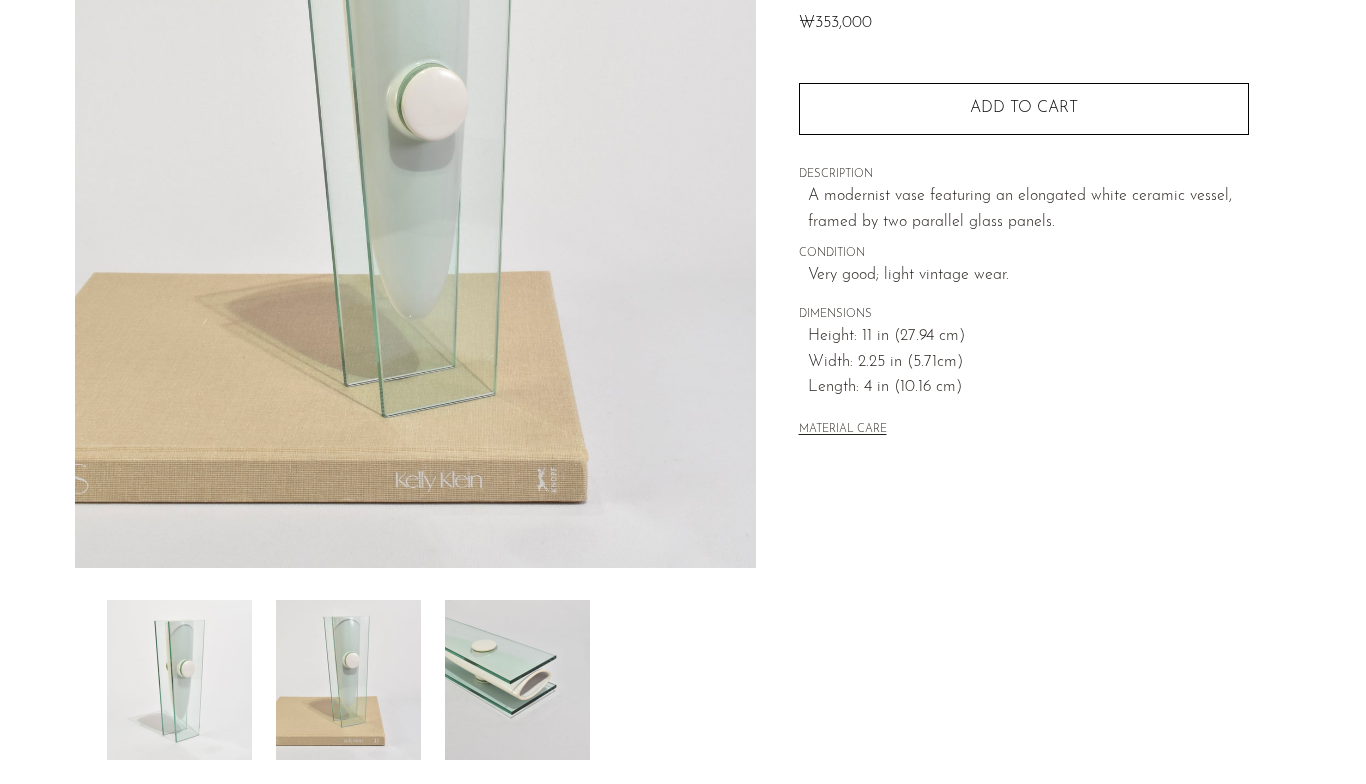 click at bounding box center [179, 680] 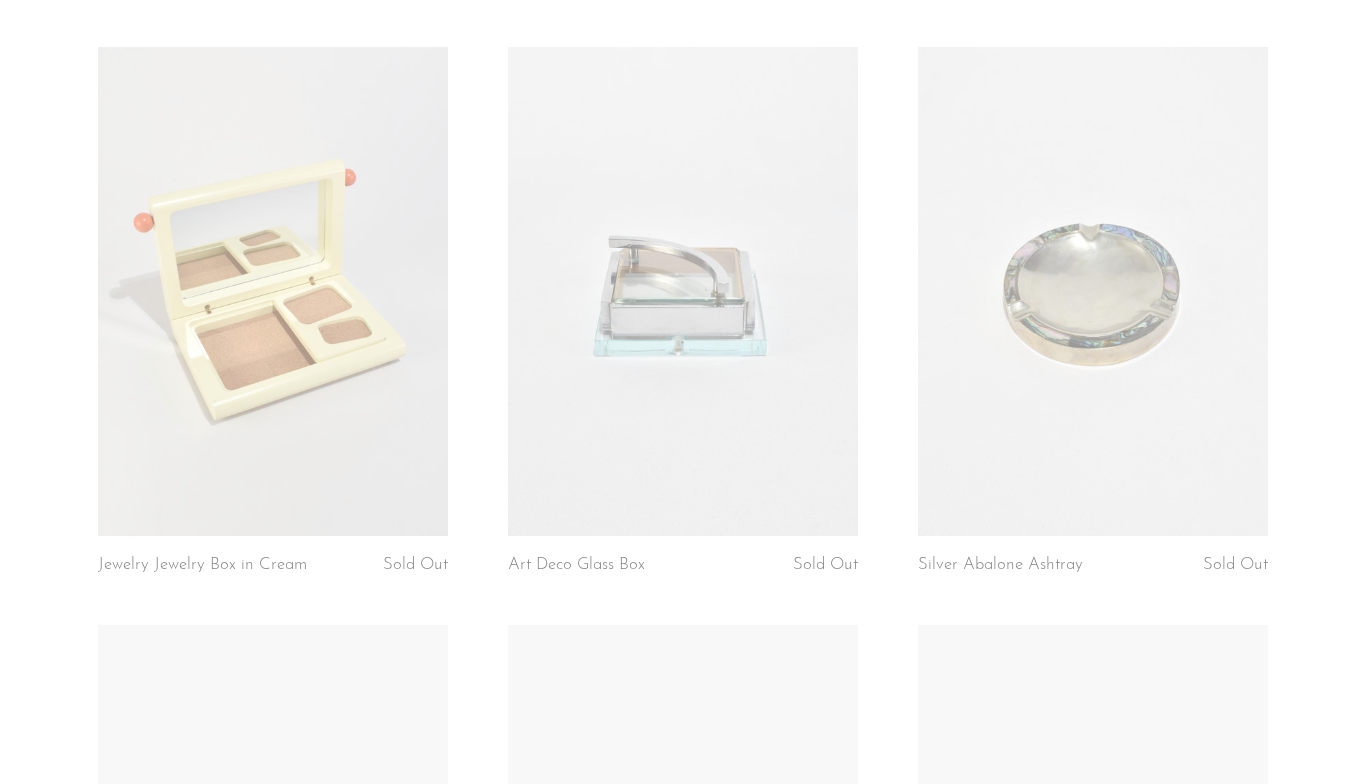 scroll, scrollTop: 5454, scrollLeft: 0, axis: vertical 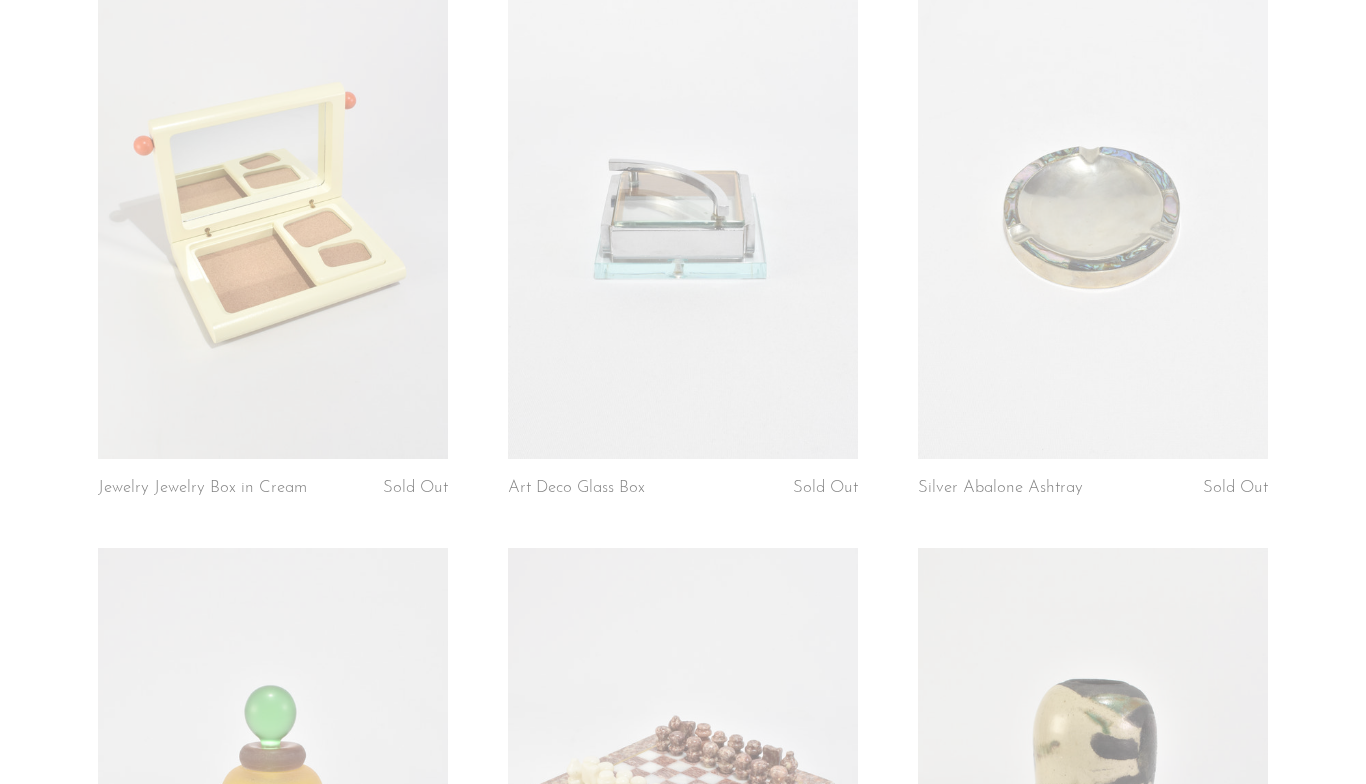 click at bounding box center (273, 215) 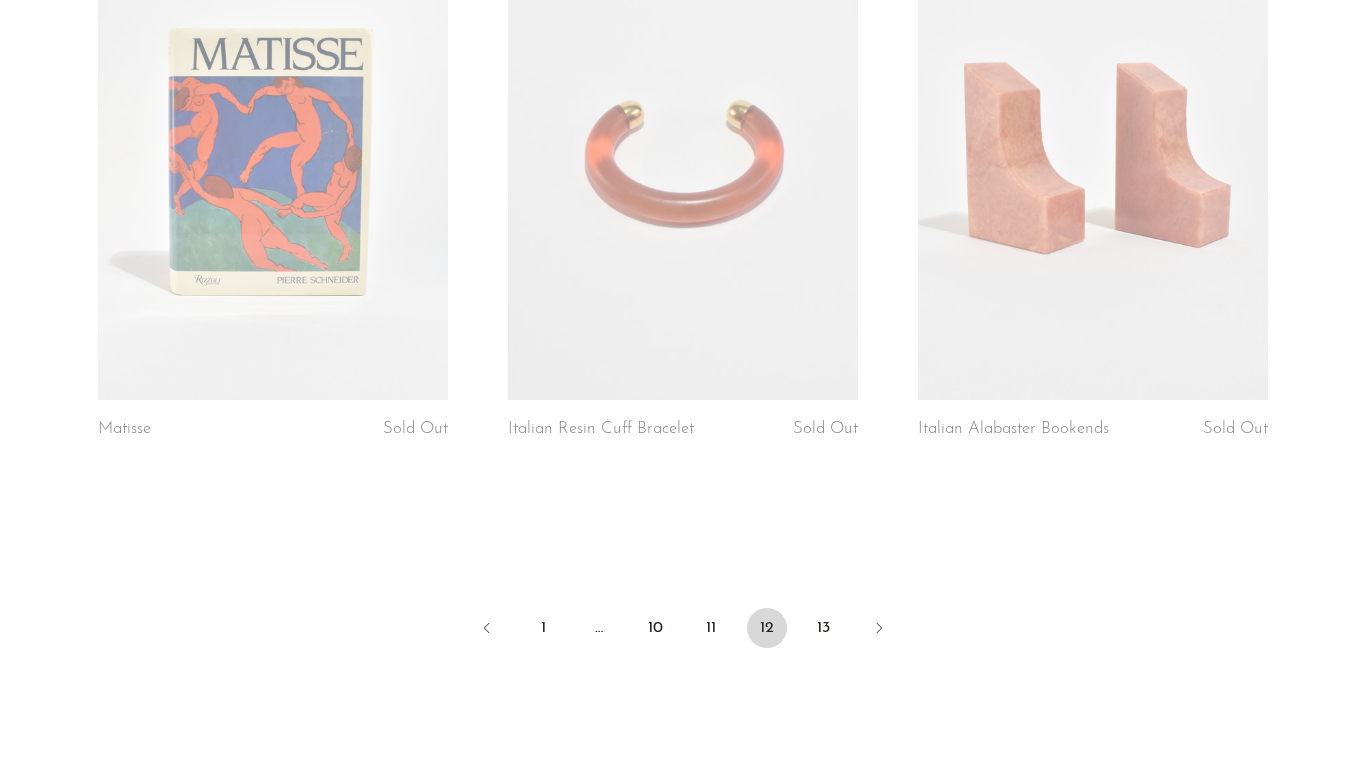 scroll, scrollTop: 6713, scrollLeft: 0, axis: vertical 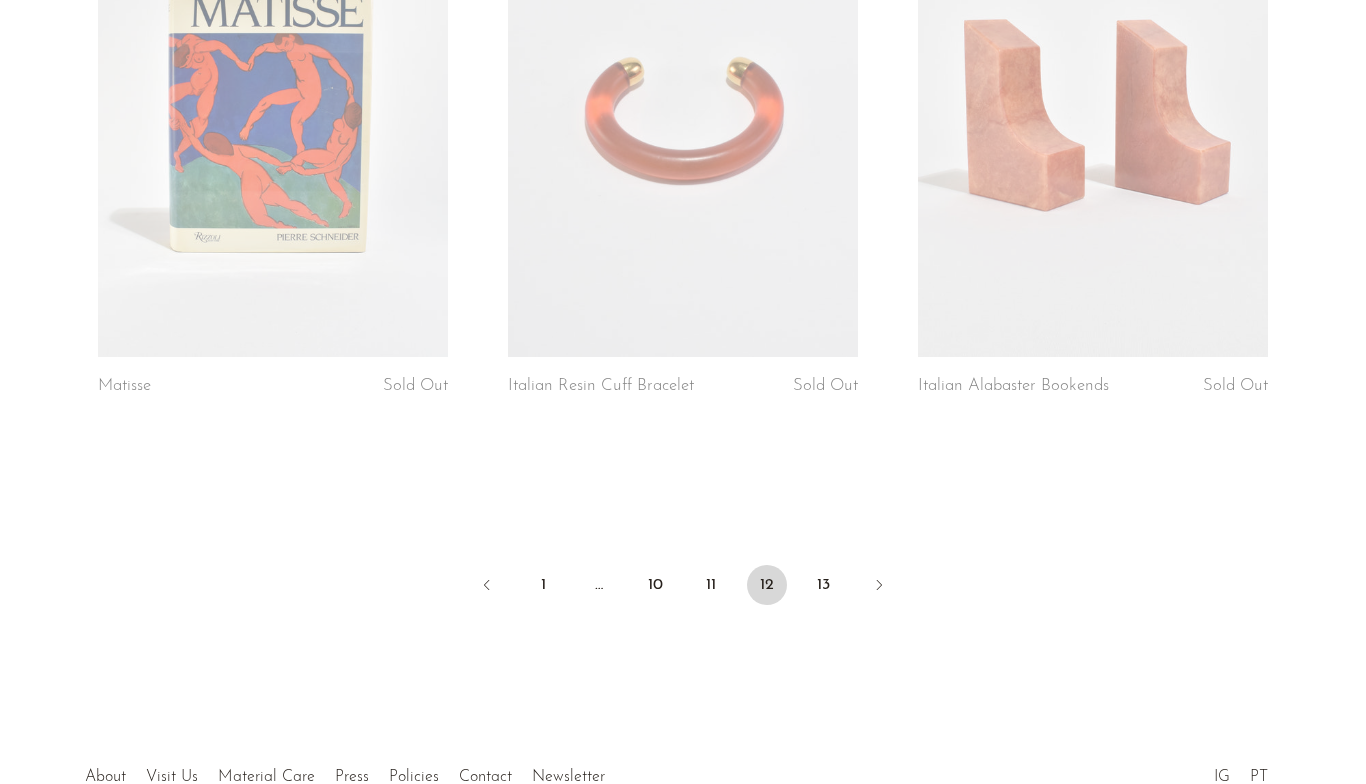click on "13" at bounding box center (823, 585) 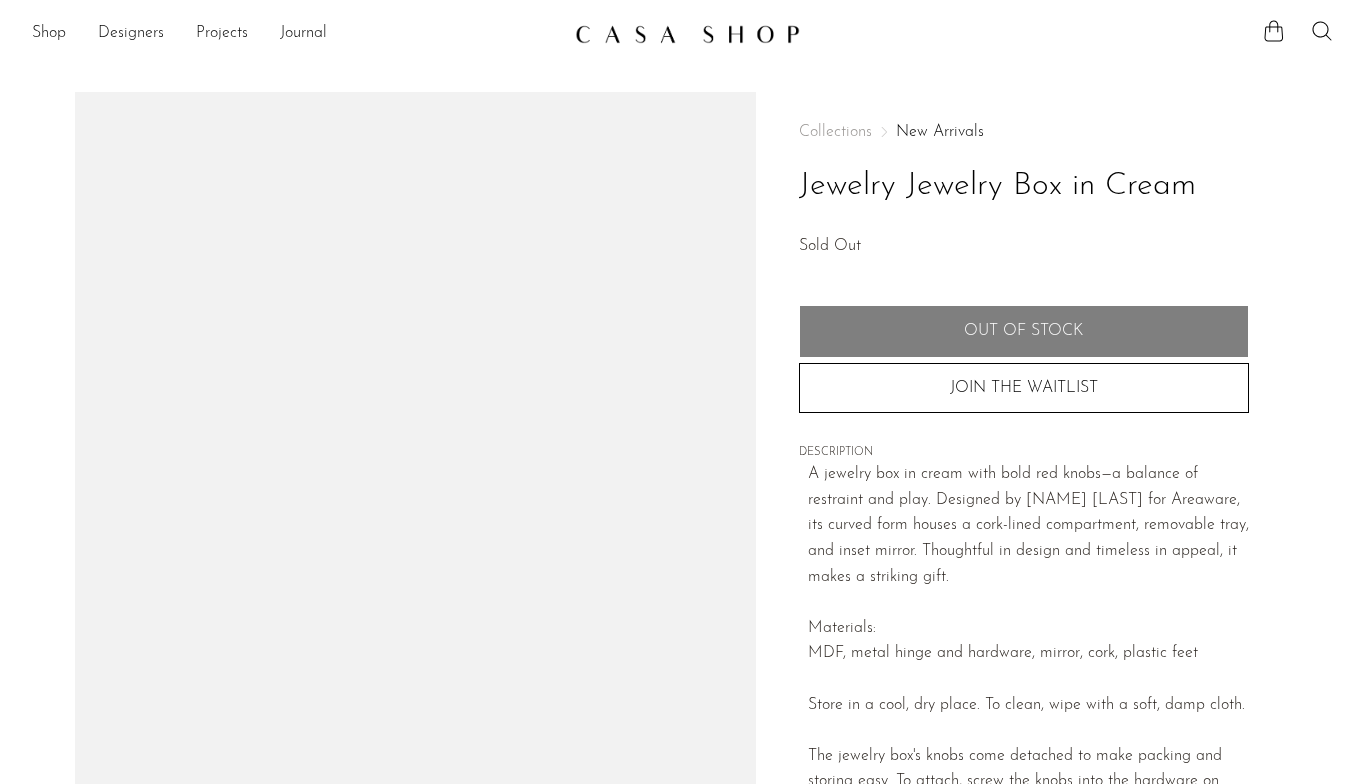 scroll, scrollTop: 0, scrollLeft: 0, axis: both 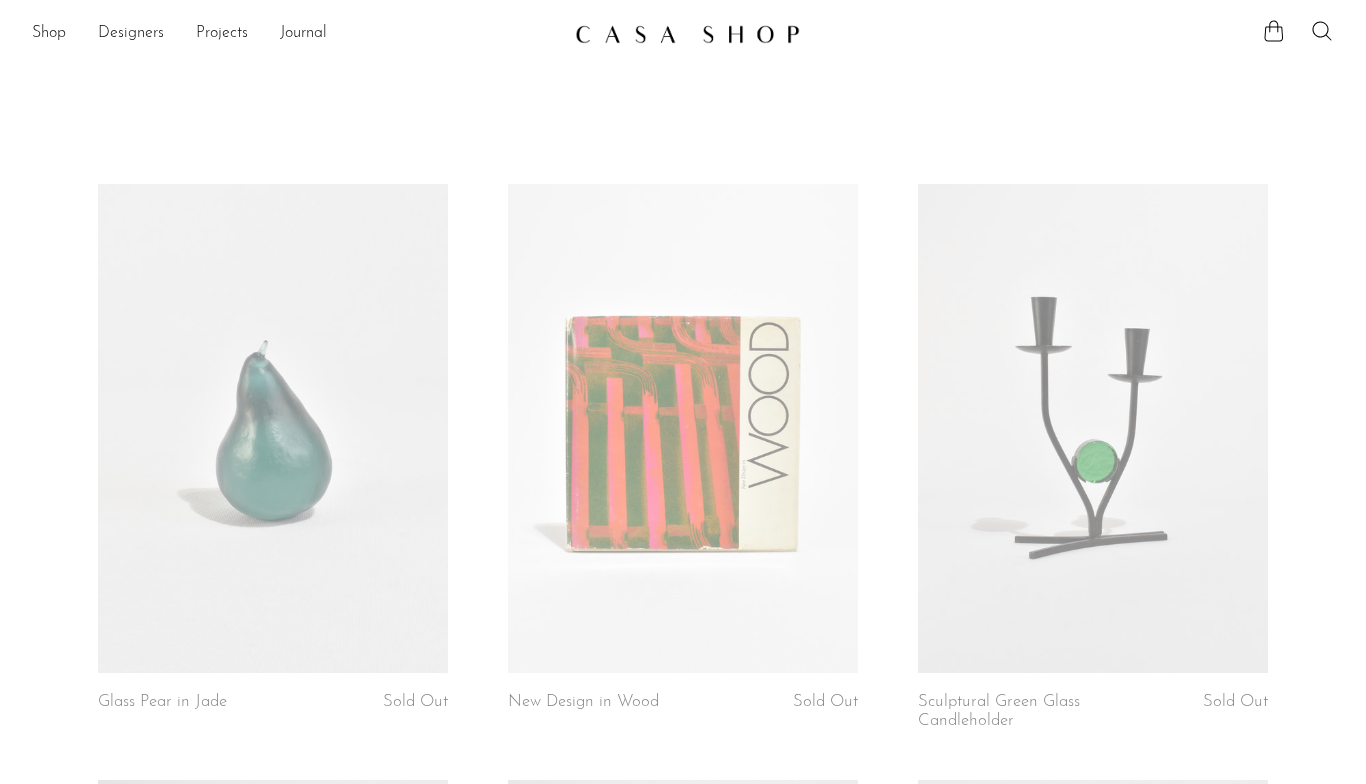 click on "Shop" at bounding box center [49, 34] 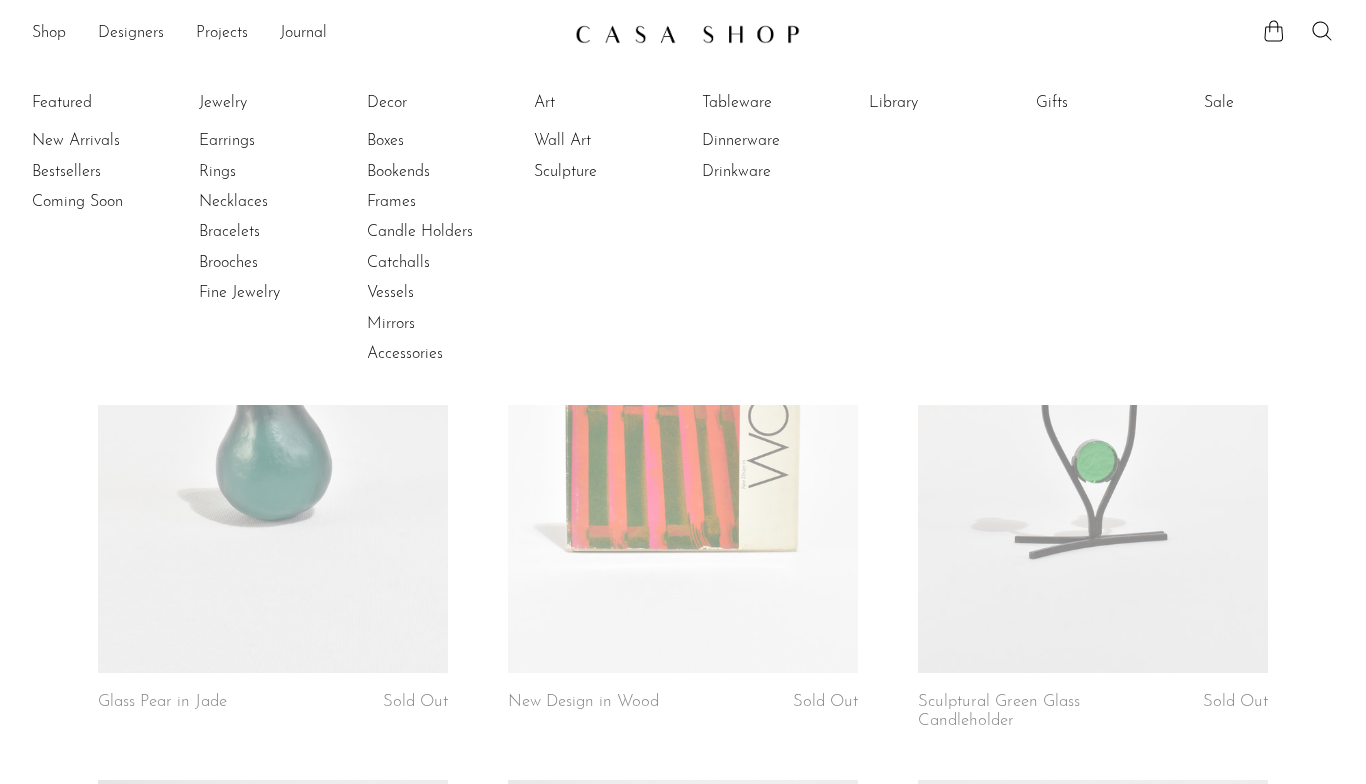 click on "Necklaces" at bounding box center [274, 202] 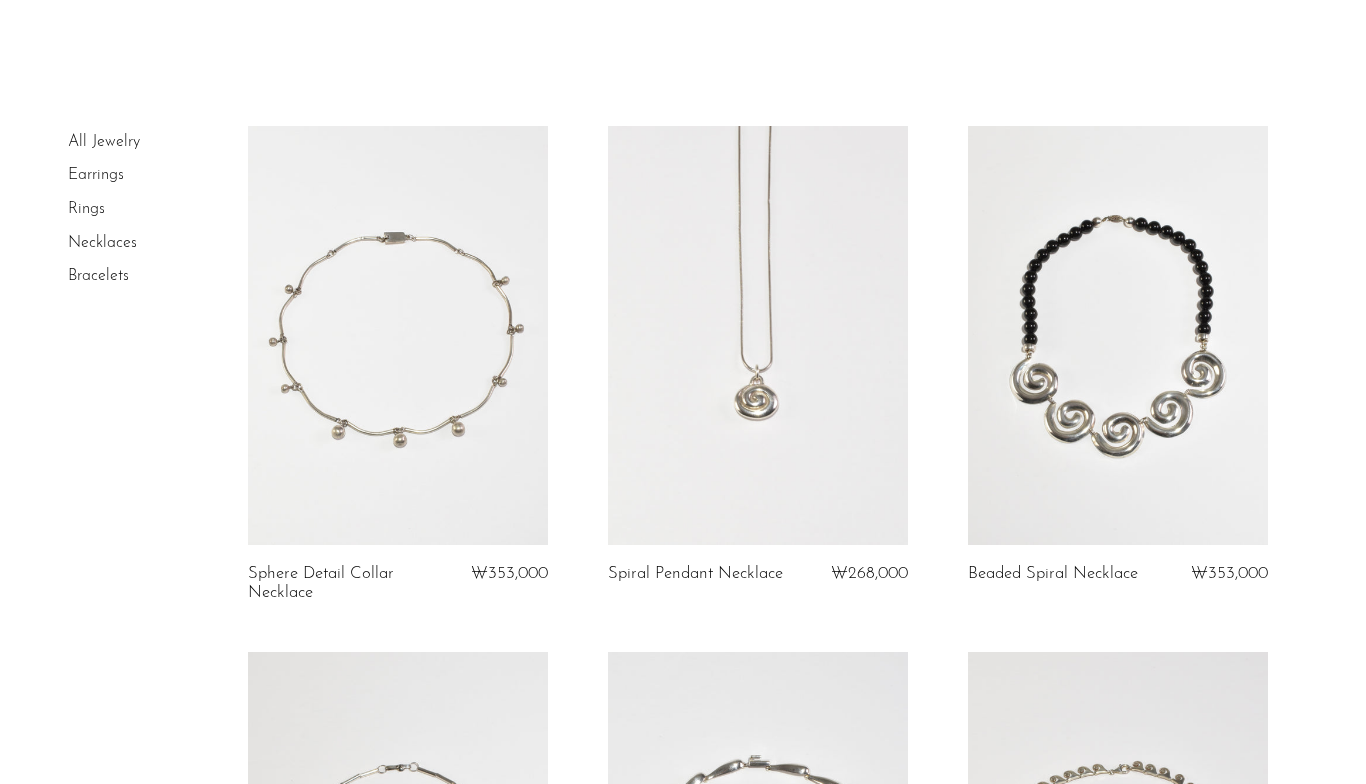 scroll, scrollTop: 0, scrollLeft: 0, axis: both 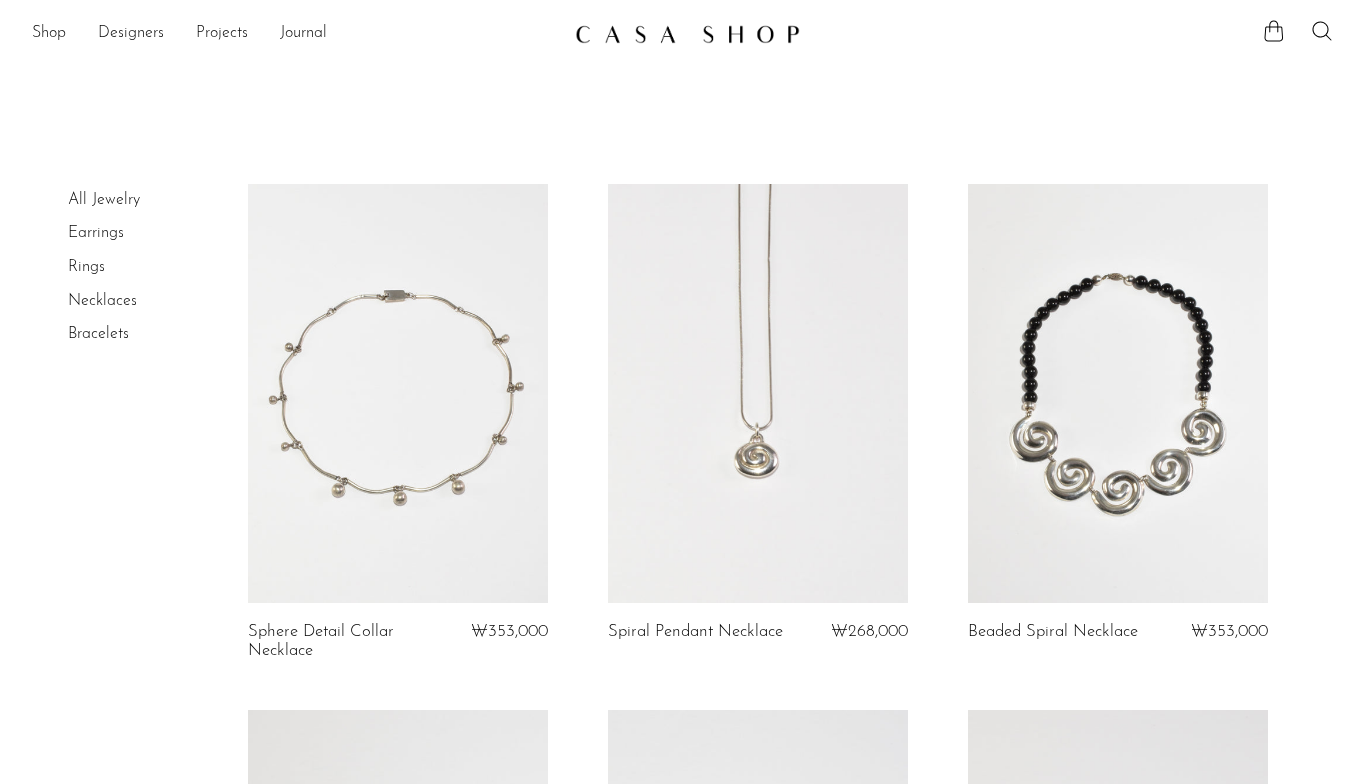 click on "Rings" at bounding box center [86, 267] 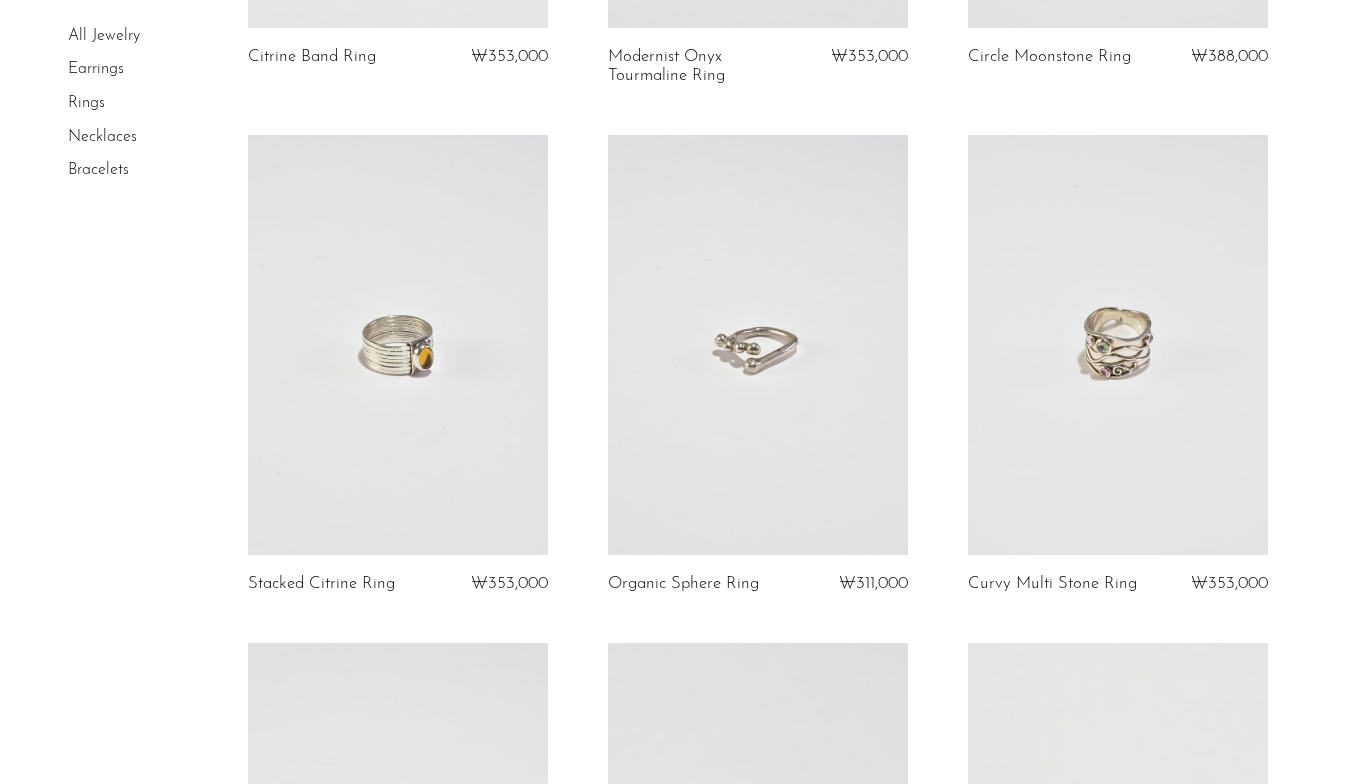 scroll, scrollTop: 587, scrollLeft: 0, axis: vertical 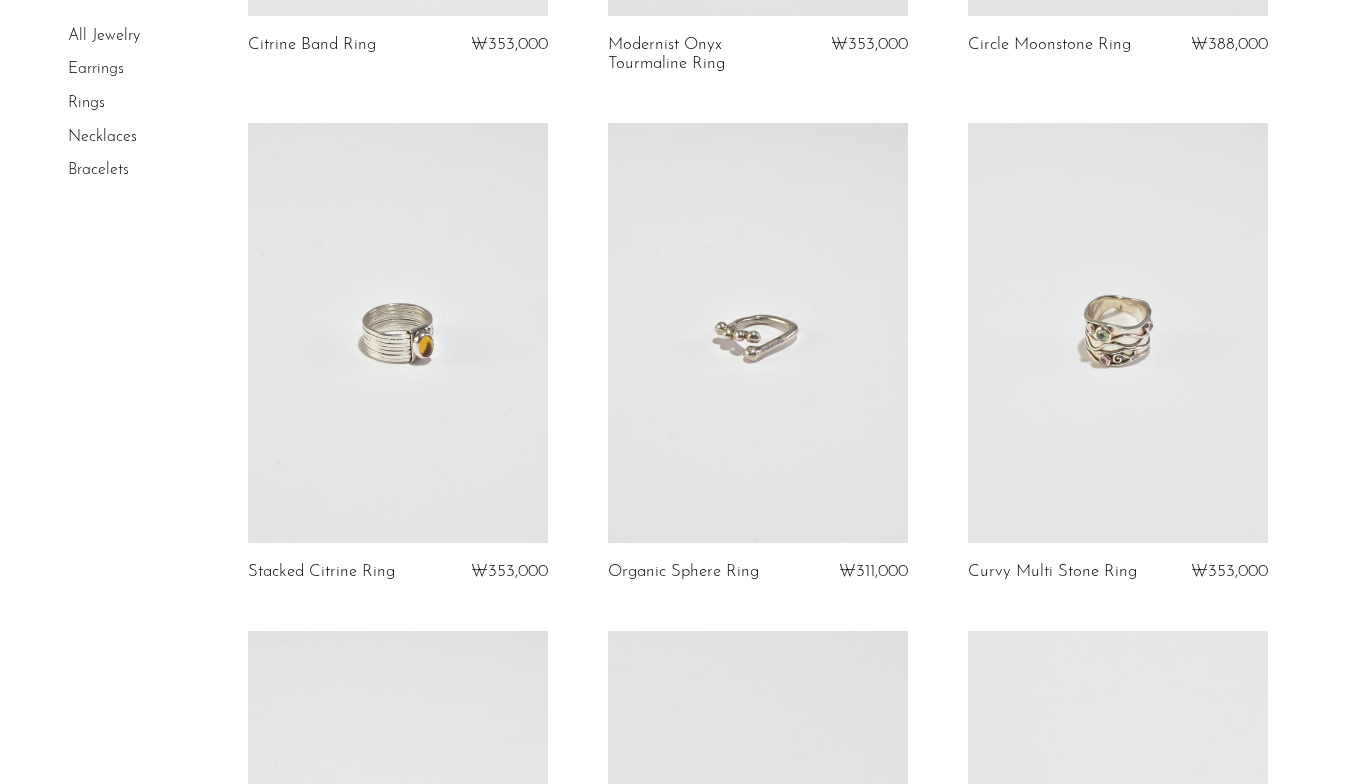 click at bounding box center (758, 333) 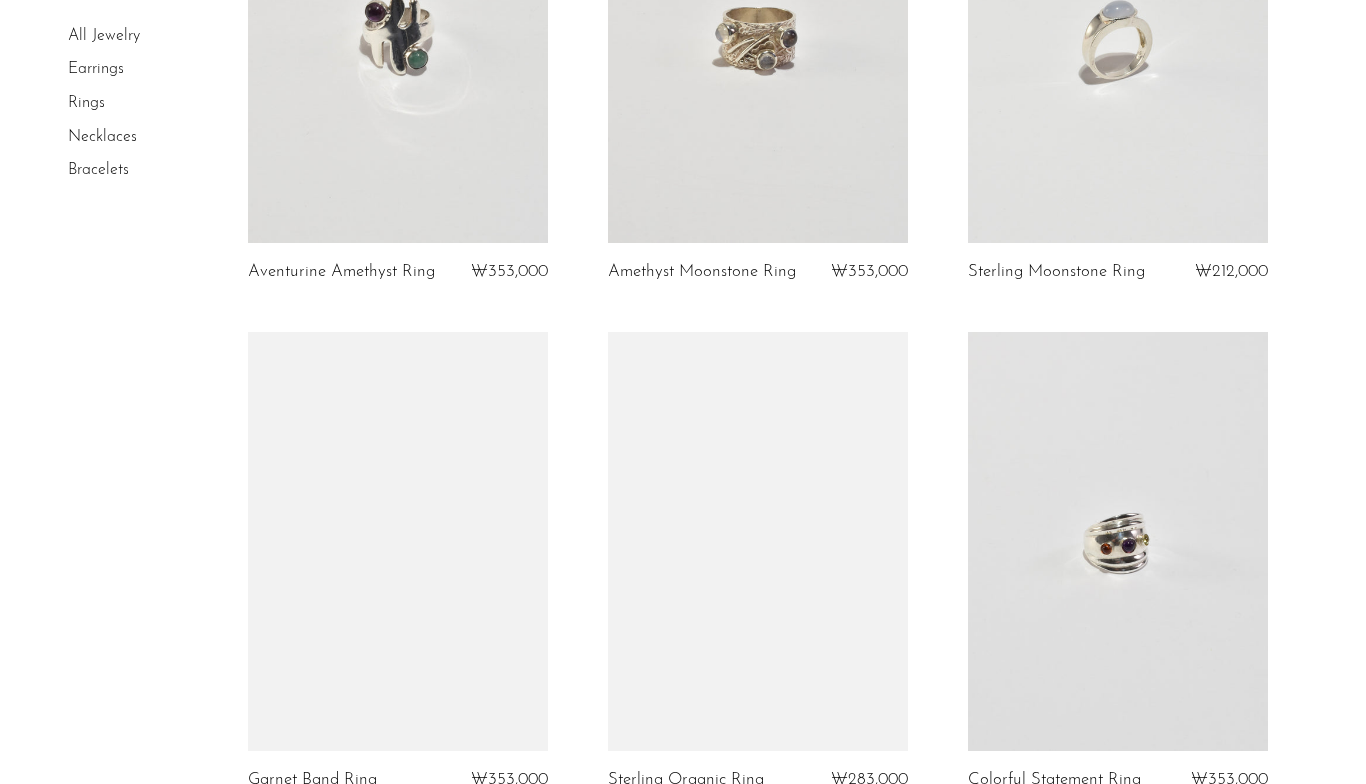 scroll, scrollTop: 5878, scrollLeft: 0, axis: vertical 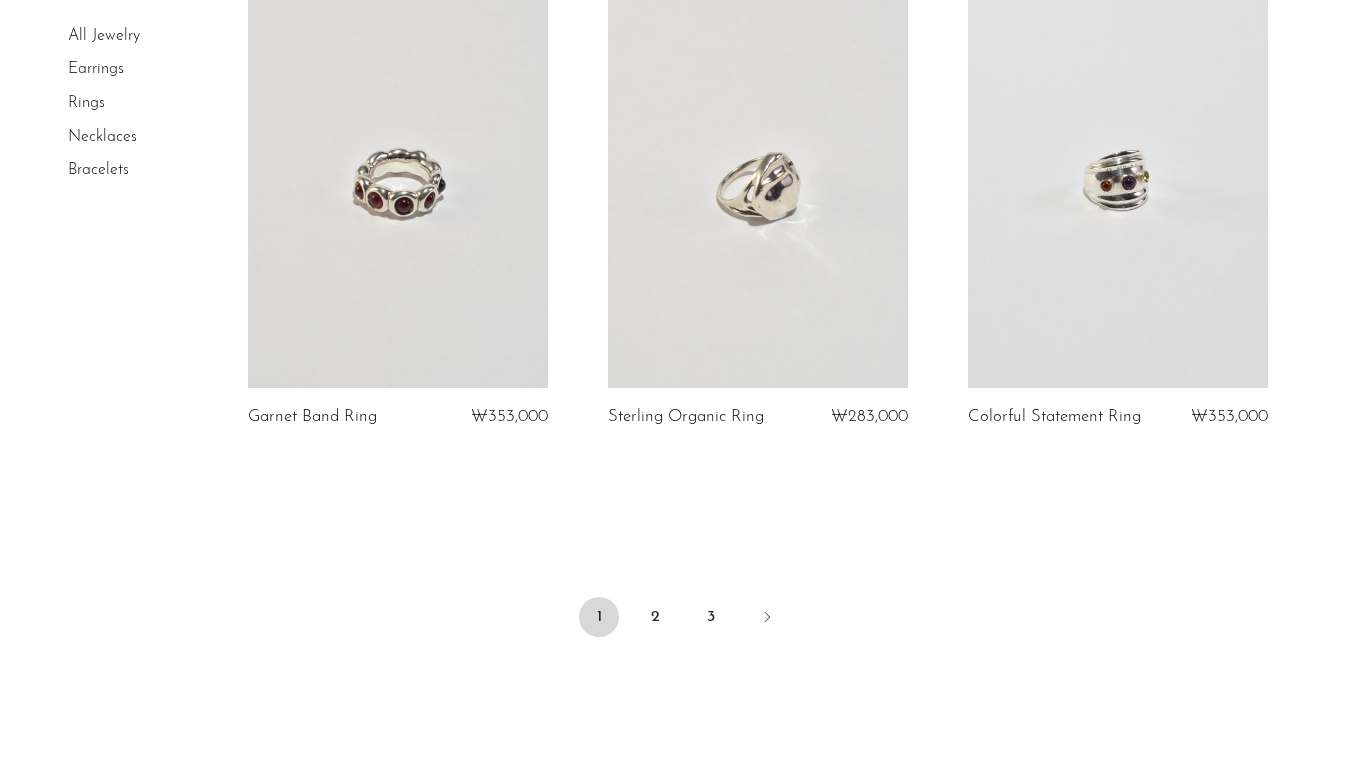 click on "2" at bounding box center [655, 617] 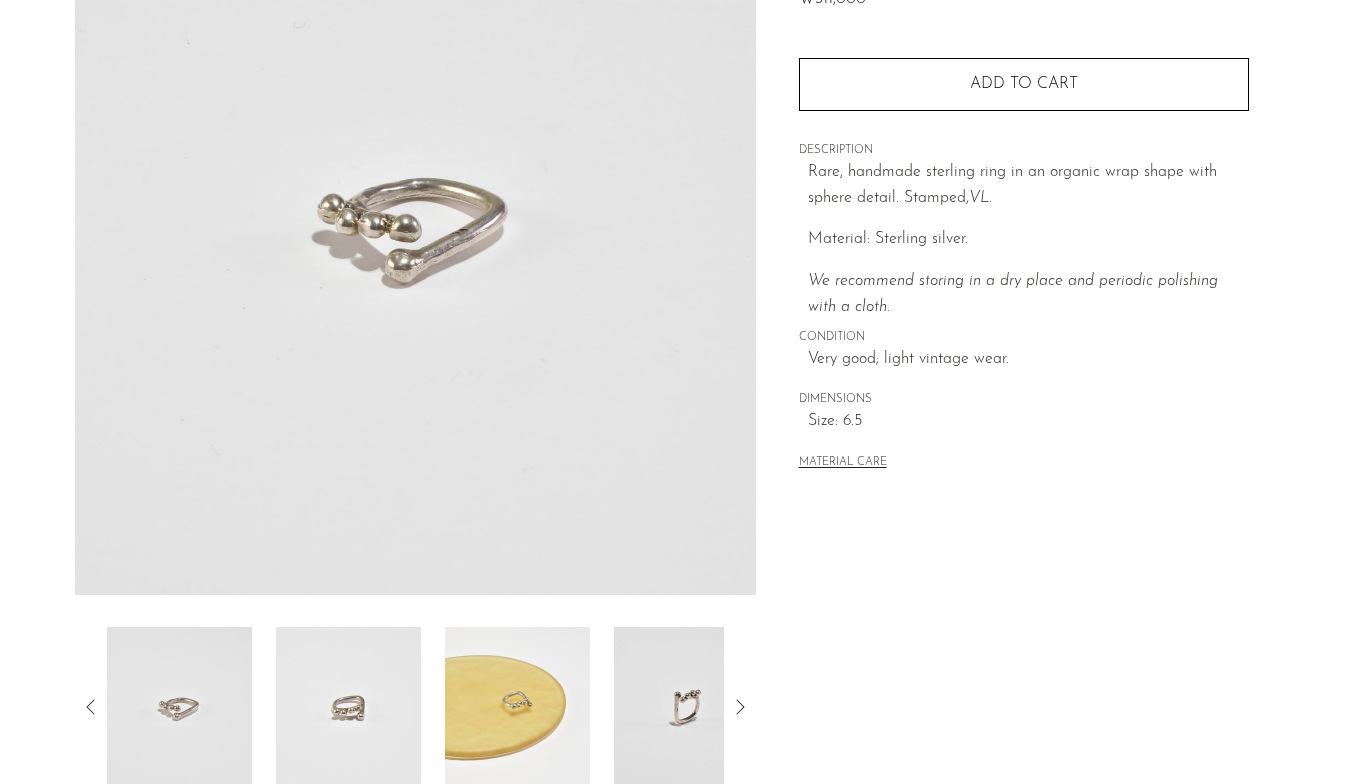 scroll, scrollTop: 295, scrollLeft: 0, axis: vertical 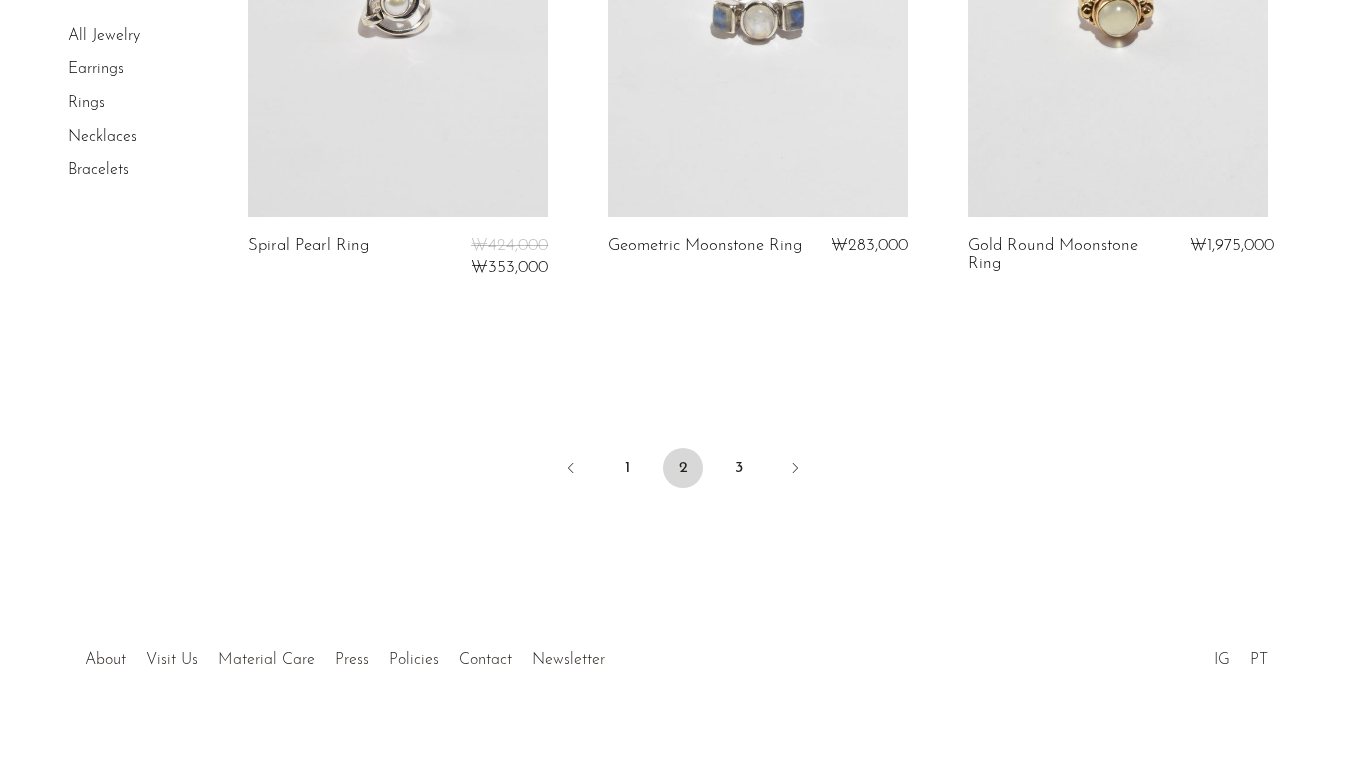 click on "3" at bounding box center [739, 468] 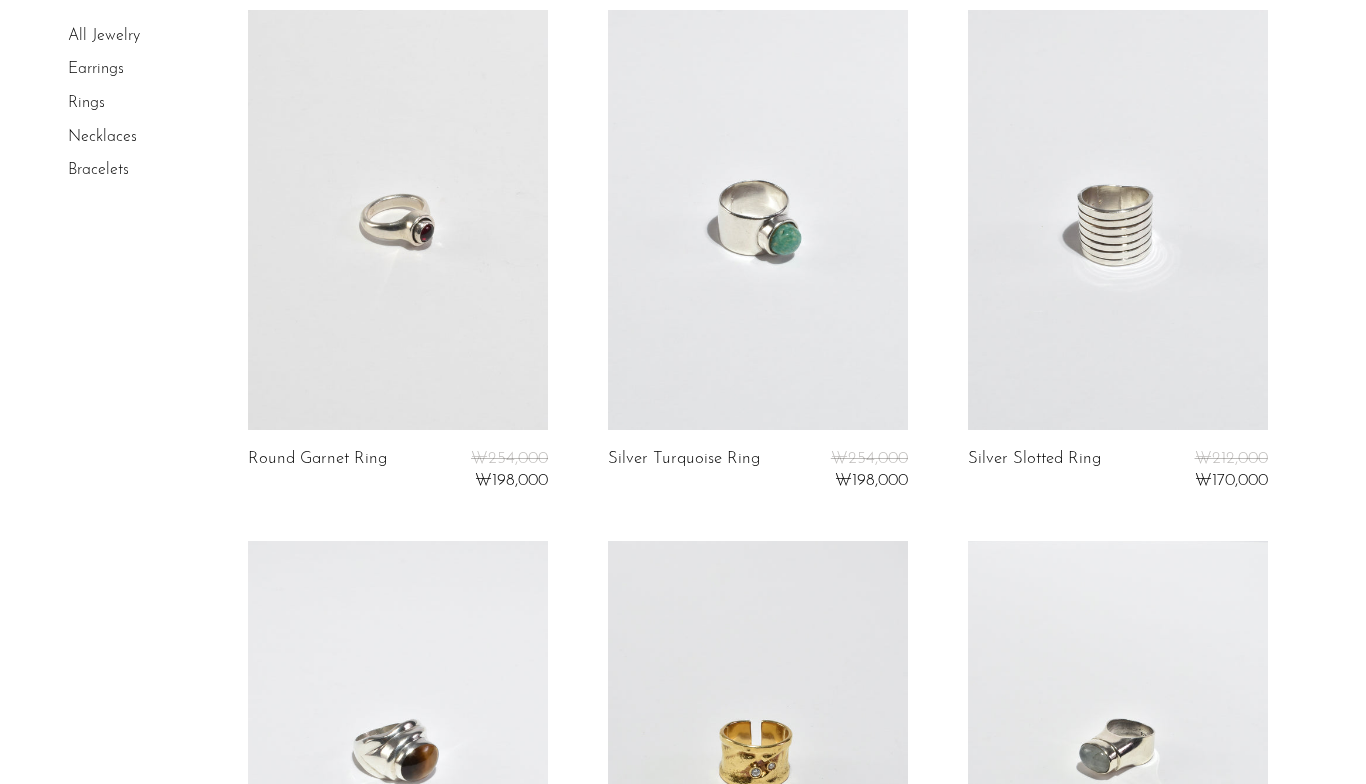 scroll, scrollTop: 0, scrollLeft: 0, axis: both 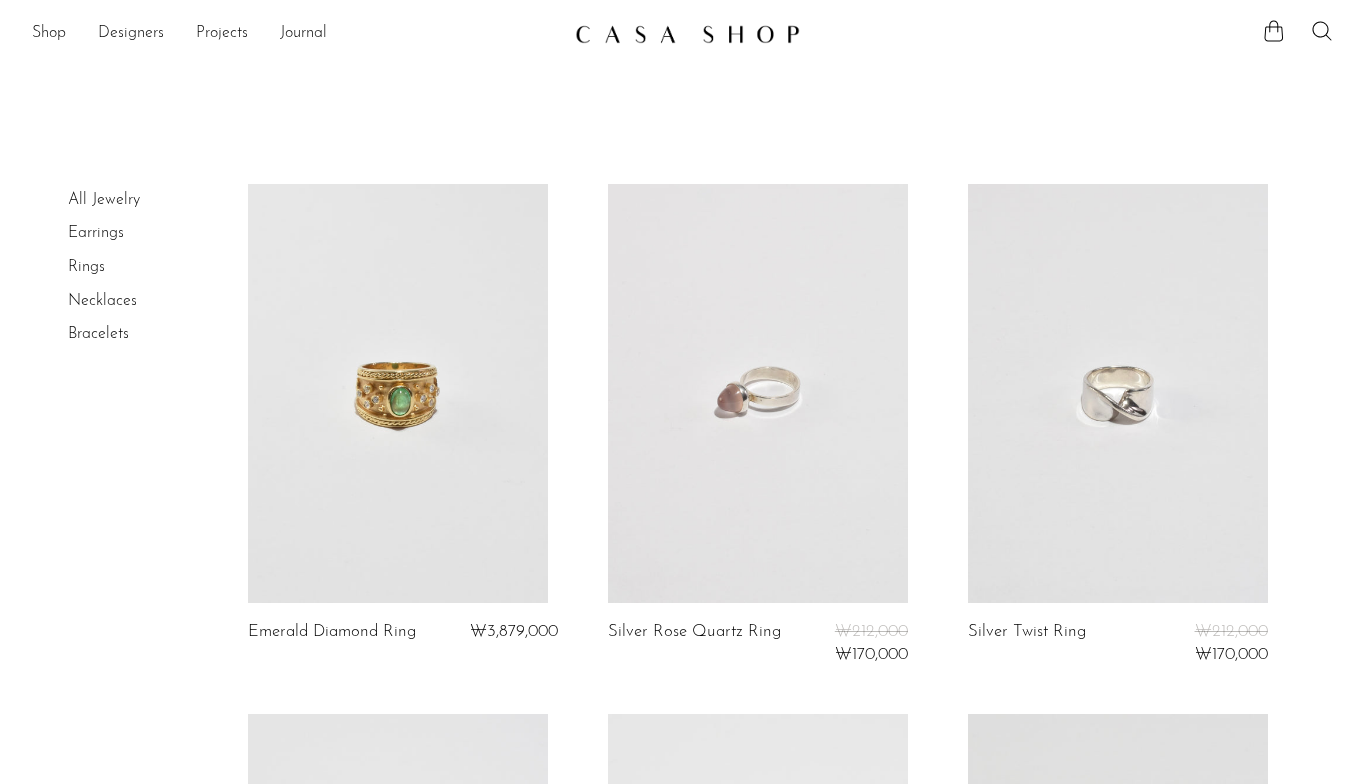 click on "Bracelets" at bounding box center (143, 335) 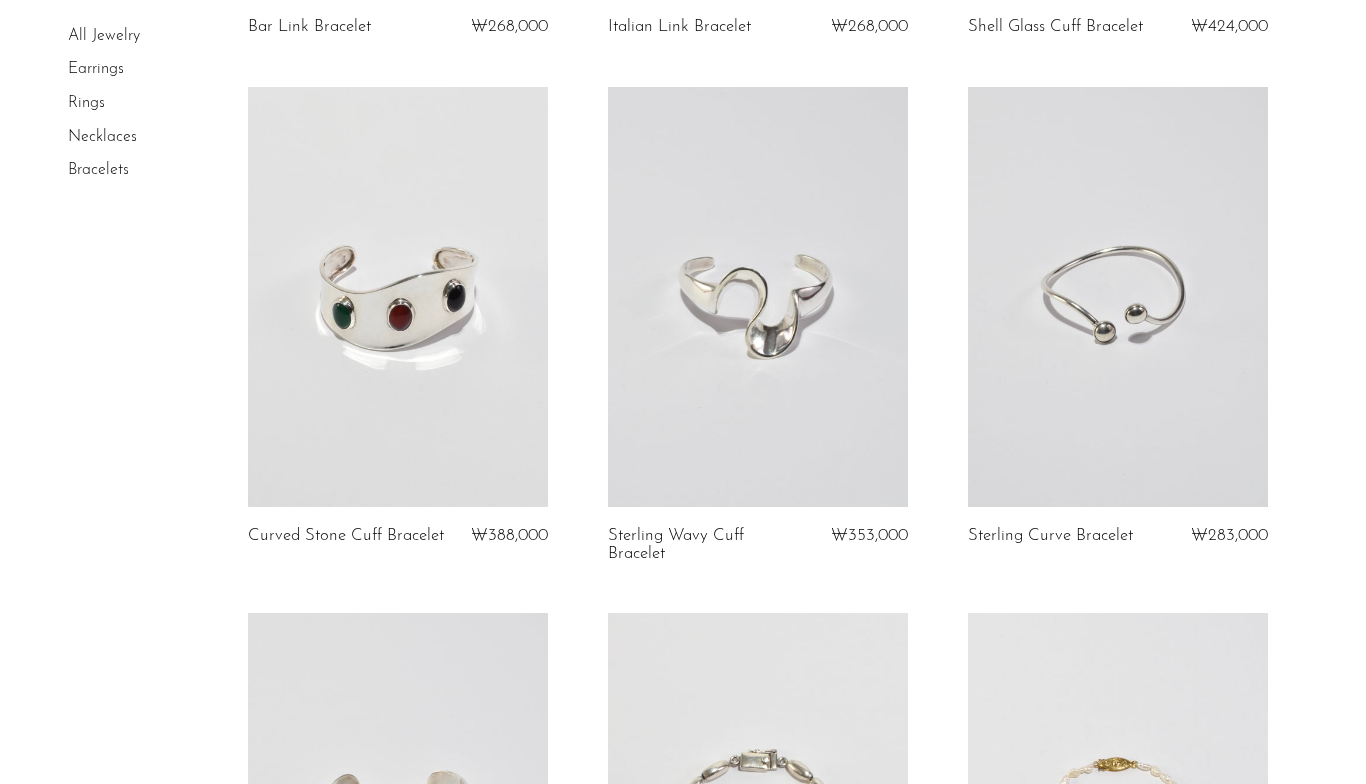 scroll, scrollTop: 614, scrollLeft: 0, axis: vertical 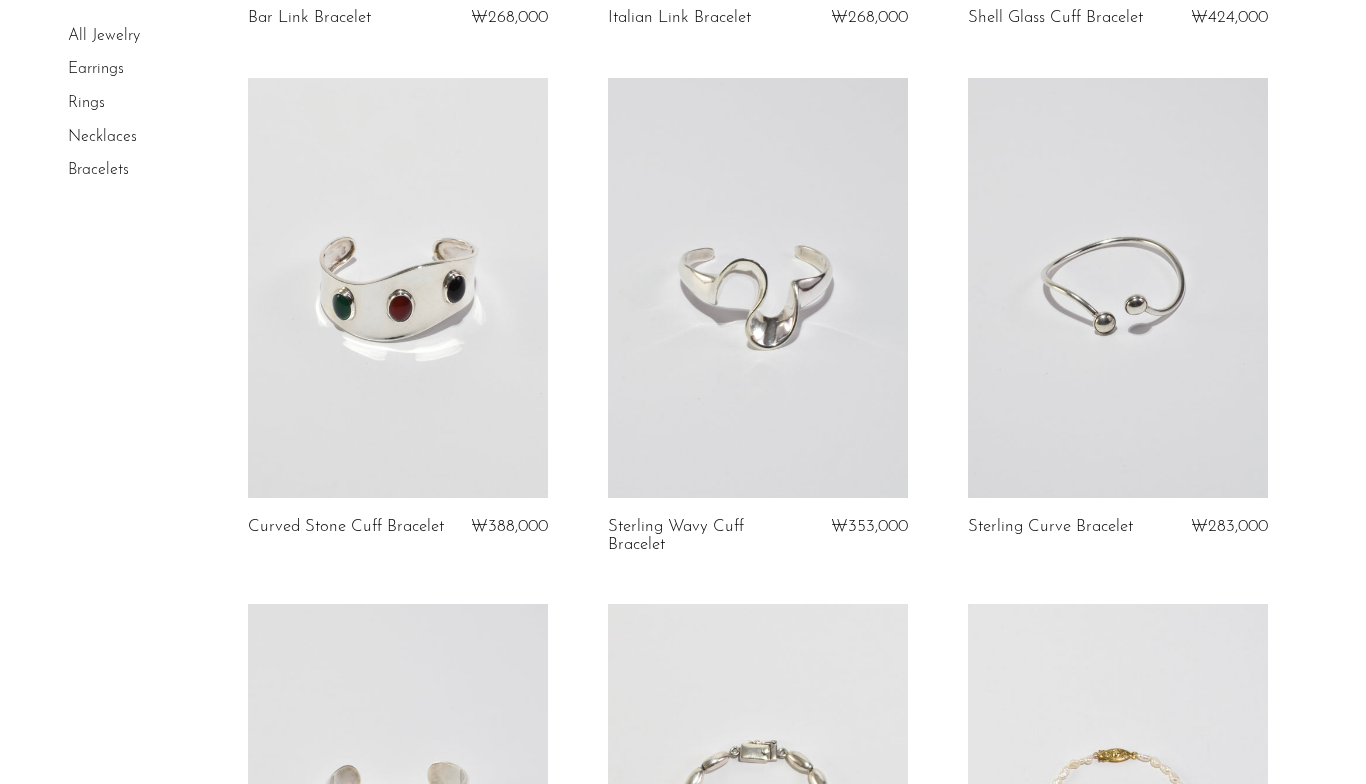 click at bounding box center (1118, 288) 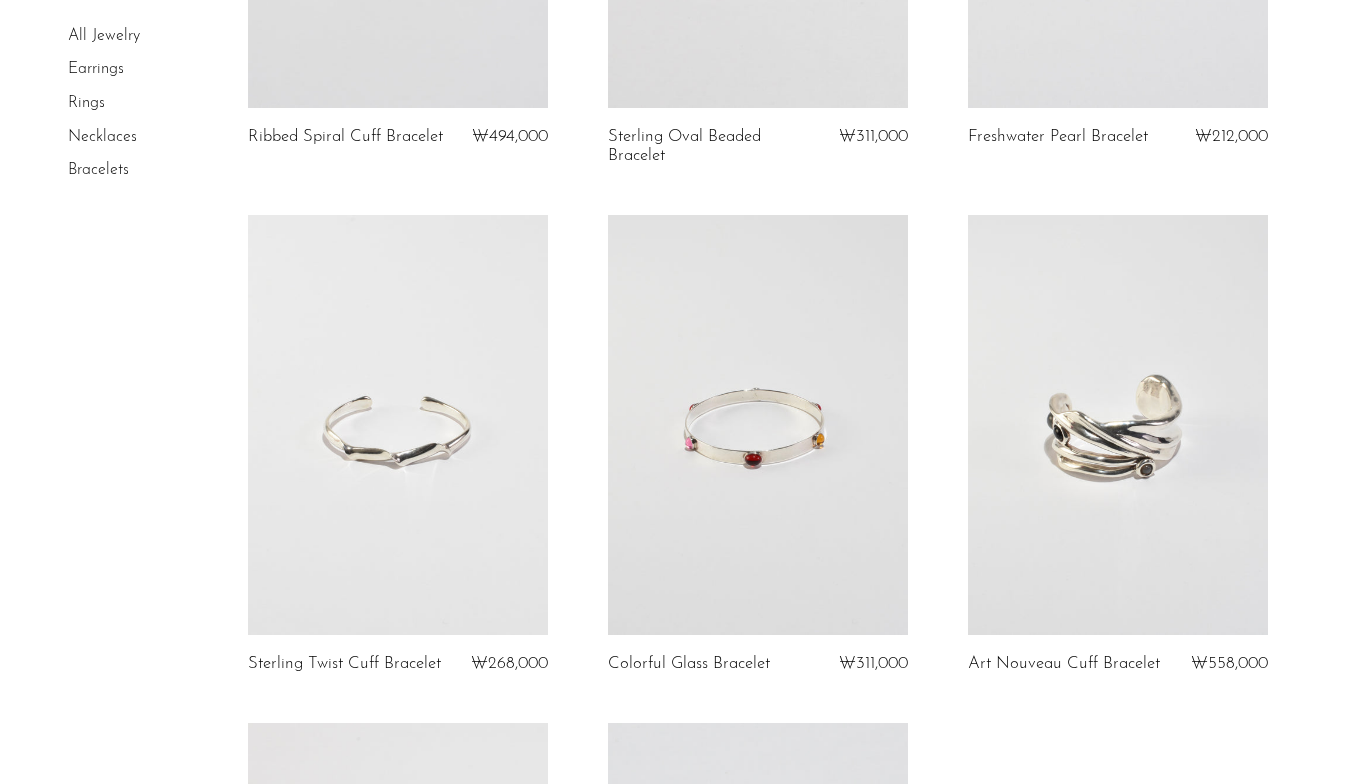 scroll, scrollTop: 1528, scrollLeft: 0, axis: vertical 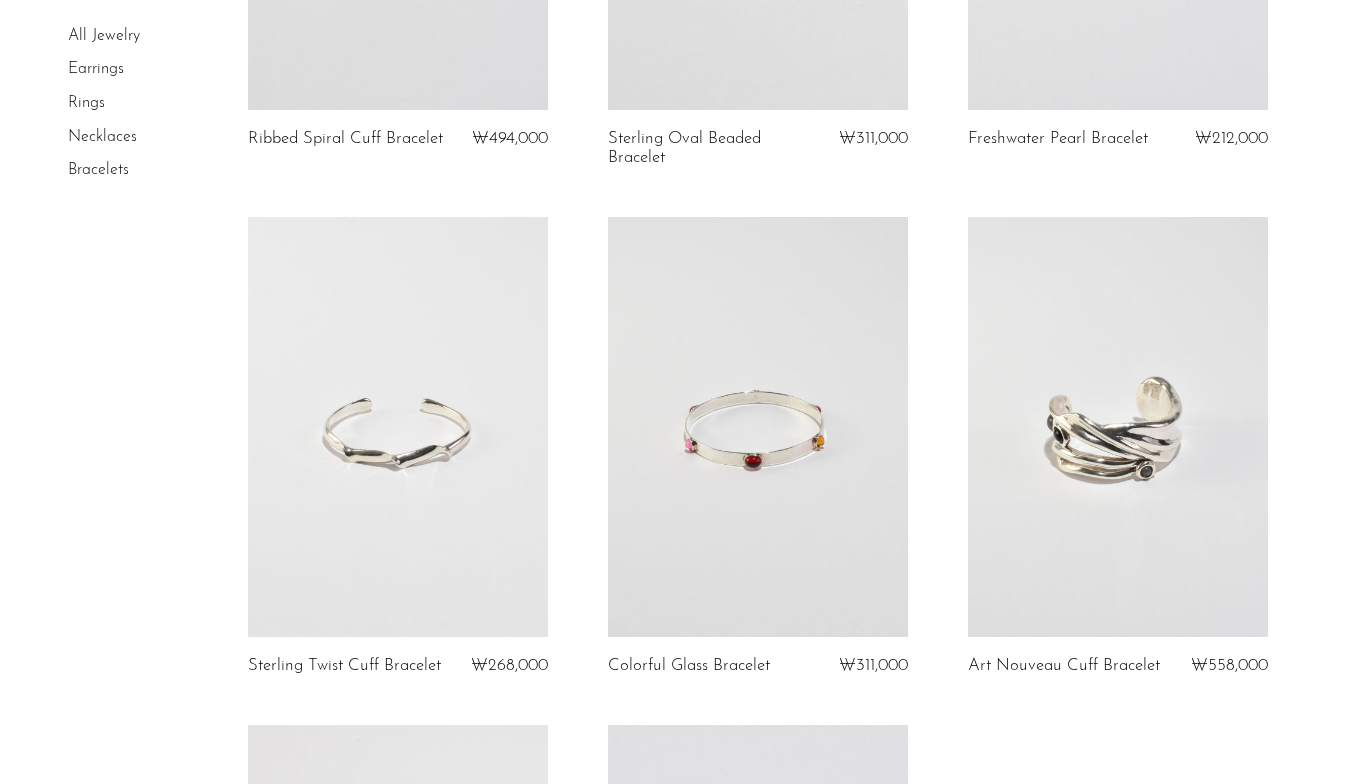 click at bounding box center (758, 427) 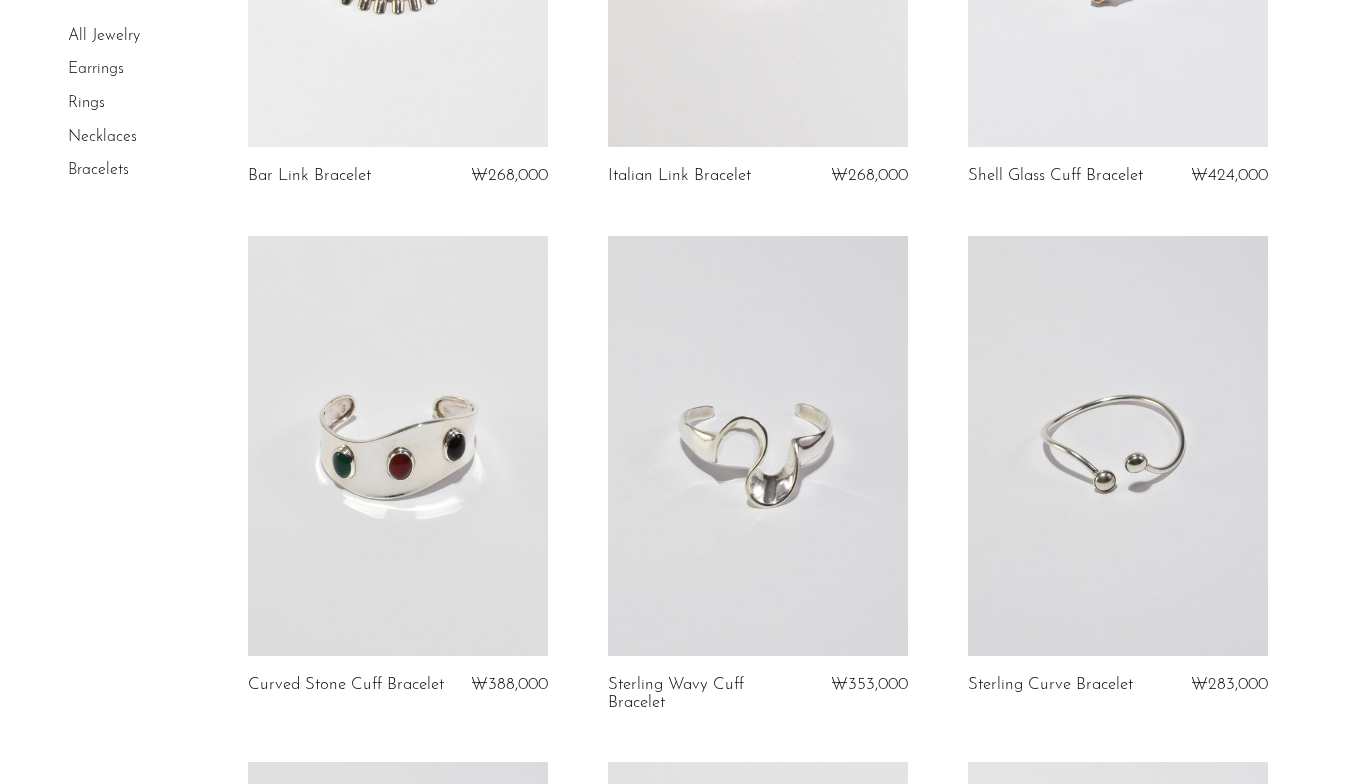 scroll, scrollTop: 477, scrollLeft: 0, axis: vertical 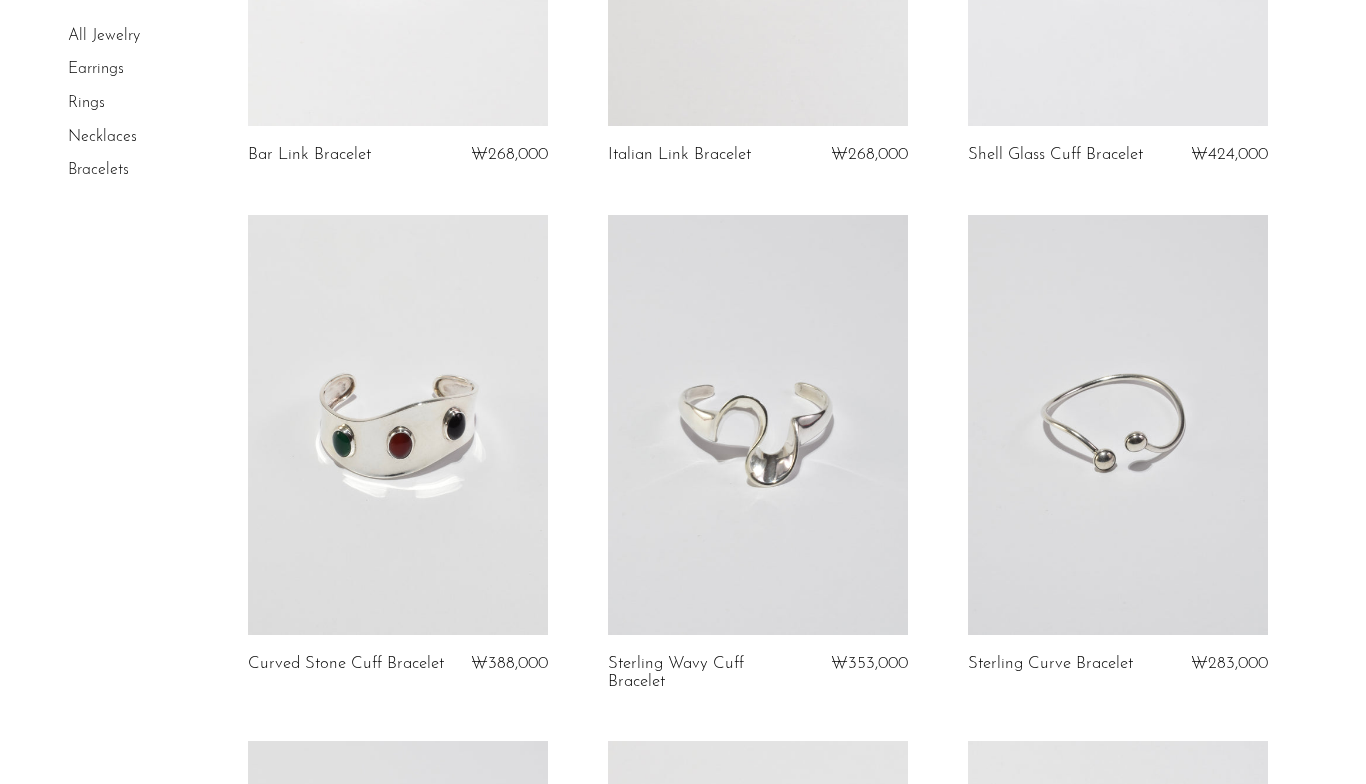 click at bounding box center [398, 425] 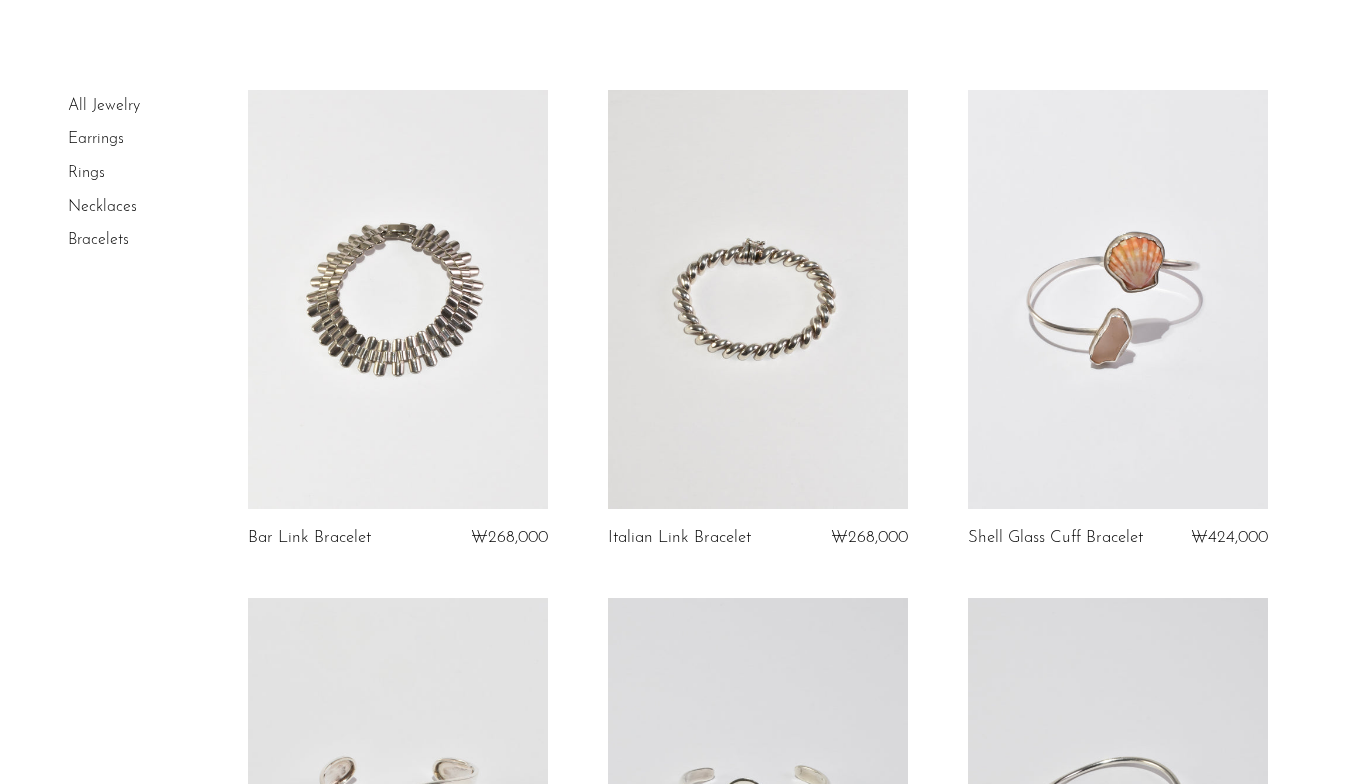 scroll, scrollTop: 0, scrollLeft: 0, axis: both 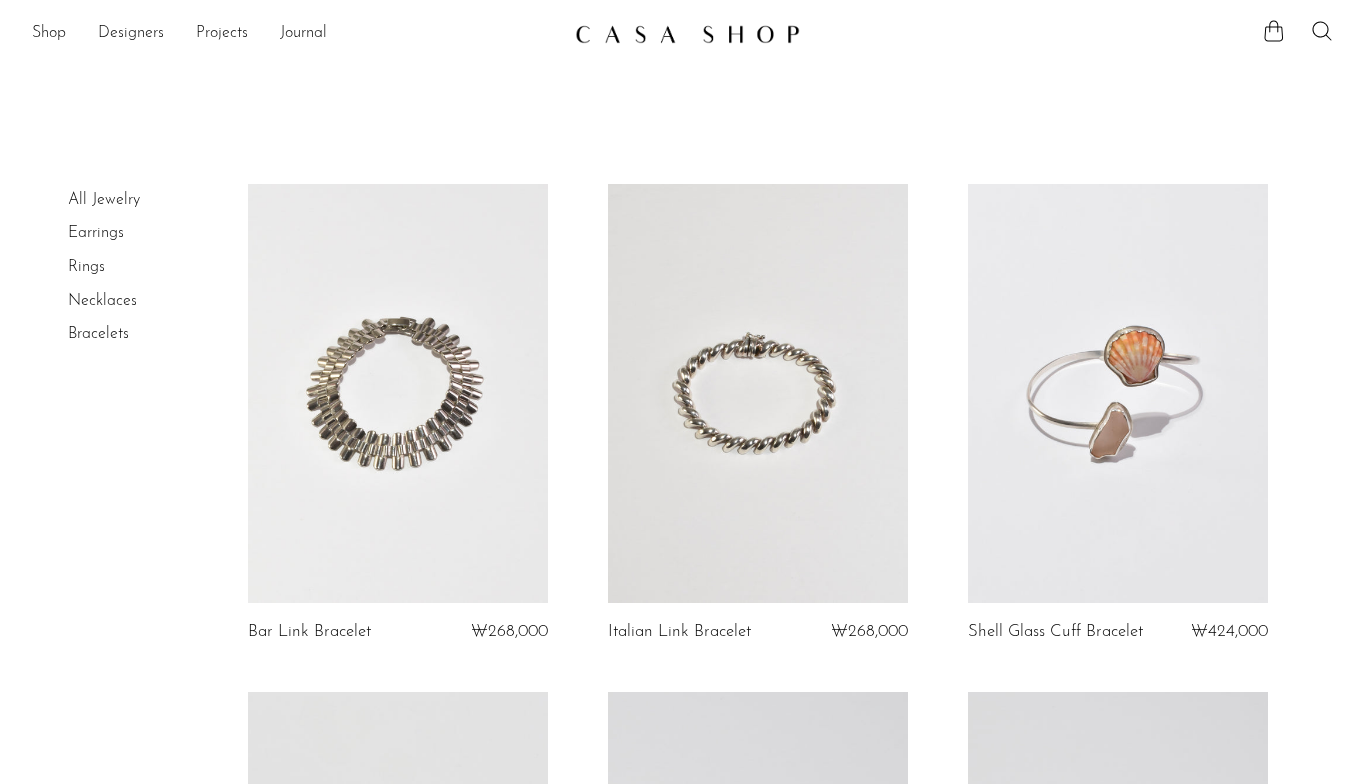 click on "Shop" at bounding box center (49, 34) 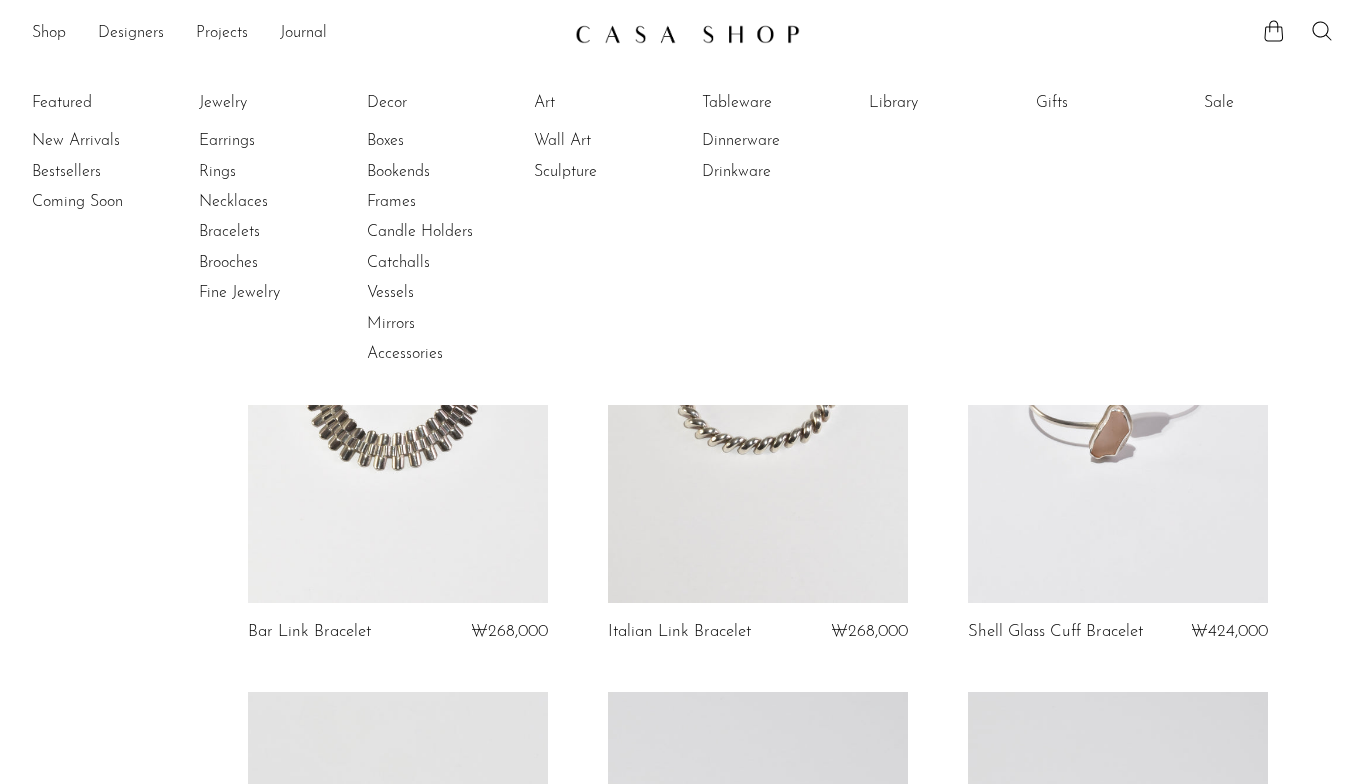 click on "Bestsellers" at bounding box center [107, 172] 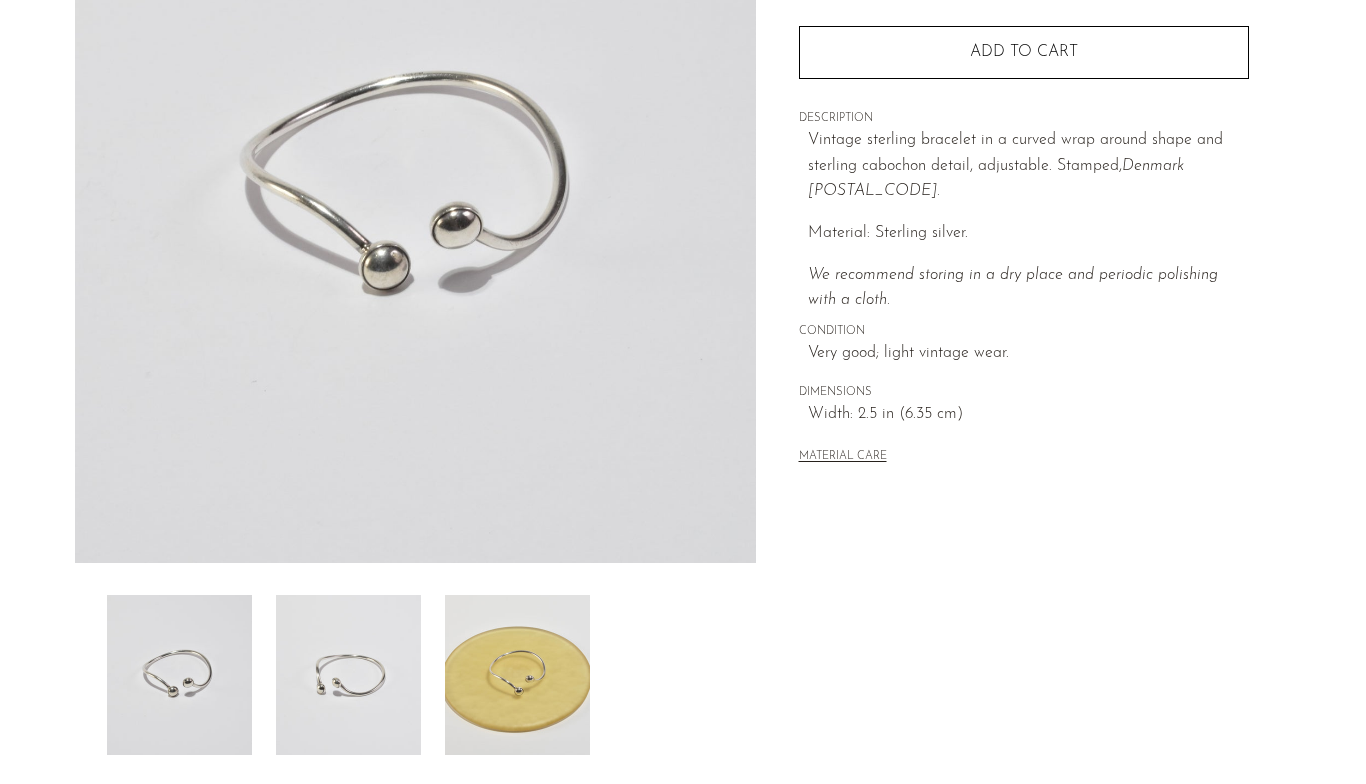 scroll, scrollTop: 279, scrollLeft: 0, axis: vertical 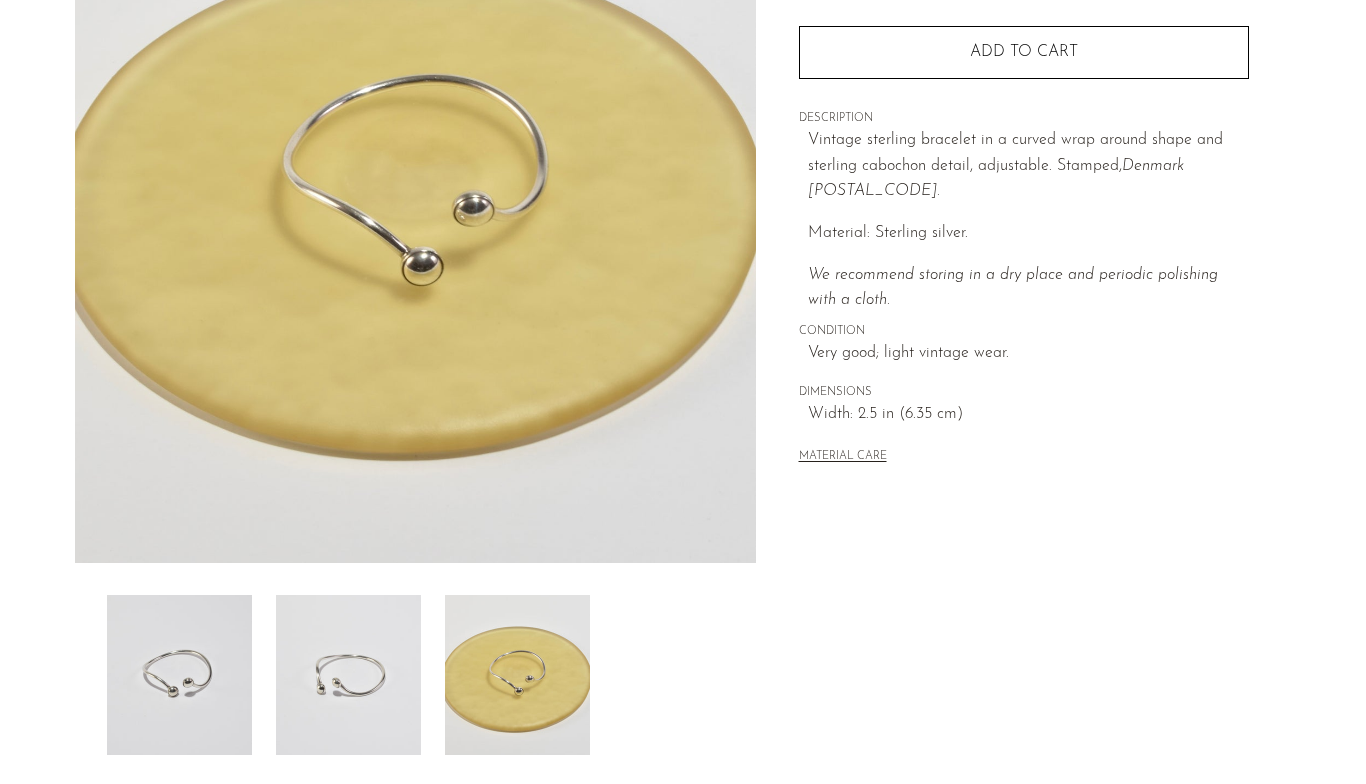 click at bounding box center (348, 675) 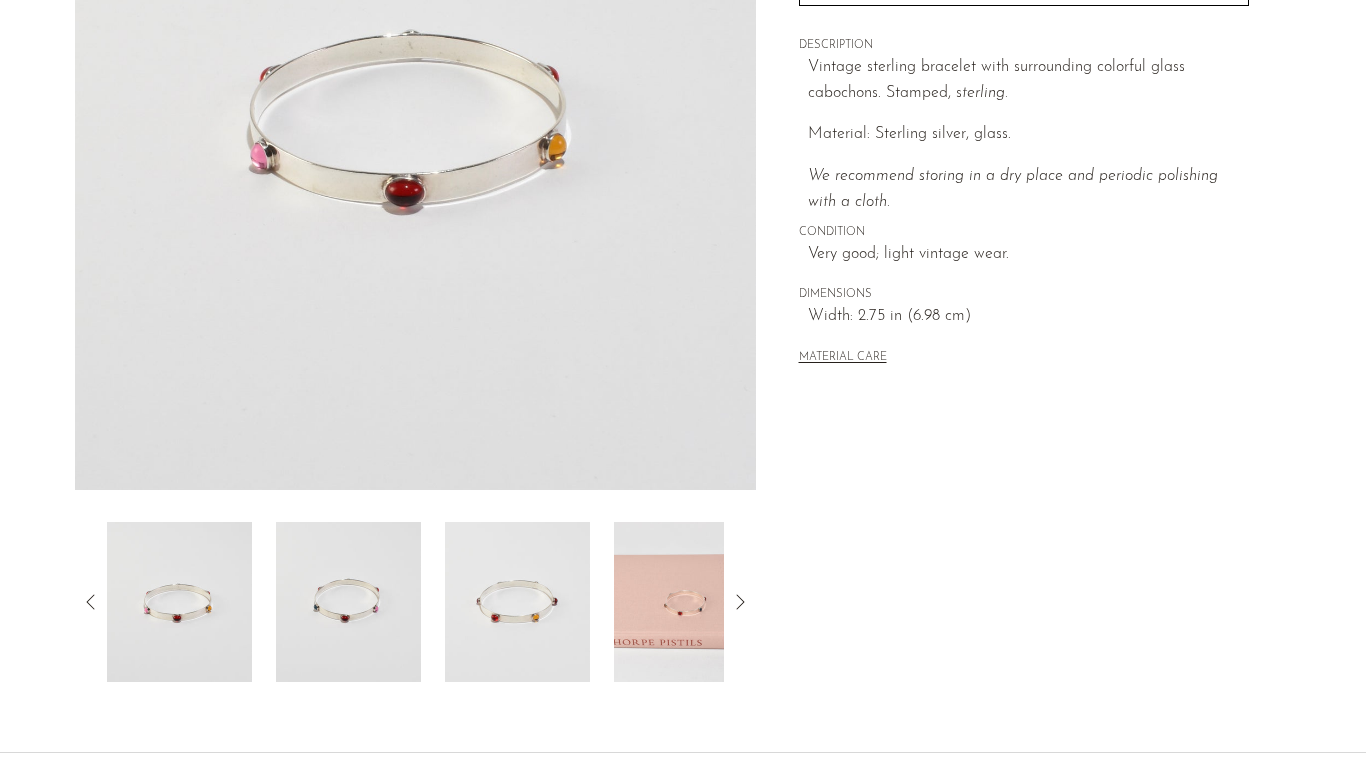 scroll, scrollTop: 351, scrollLeft: 0, axis: vertical 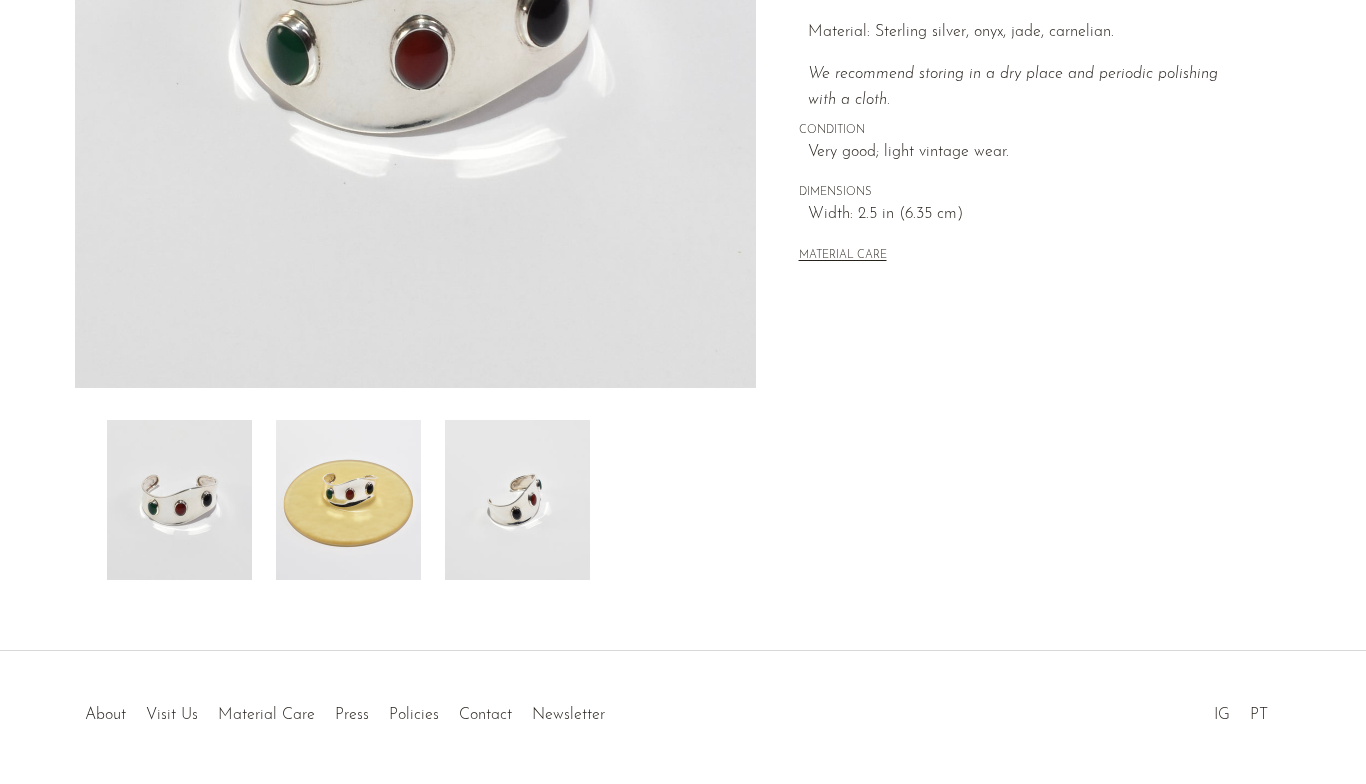 click at bounding box center (517, 500) 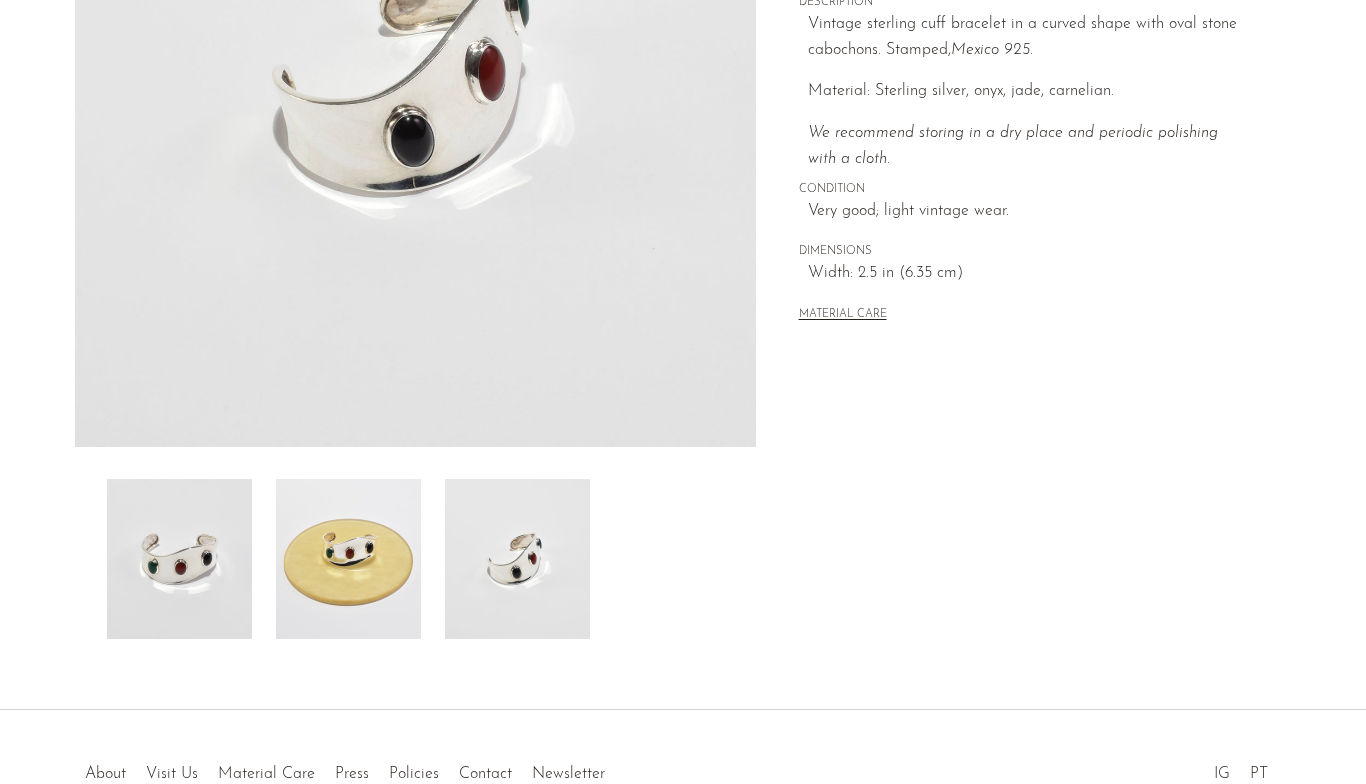 scroll, scrollTop: 254, scrollLeft: 0, axis: vertical 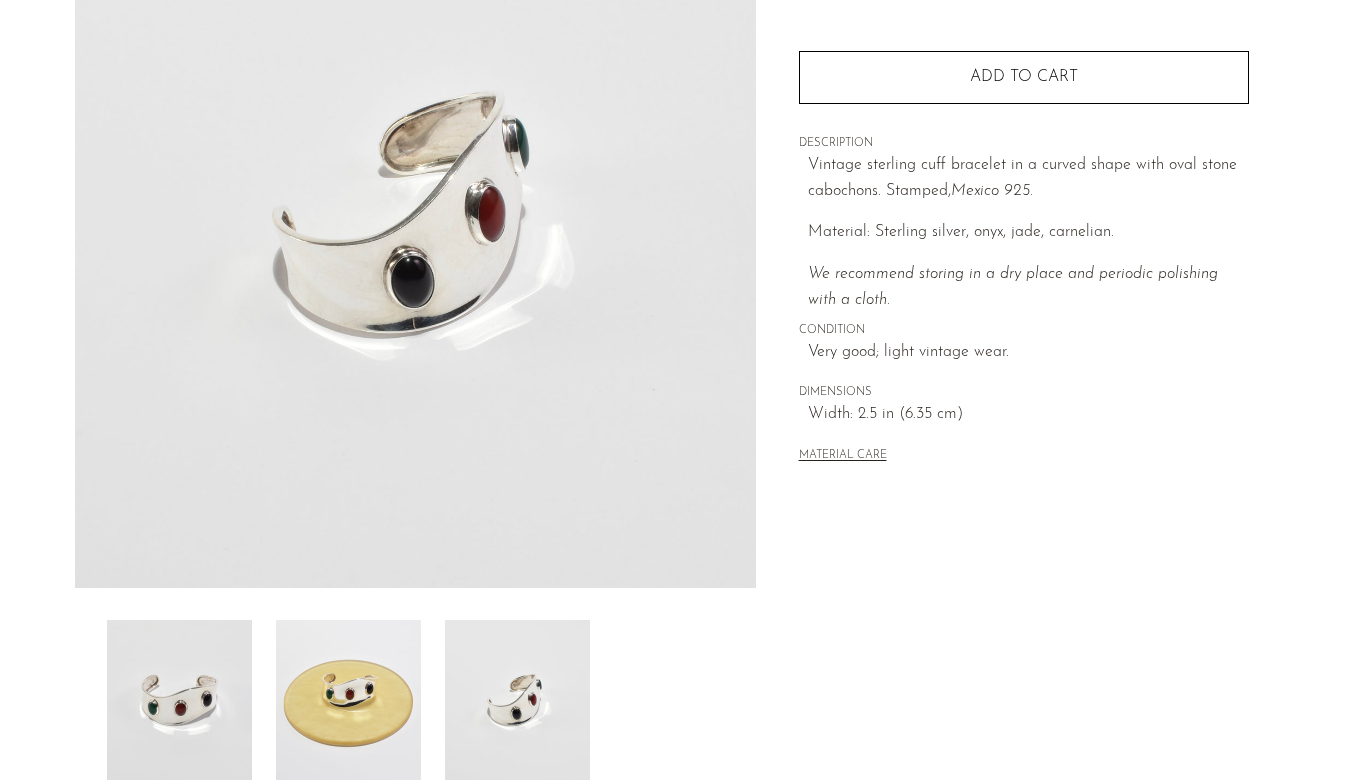 click at bounding box center (348, 700) 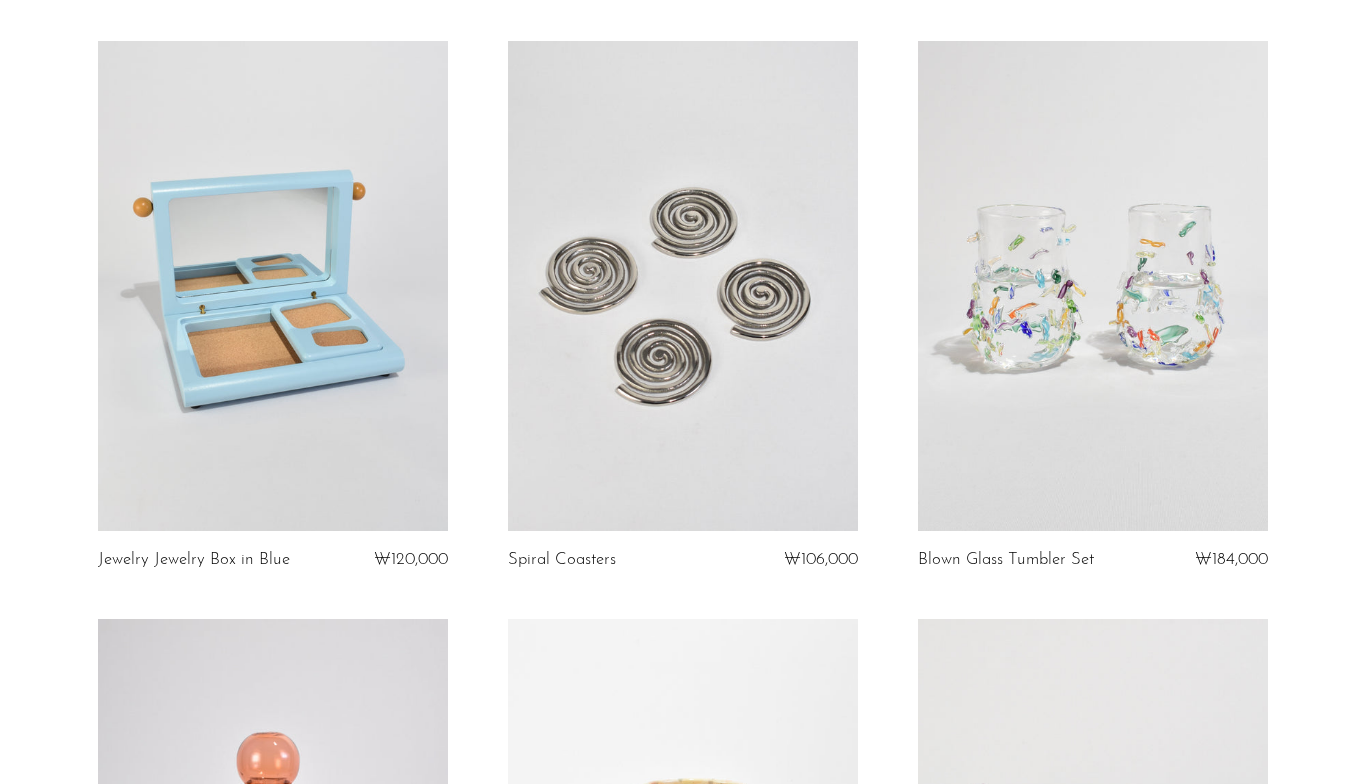scroll, scrollTop: 1245, scrollLeft: 0, axis: vertical 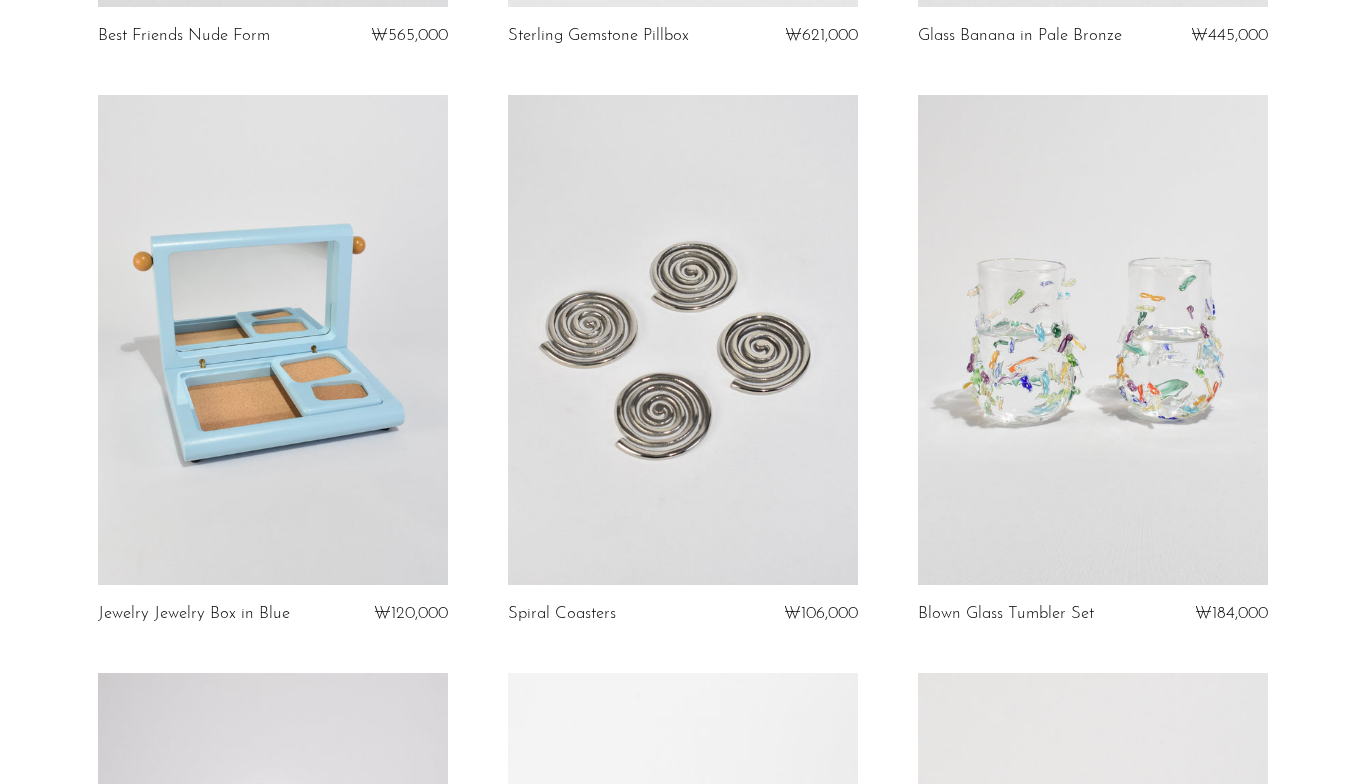 click at bounding box center (273, 340) 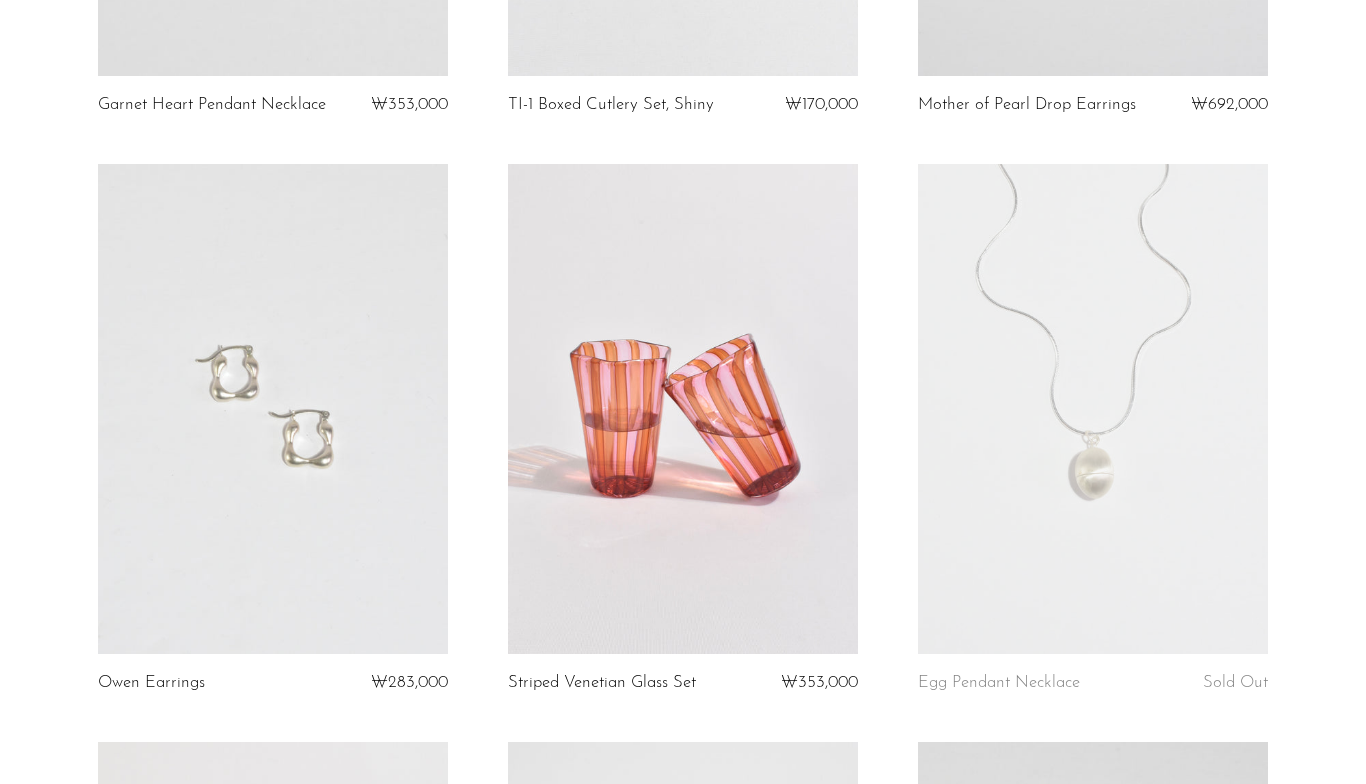 scroll, scrollTop: 5924, scrollLeft: 0, axis: vertical 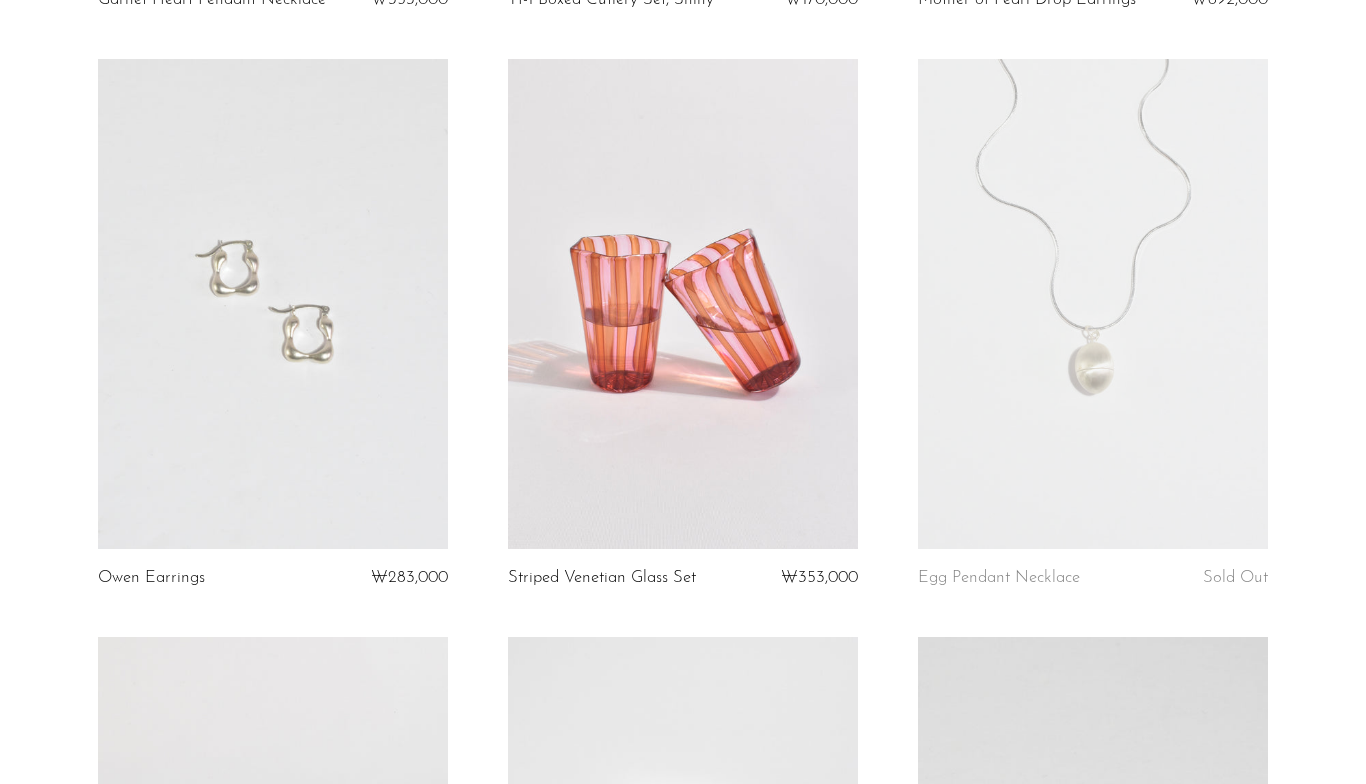 click at bounding box center (1093, 304) 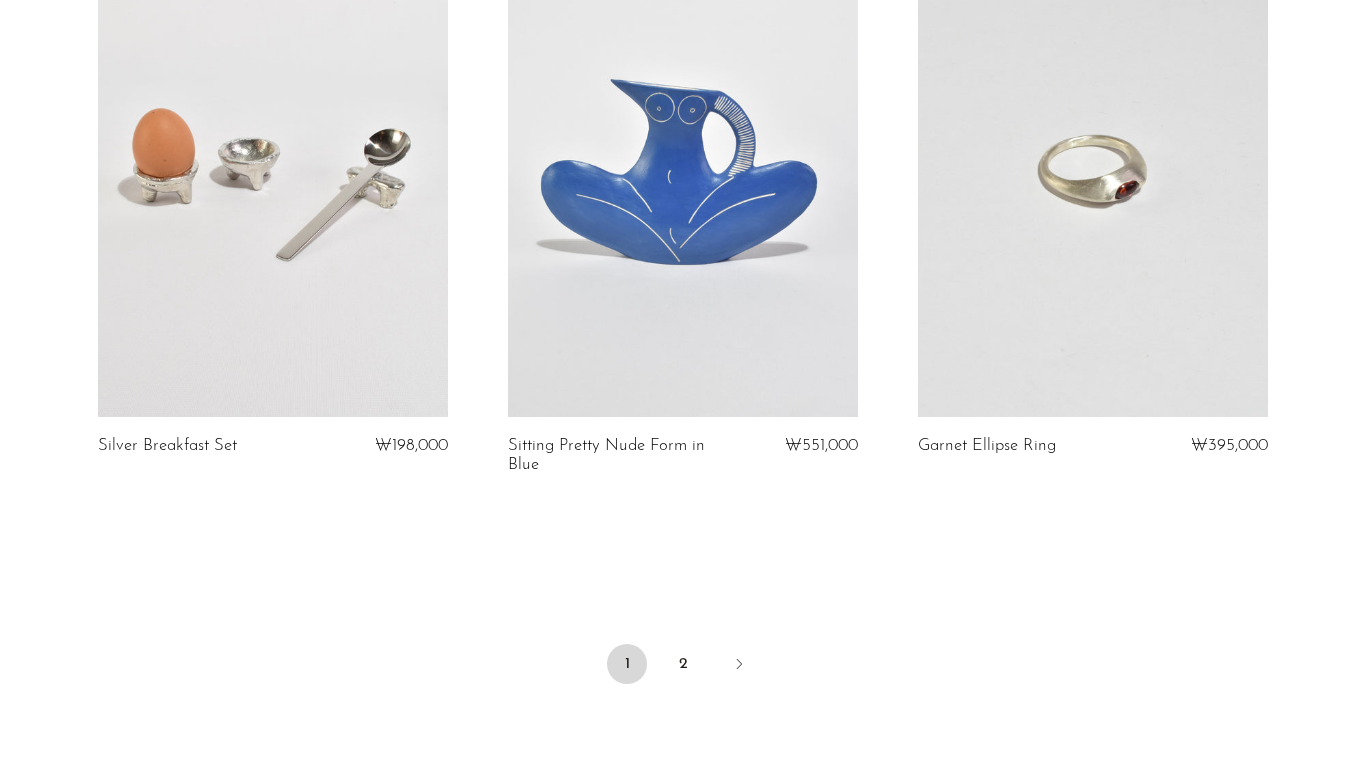 scroll, scrollTop: 6814, scrollLeft: 0, axis: vertical 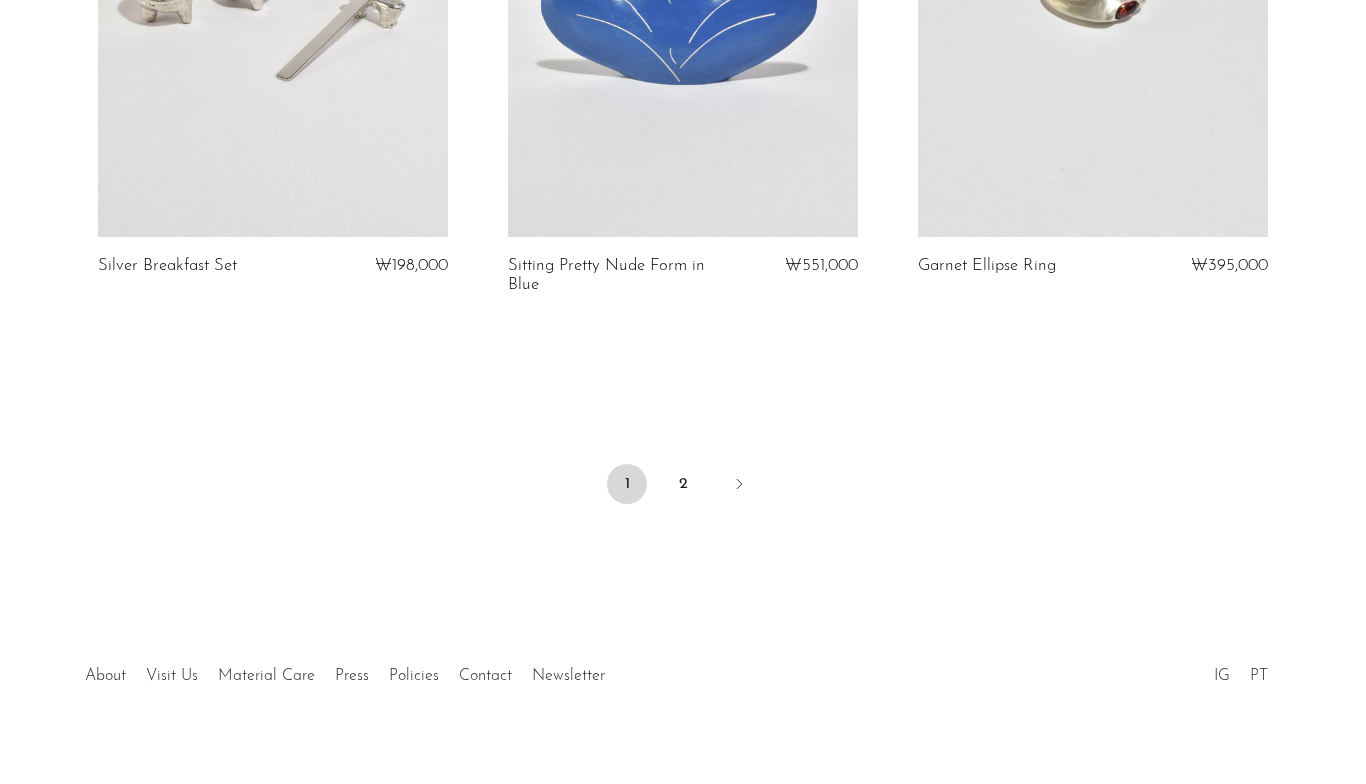 click on "1
2" at bounding box center [683, 486] 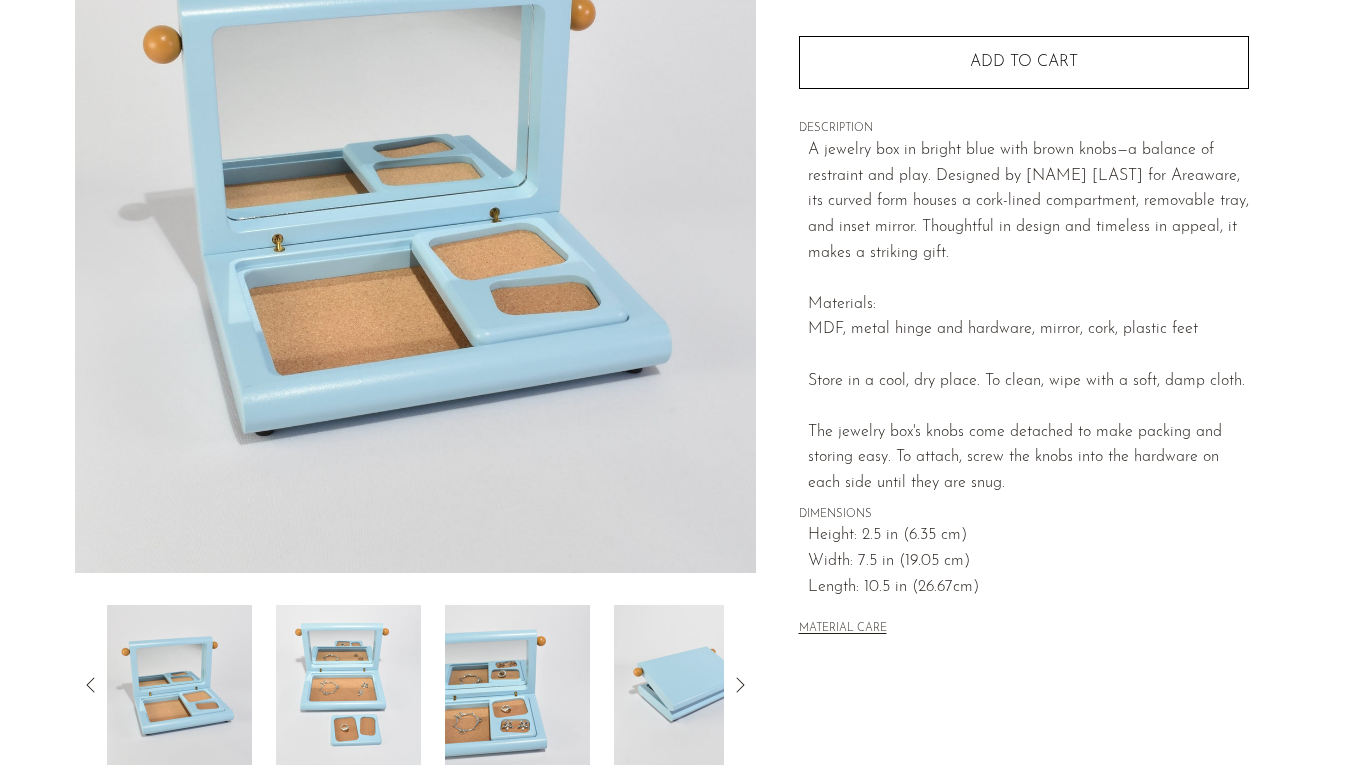 scroll, scrollTop: 269, scrollLeft: 0, axis: vertical 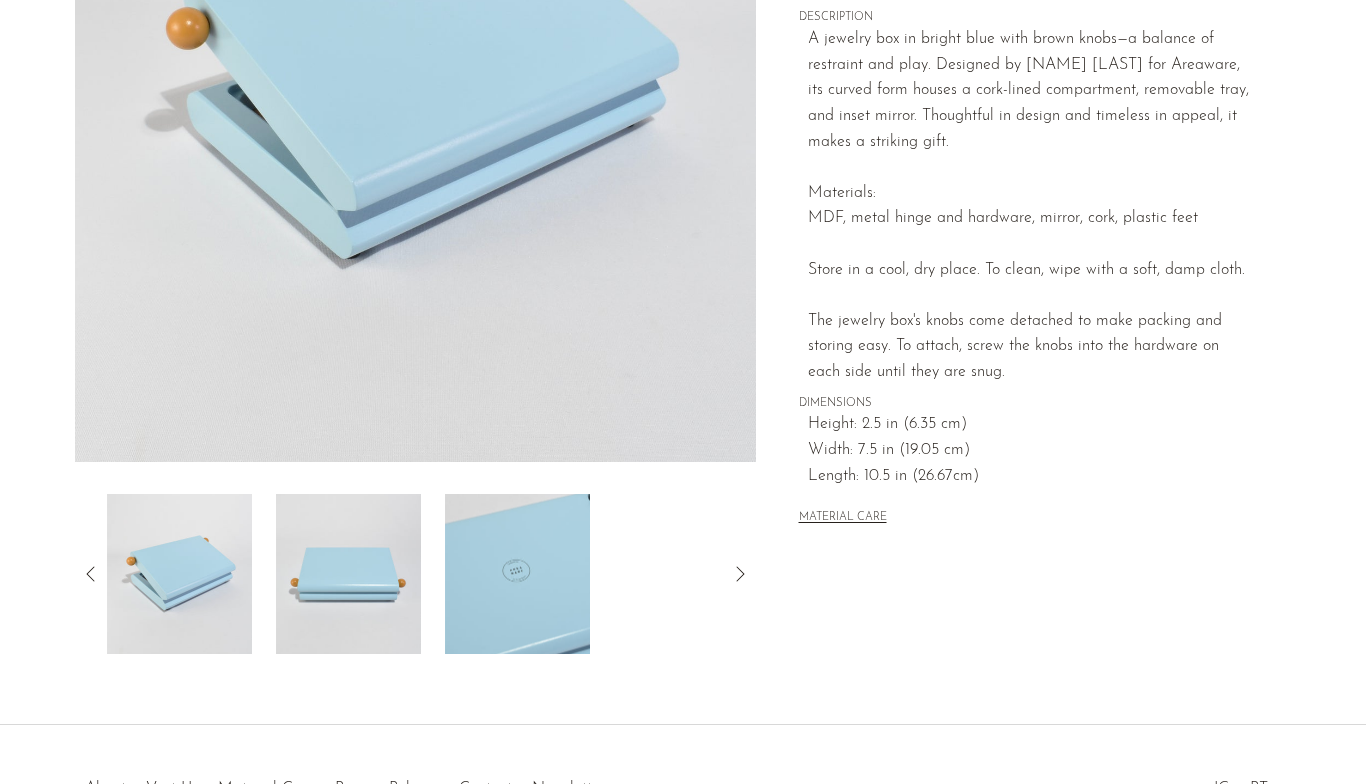 click at bounding box center (517, 574) 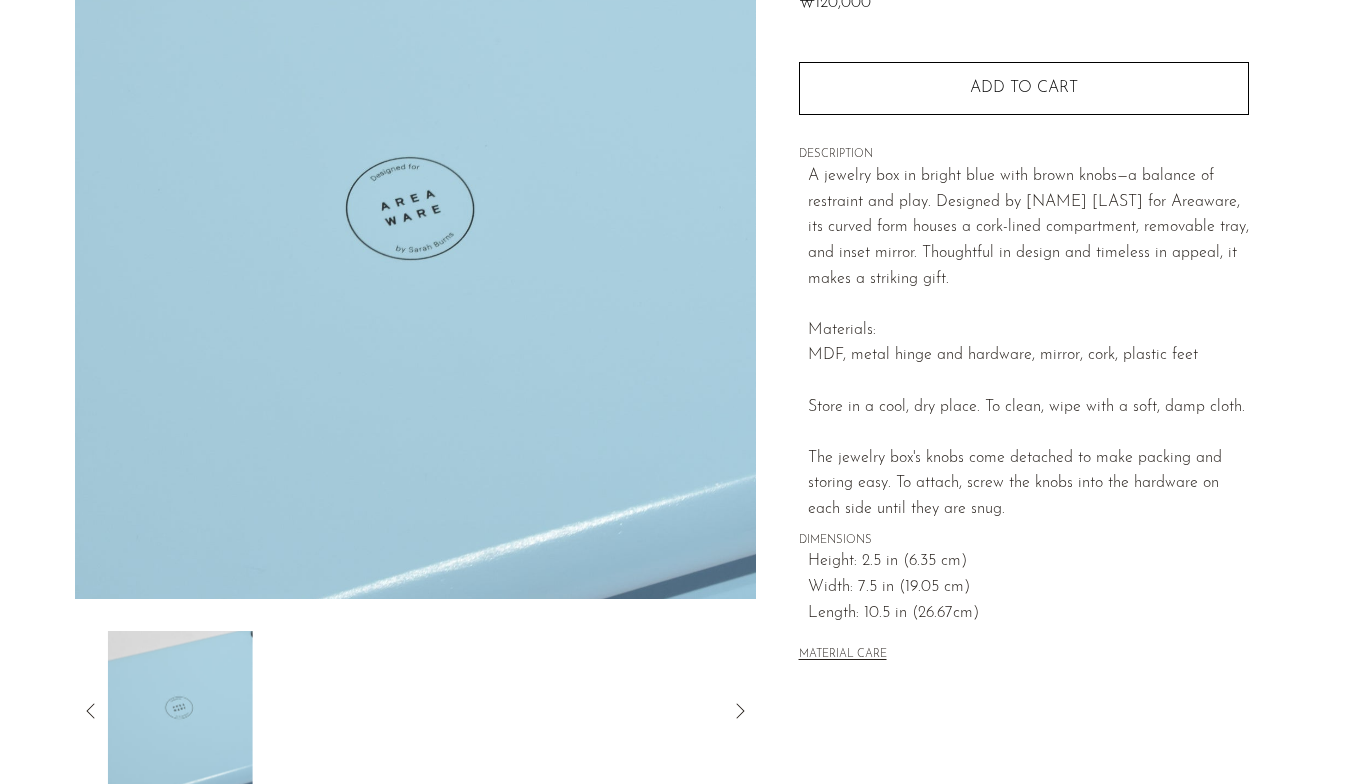 scroll, scrollTop: 226, scrollLeft: 0, axis: vertical 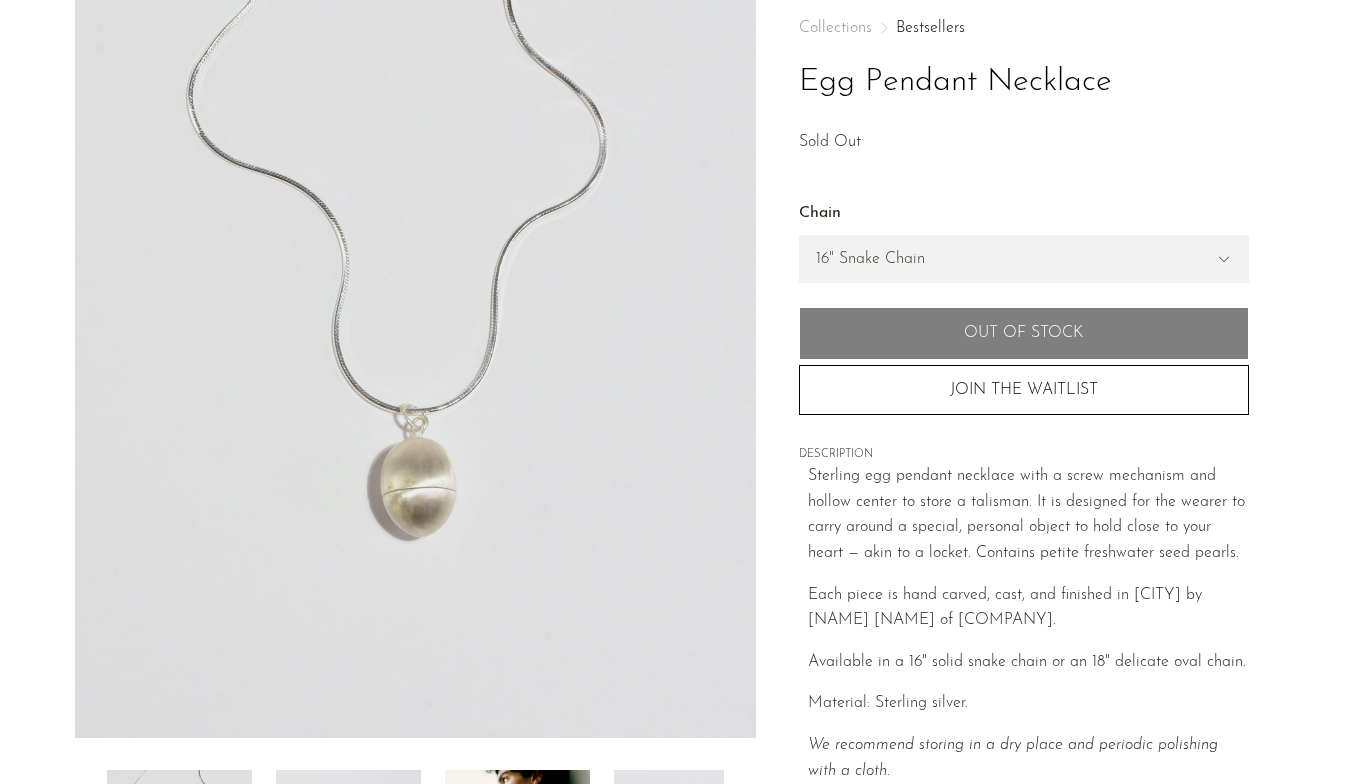 click on "16" Snake Chain
18" Oval Chain" at bounding box center [1024, 259] 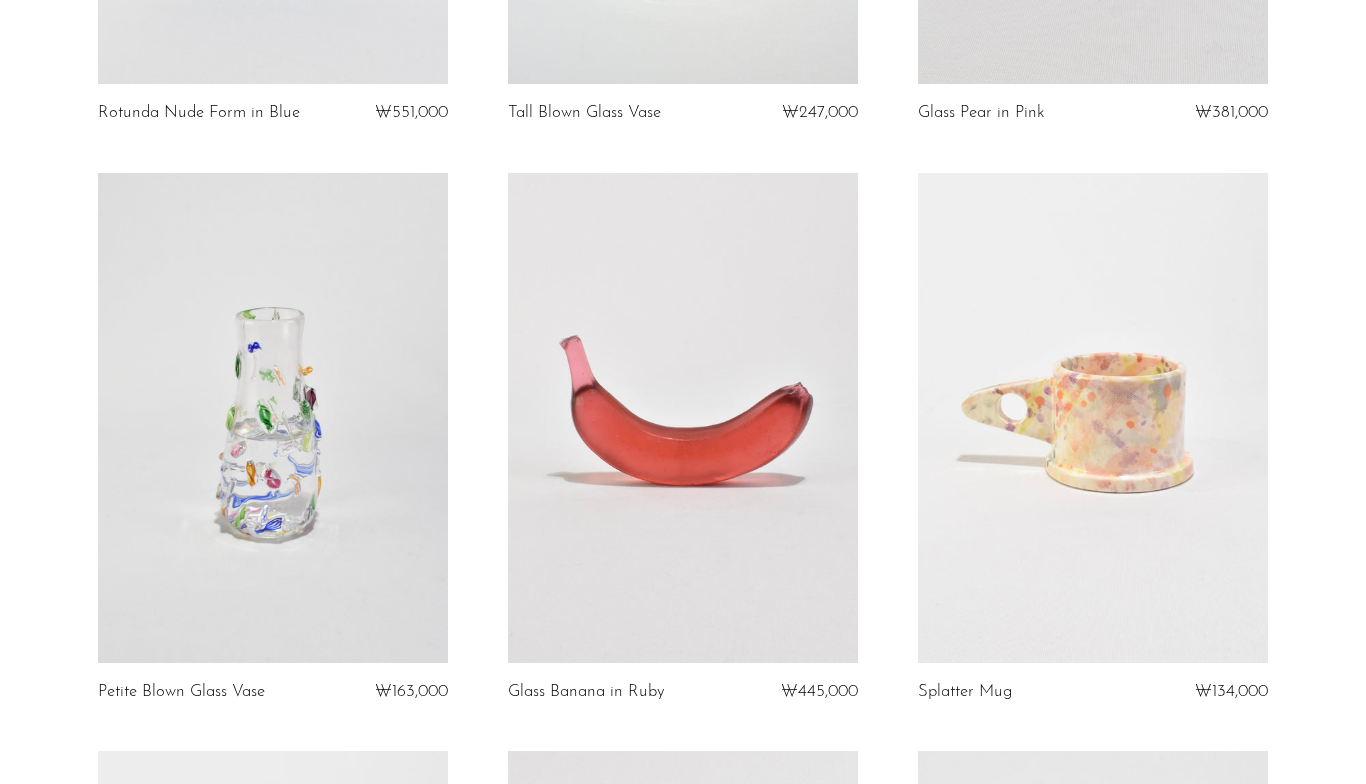 scroll, scrollTop: 0, scrollLeft: 0, axis: both 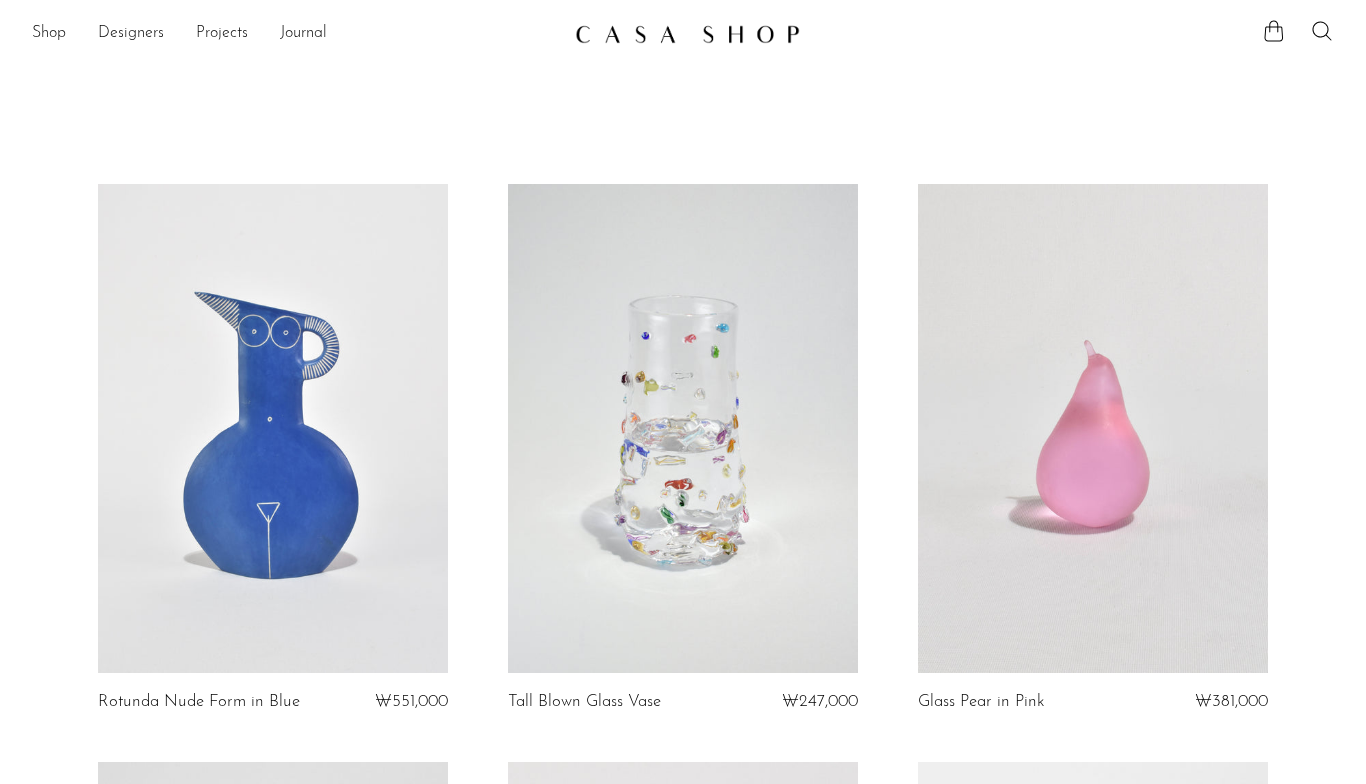 click on "Shop" at bounding box center (49, 34) 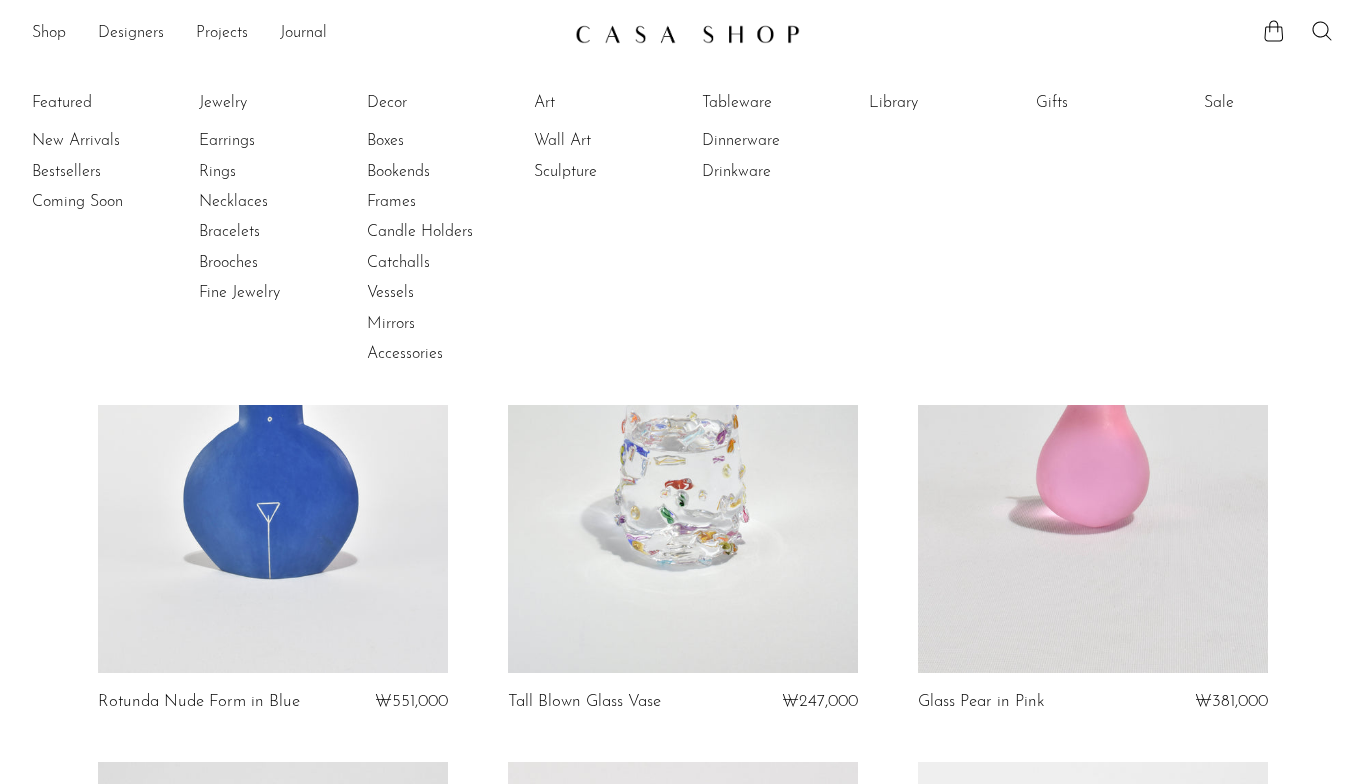 click on "Candle Holders" at bounding box center (442, 232) 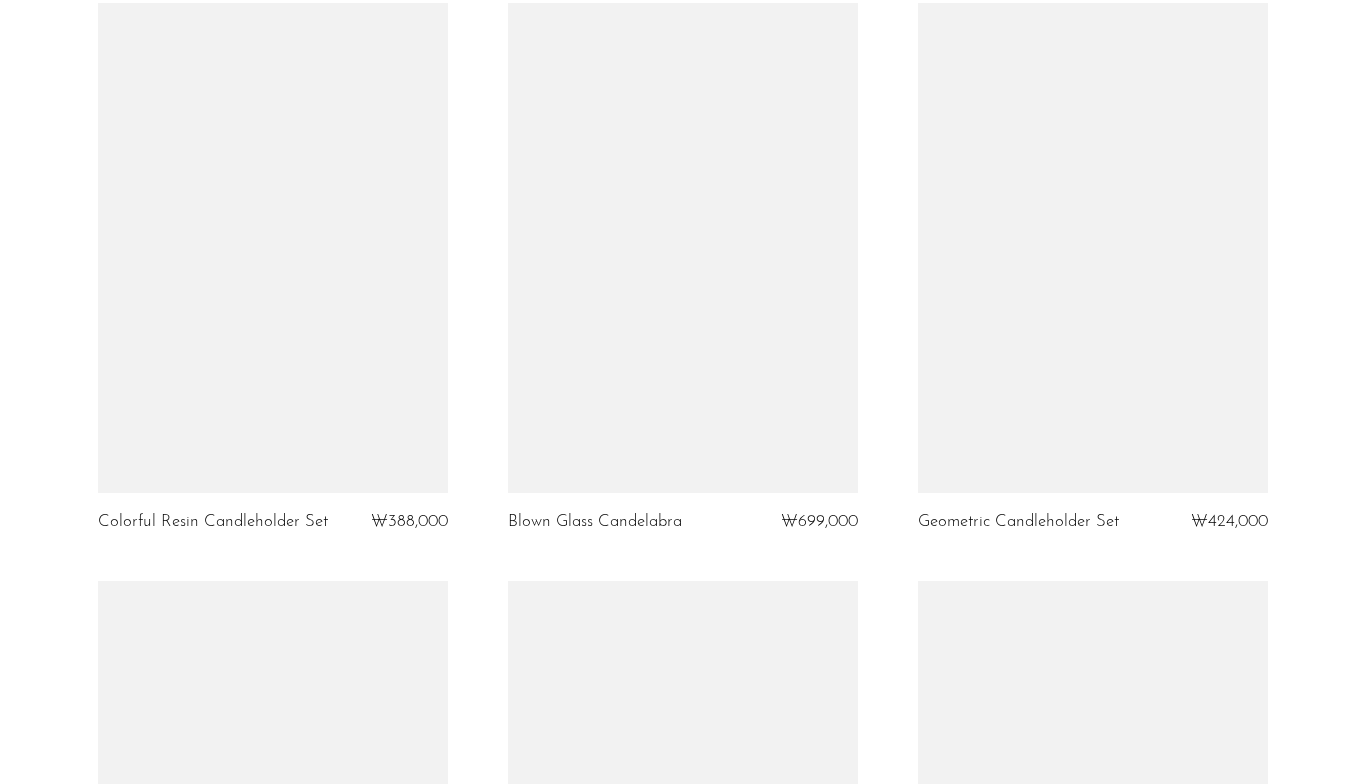 scroll, scrollTop: 1373, scrollLeft: 0, axis: vertical 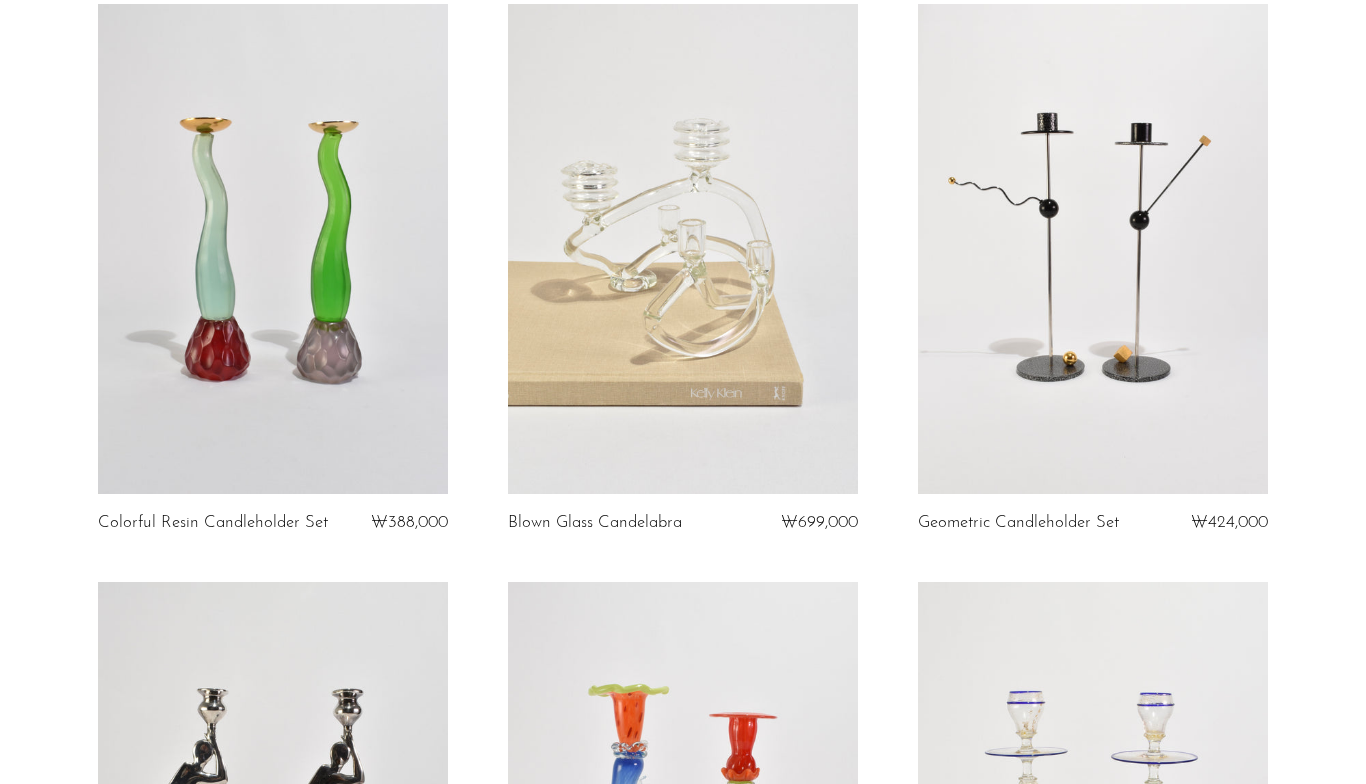 click at bounding box center (683, 249) 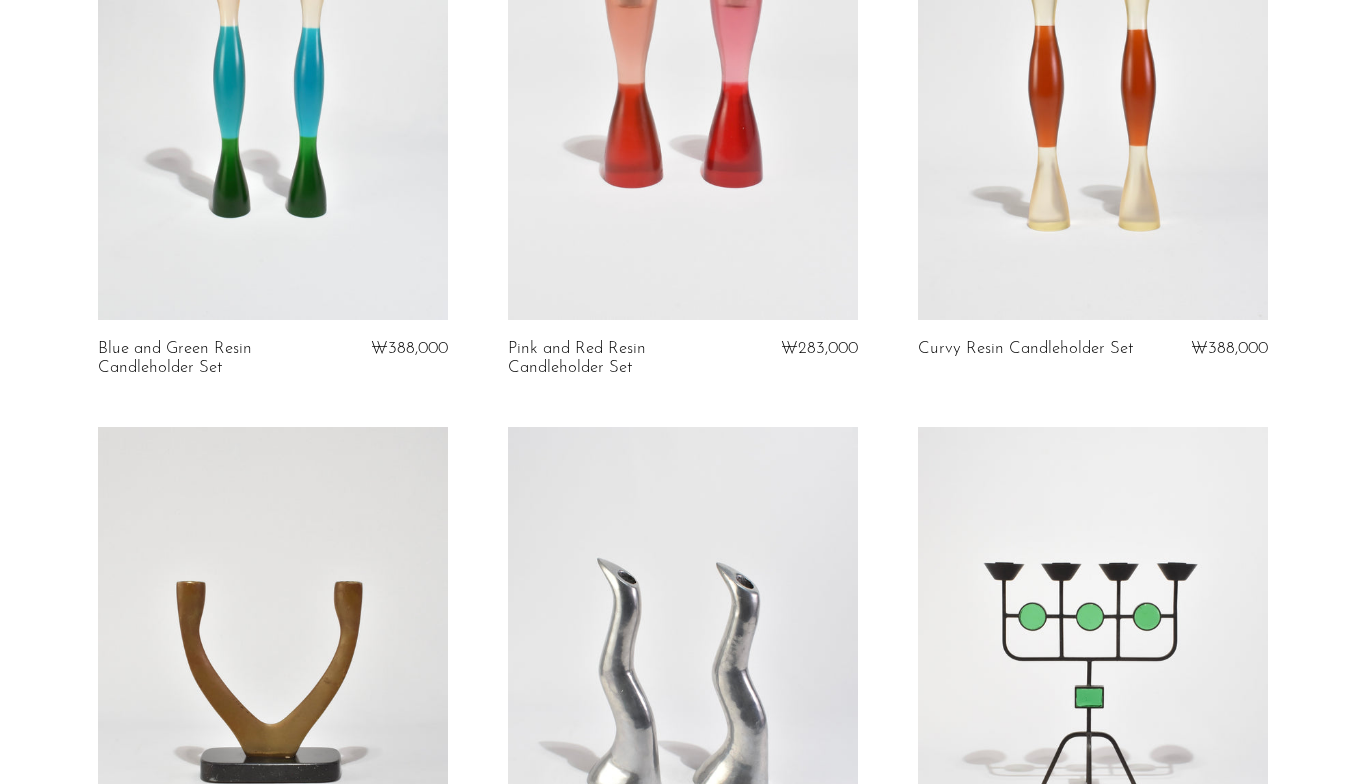 scroll, scrollTop: 0, scrollLeft: 0, axis: both 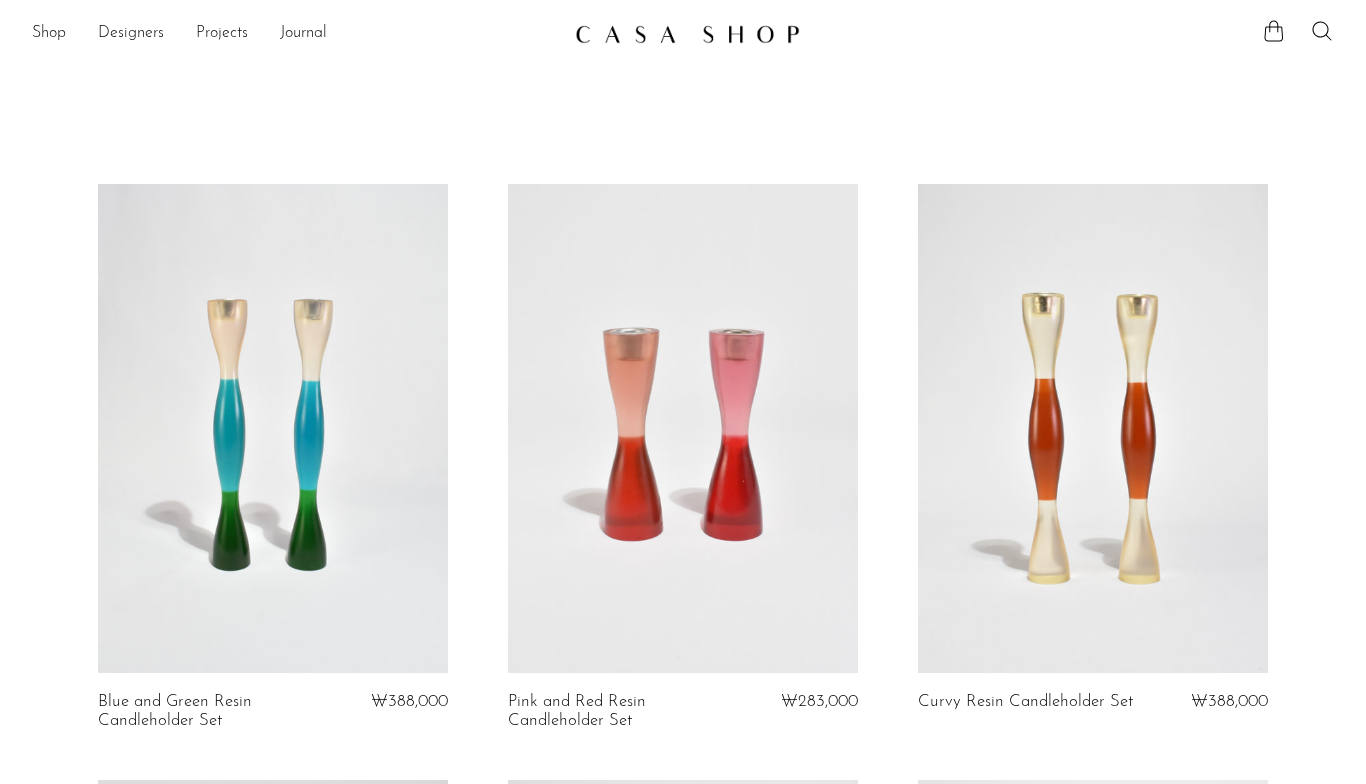 click on "Designers" at bounding box center [131, 34] 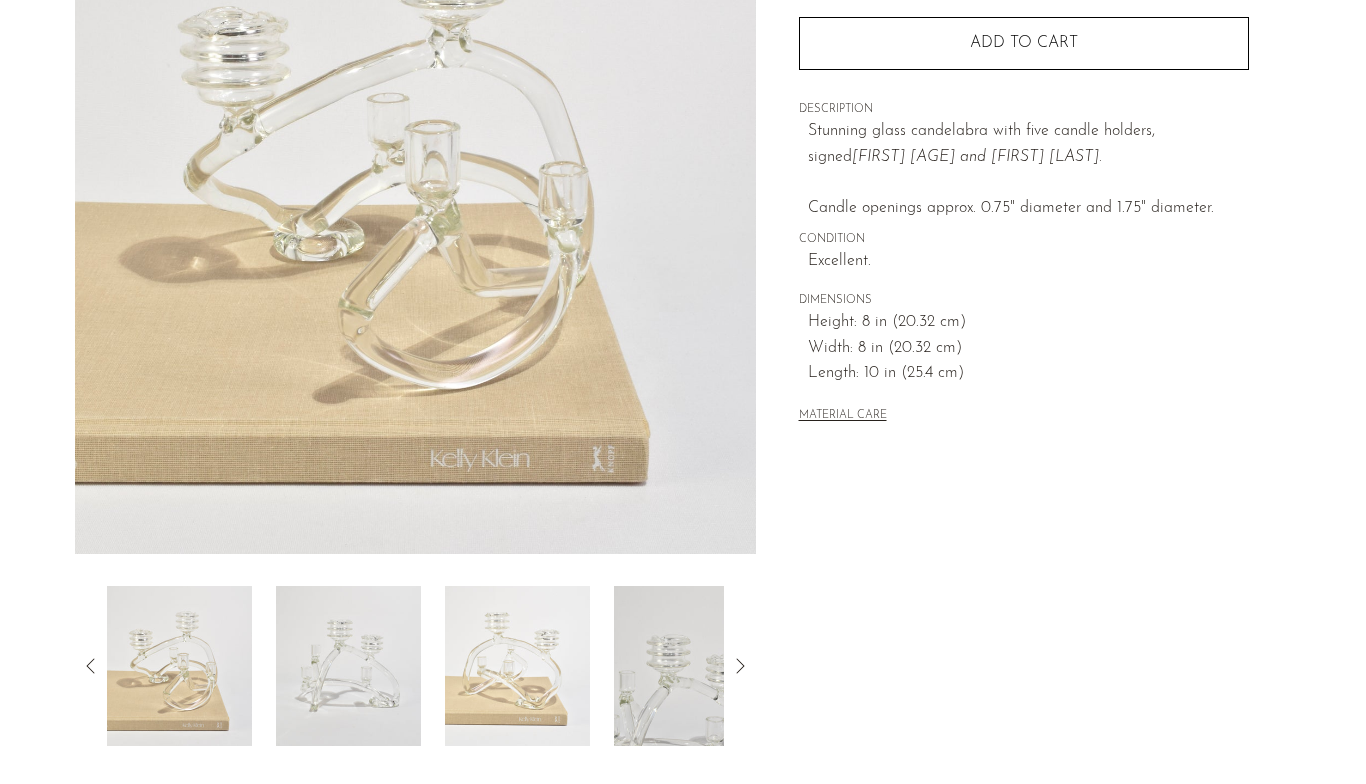 scroll, scrollTop: 320, scrollLeft: 0, axis: vertical 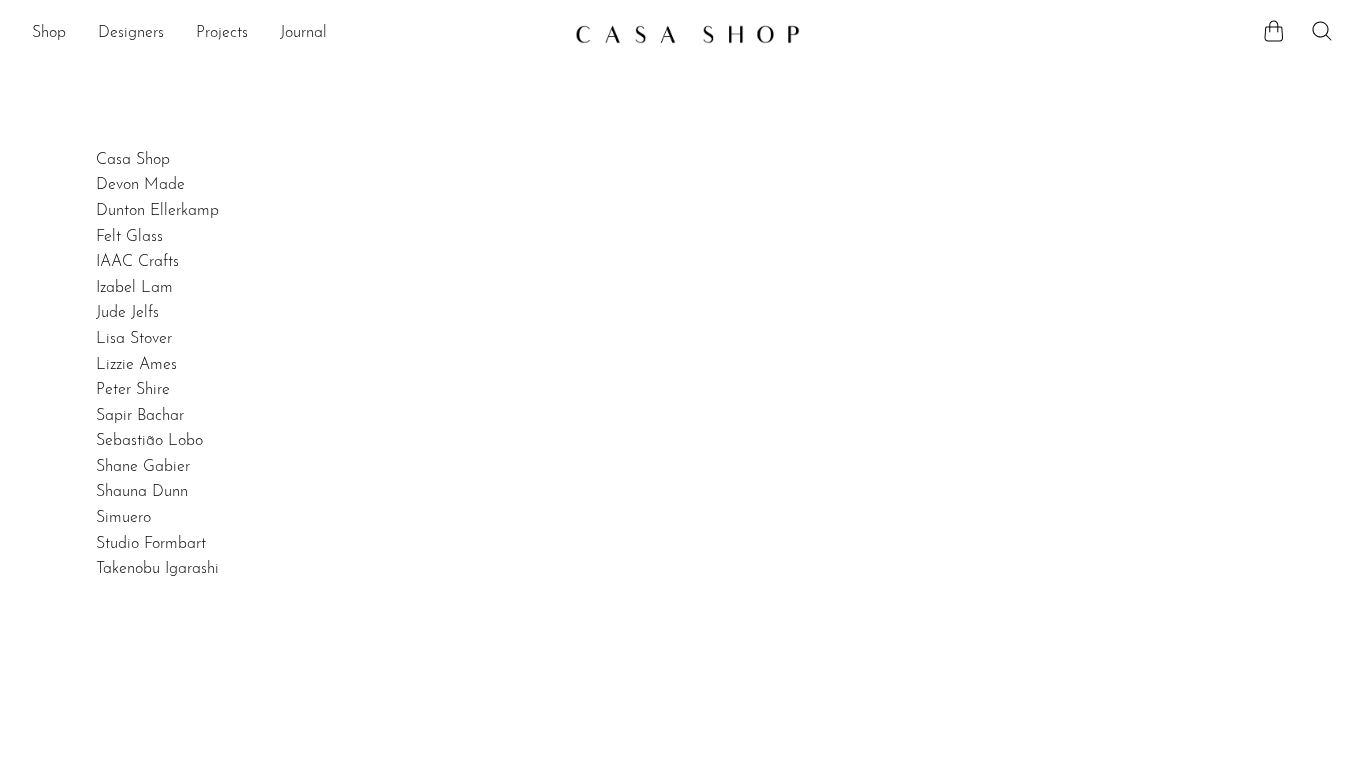 click on "Shop" at bounding box center (49, 34) 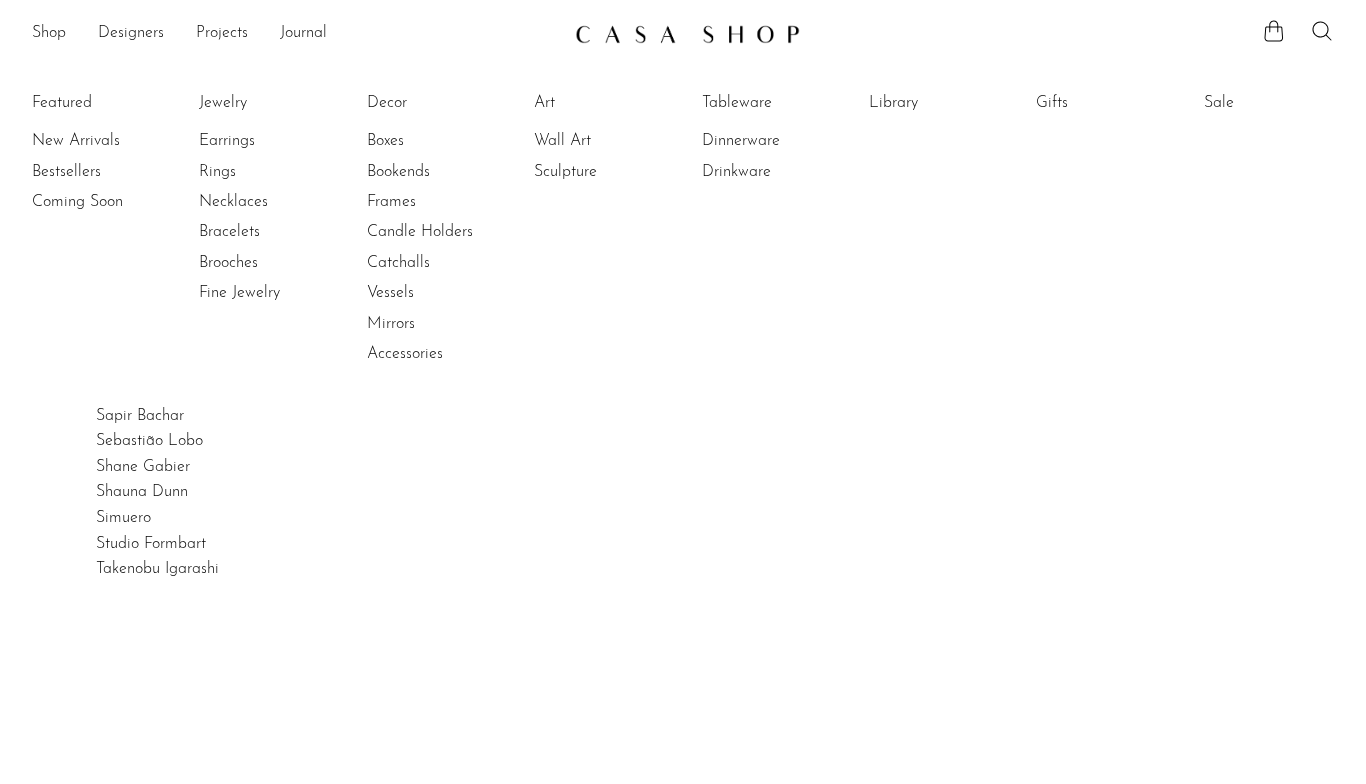 click on "Frames" at bounding box center (442, 202) 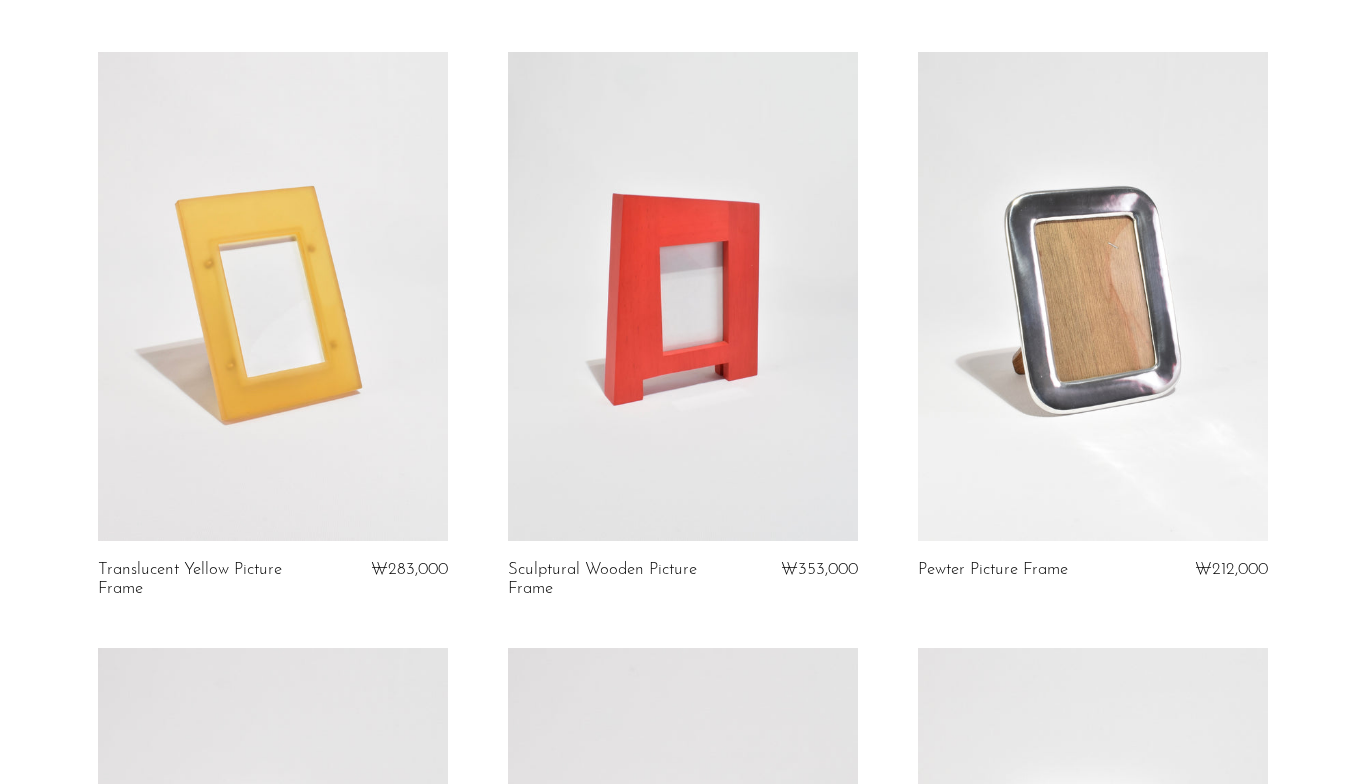 scroll, scrollTop: 0, scrollLeft: 0, axis: both 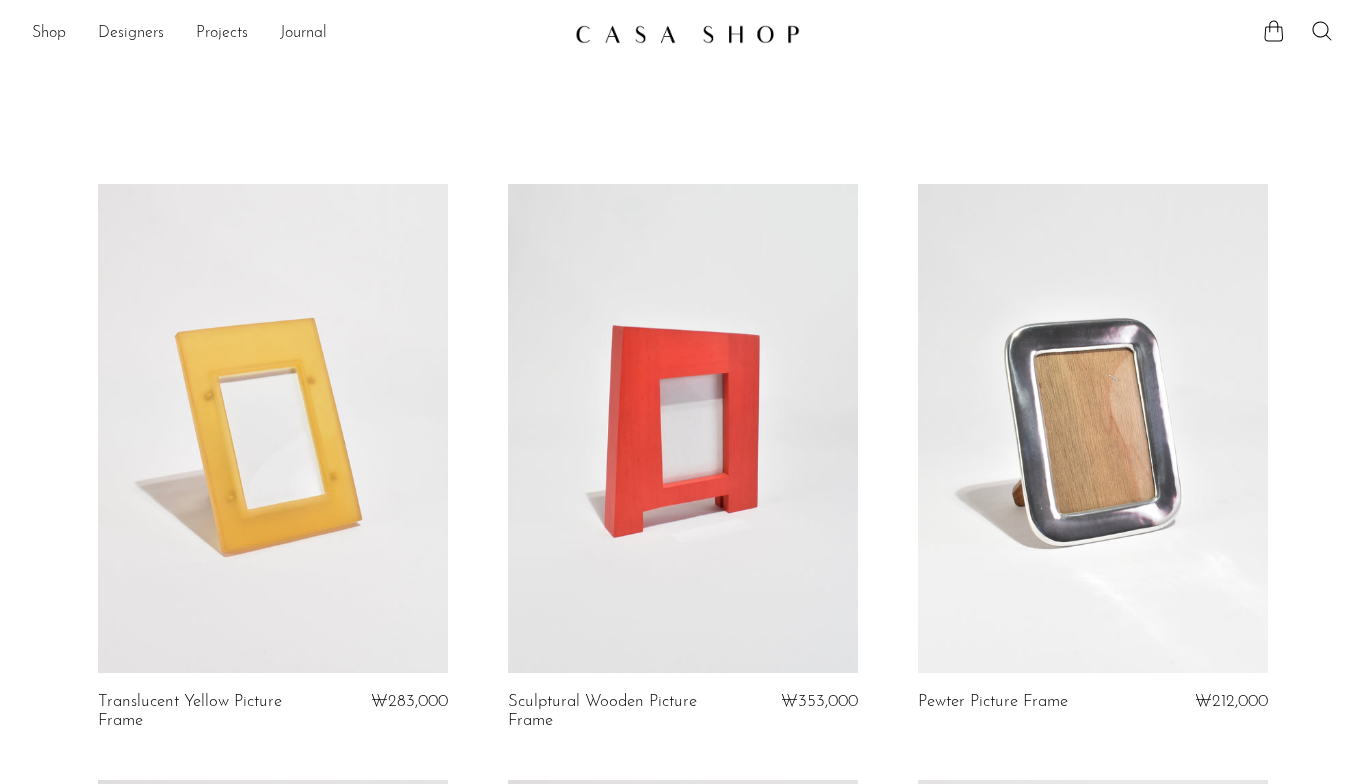 click on "Shop" at bounding box center (49, 34) 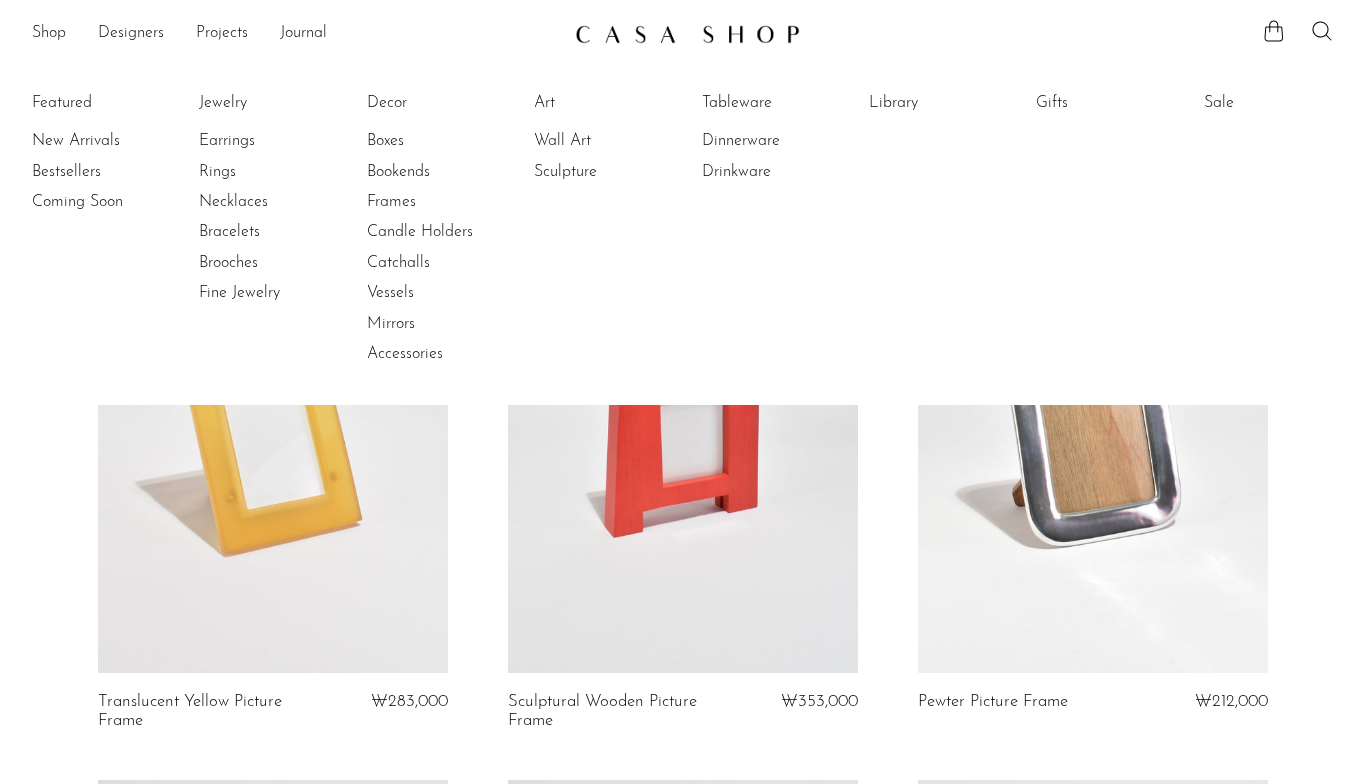click on "Vessels" at bounding box center [442, 293] 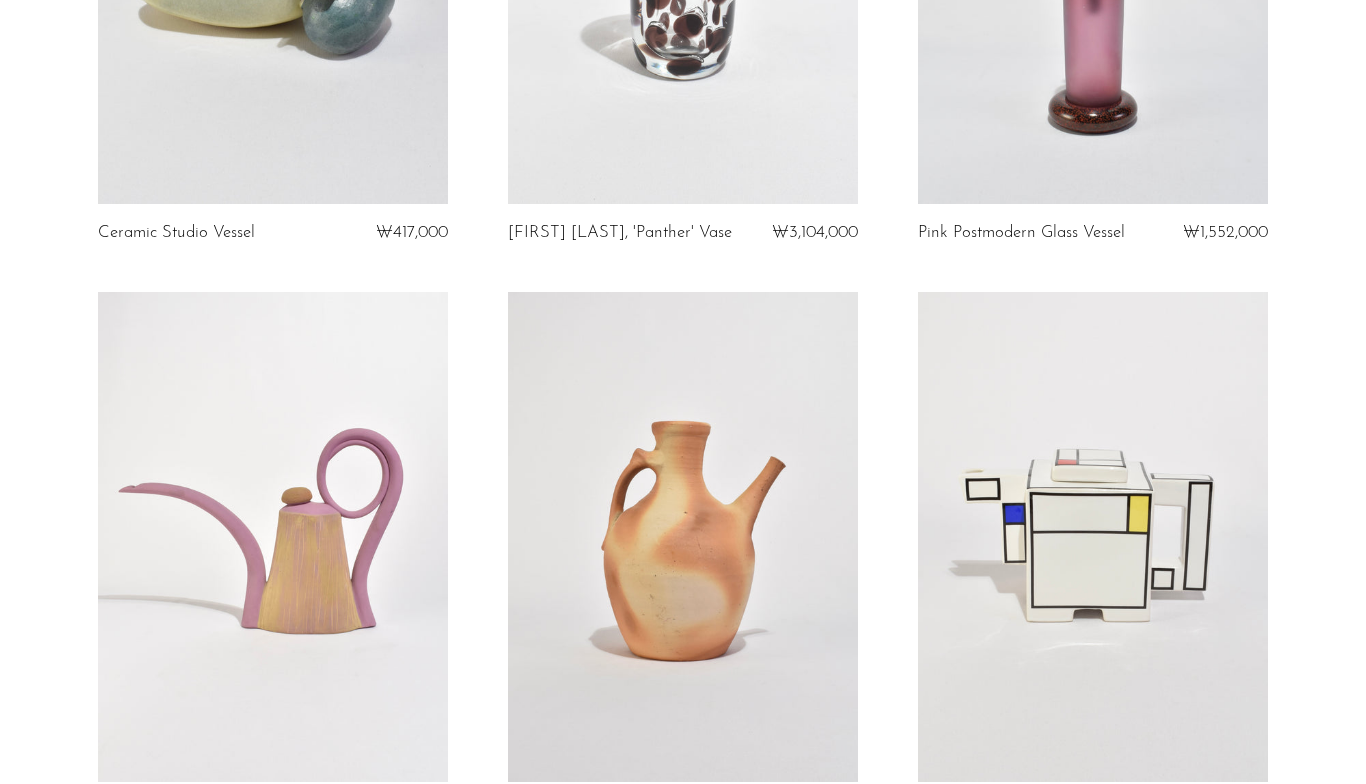 scroll, scrollTop: 2995, scrollLeft: 0, axis: vertical 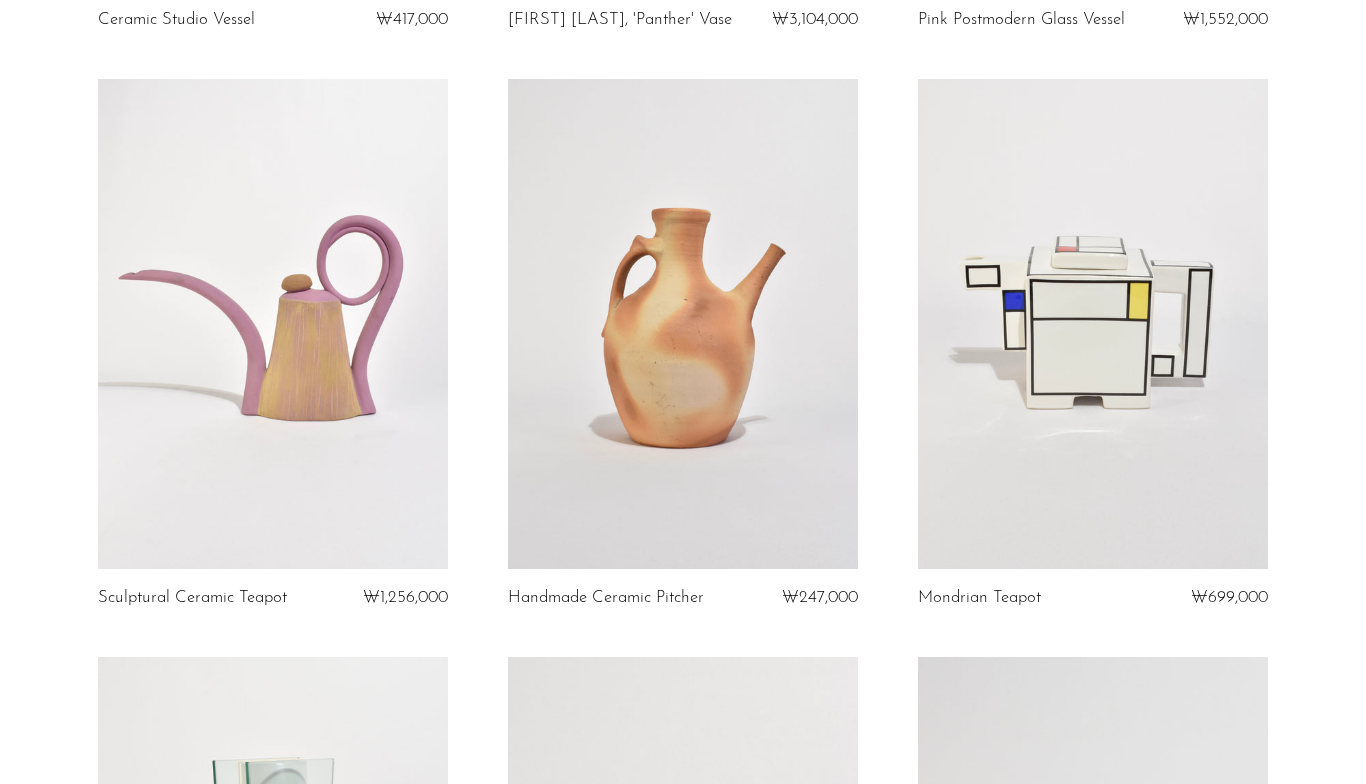click at bounding box center (273, 324) 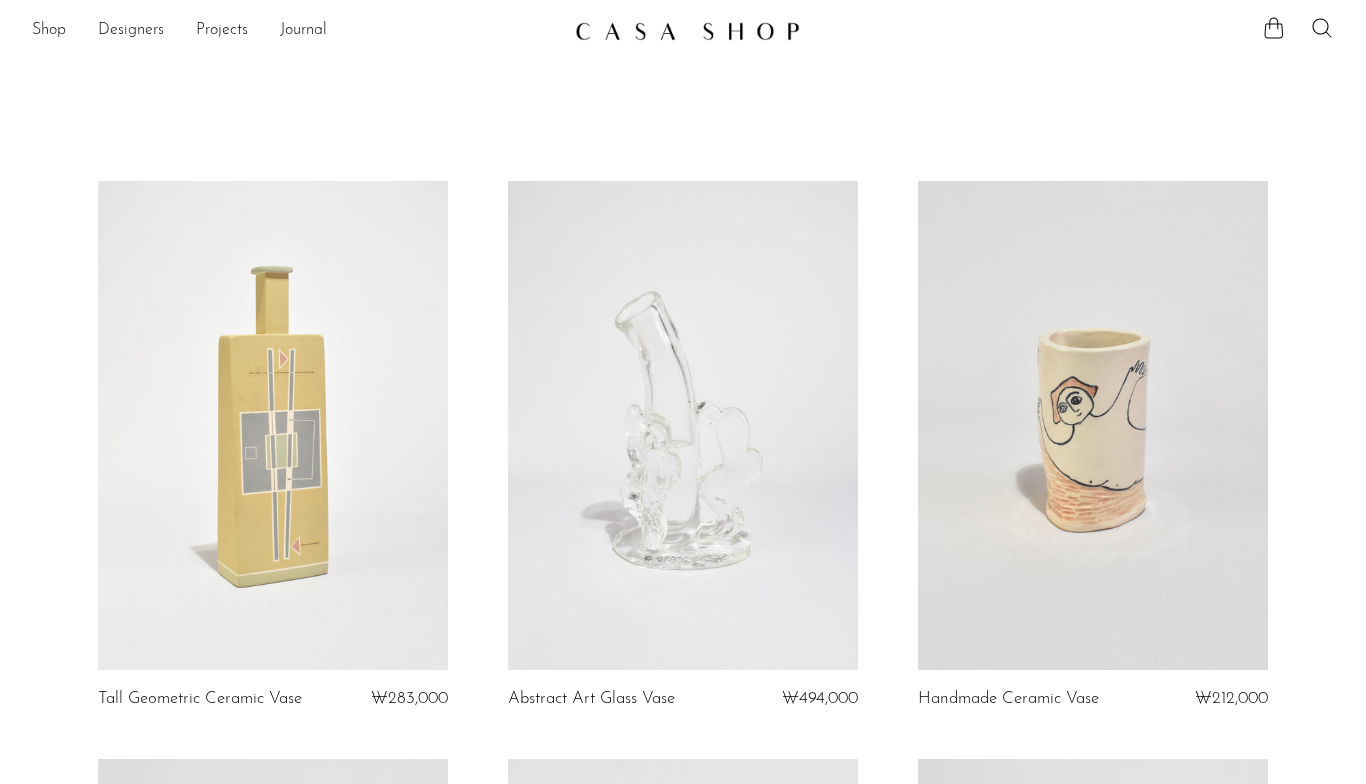 scroll, scrollTop: 0, scrollLeft: 0, axis: both 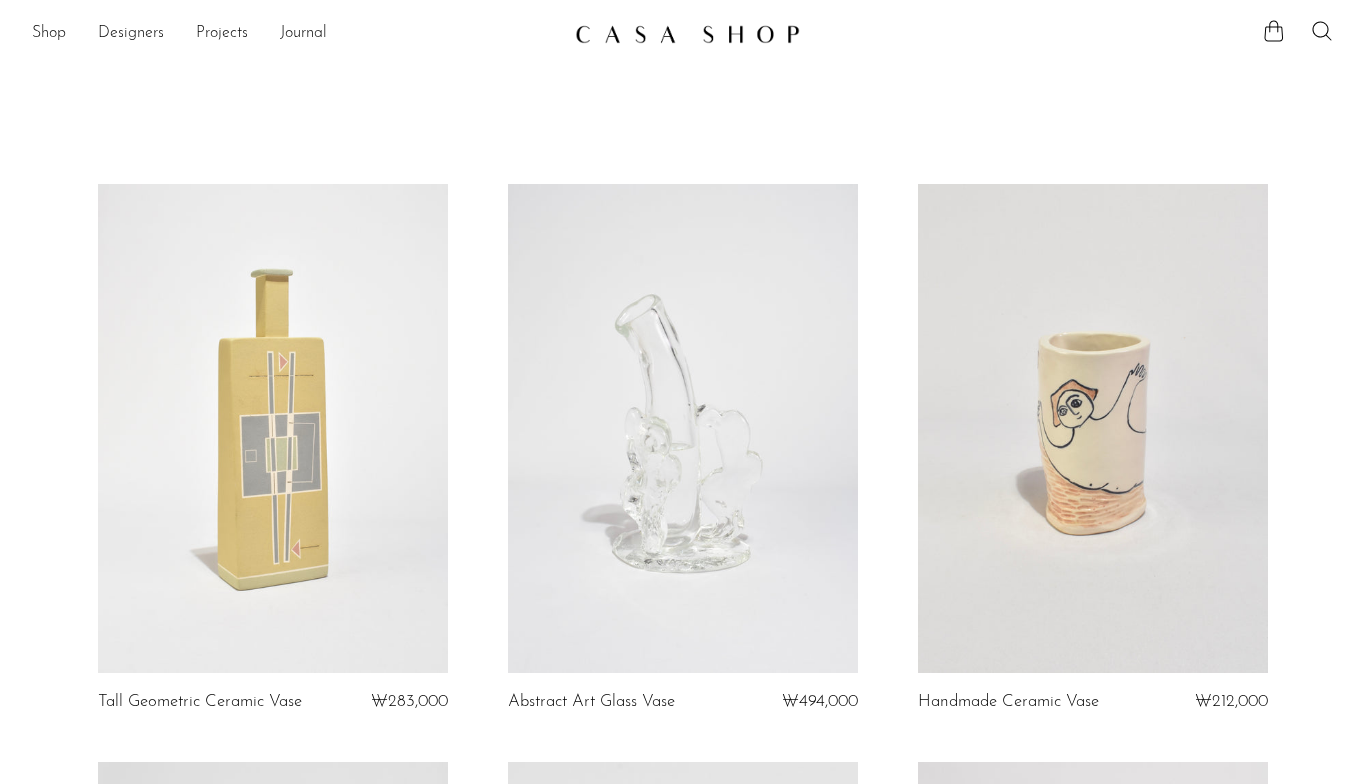 click on "Shop" at bounding box center [49, 34] 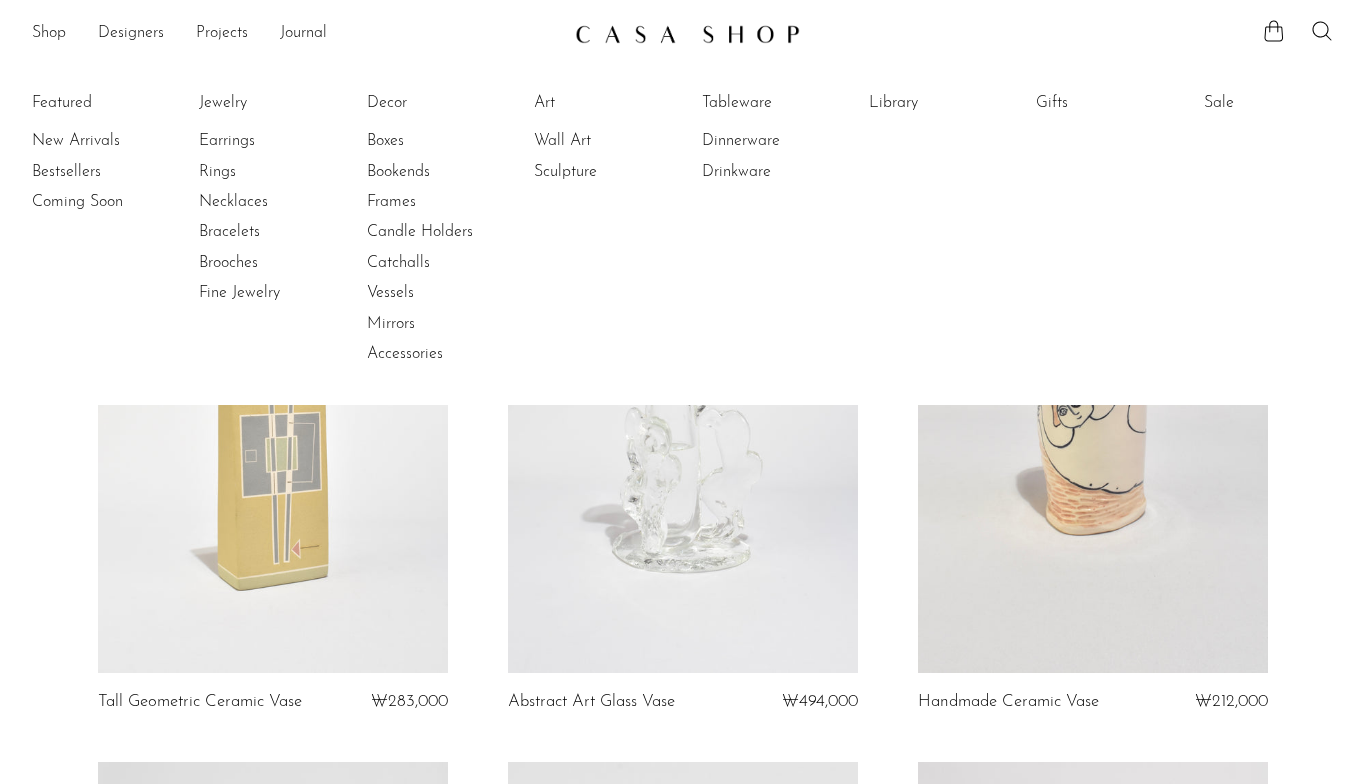 click on "Coming Soon" at bounding box center [107, 202] 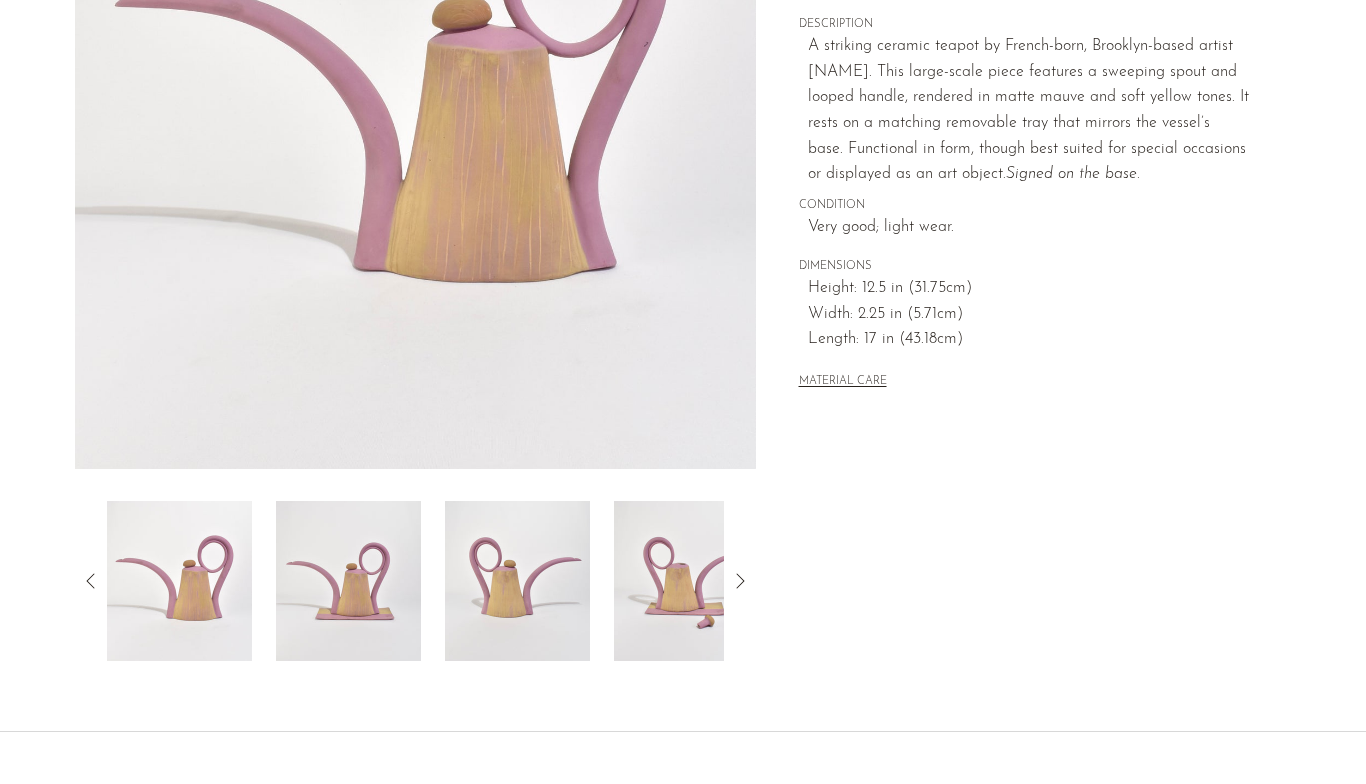 scroll, scrollTop: 375, scrollLeft: 0, axis: vertical 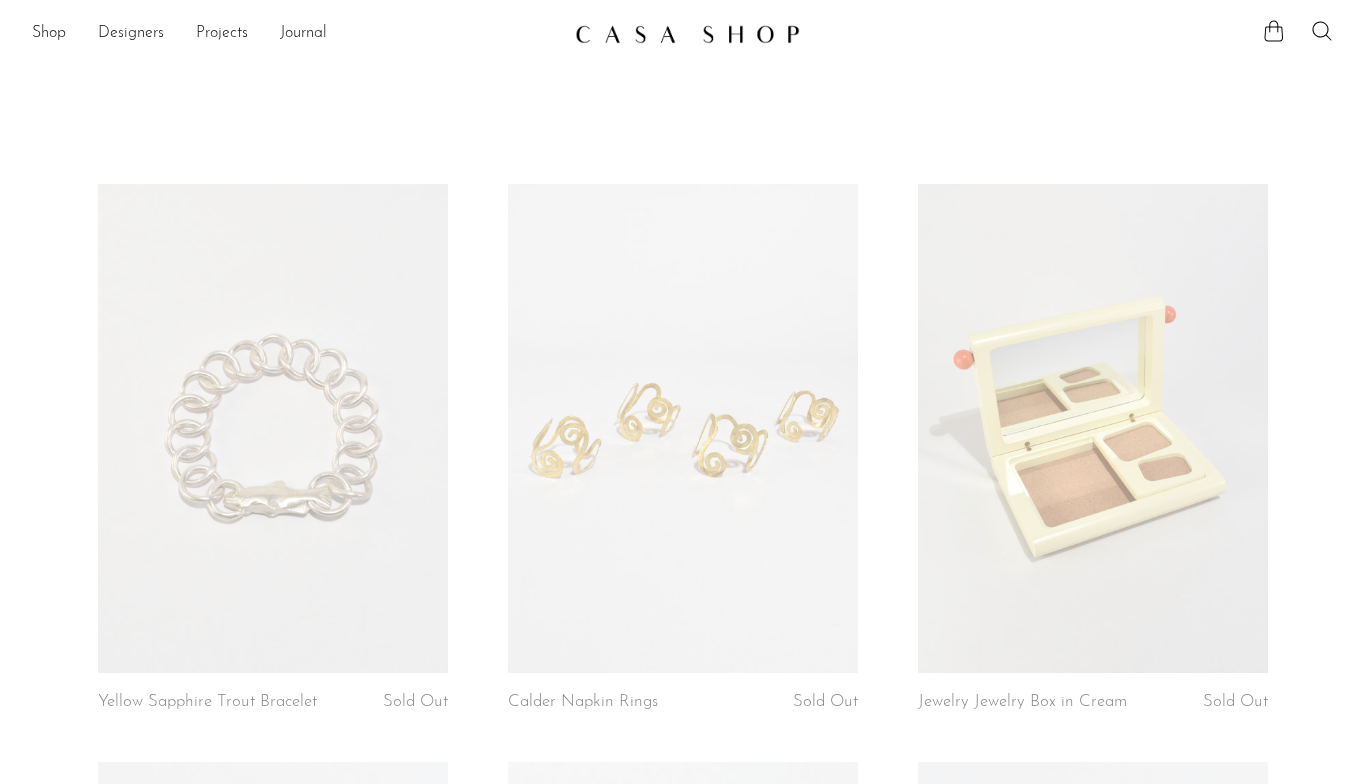 click on "Shop
Featured
New Arrivals
Bestsellers
Coming Soon
Jewelry
Jewelry
All
Earrings
Rings
Necklaces
Bracelets
Brooches" at bounding box center [49, 34] 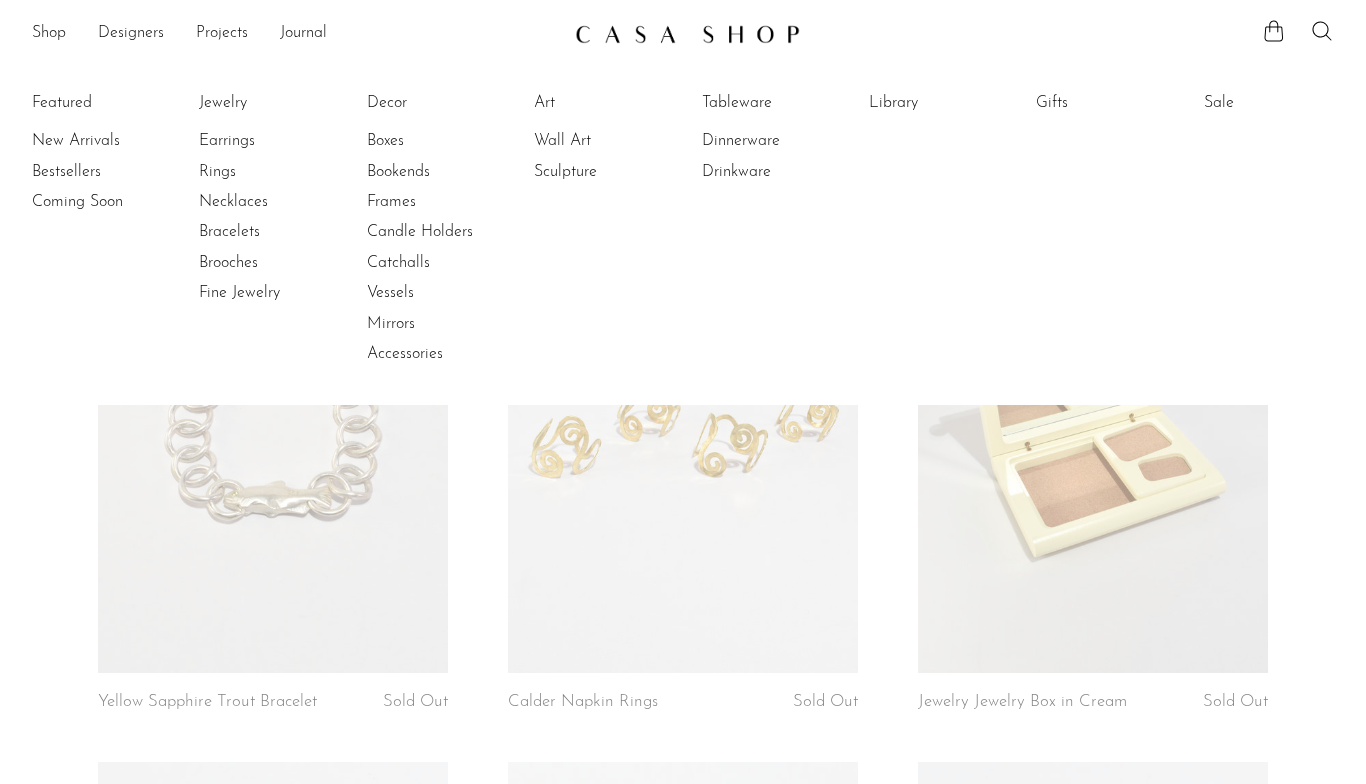 click on "Featured
New Arrivals
Bestsellers
Coming Soon" at bounding box center (97, 229) 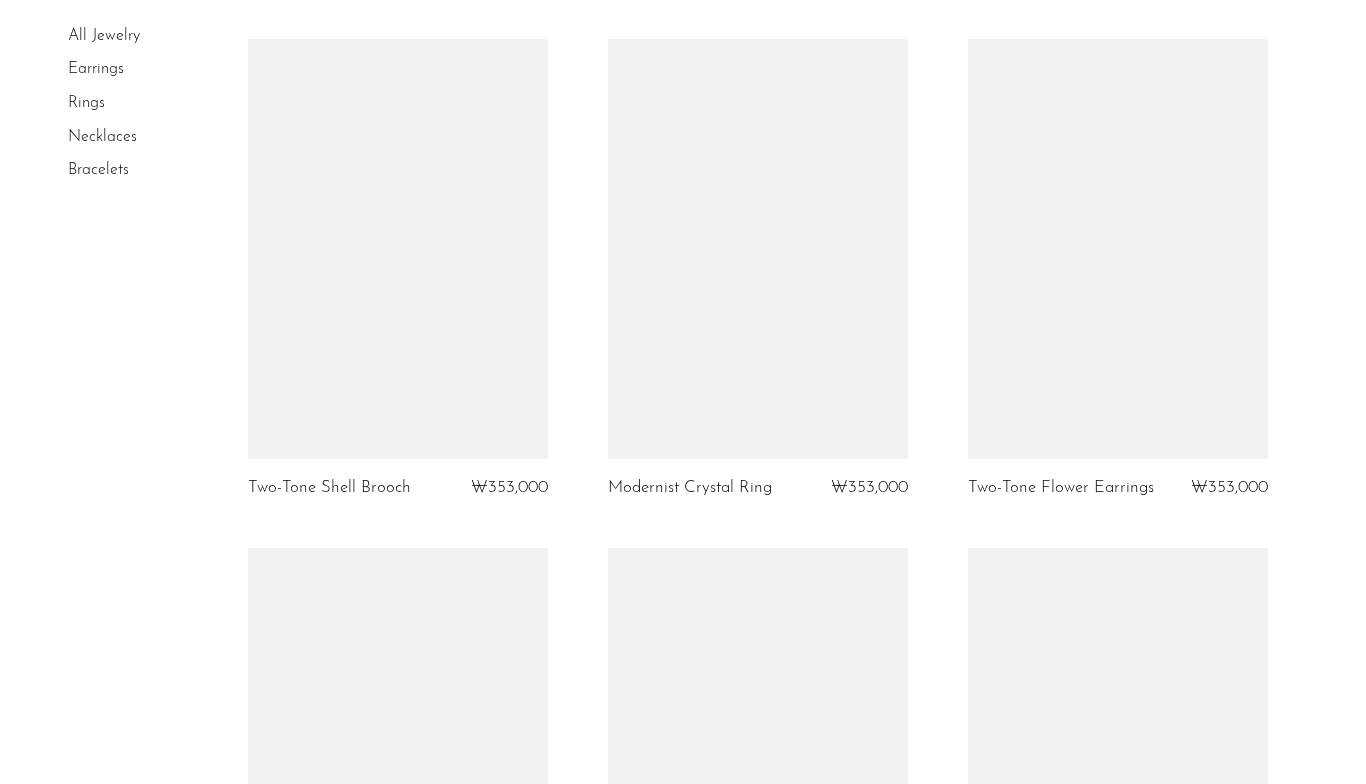 scroll, scrollTop: 1178, scrollLeft: 0, axis: vertical 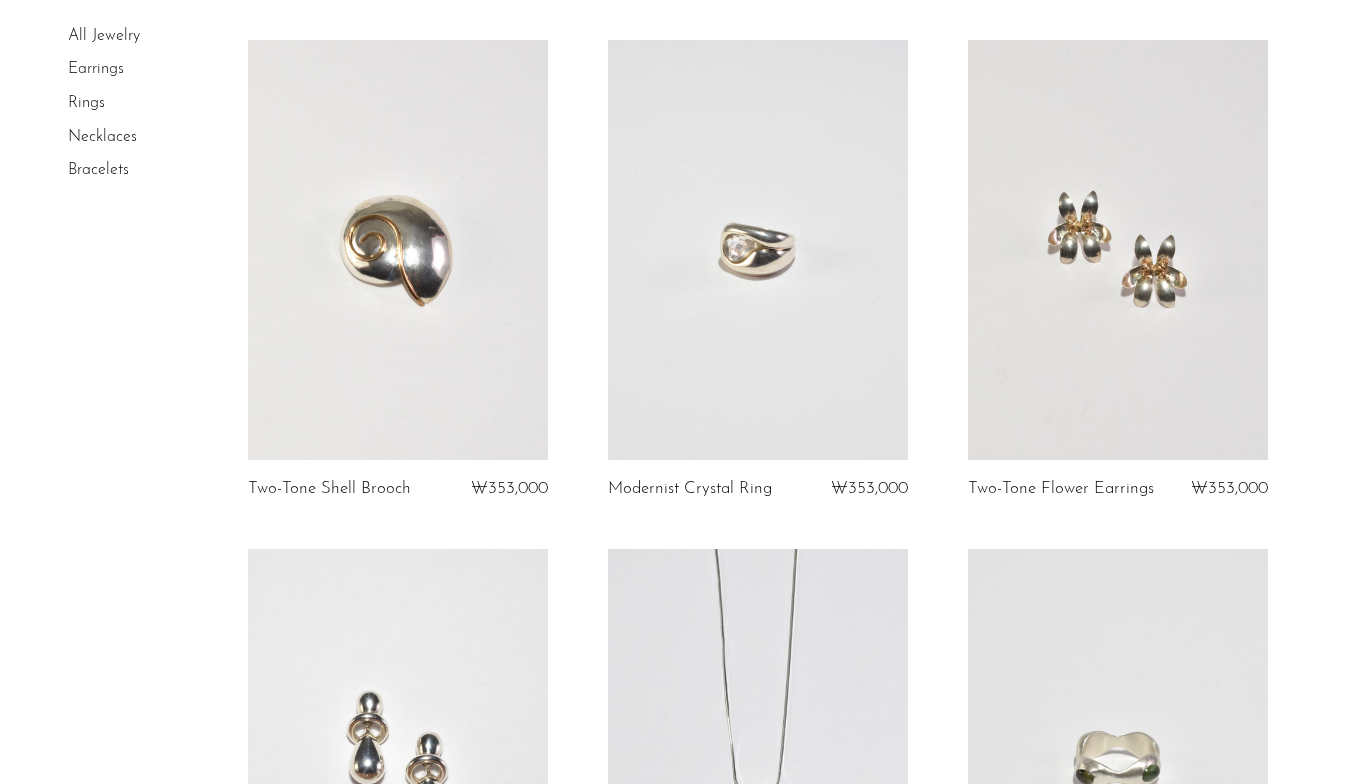 click at bounding box center (758, 250) 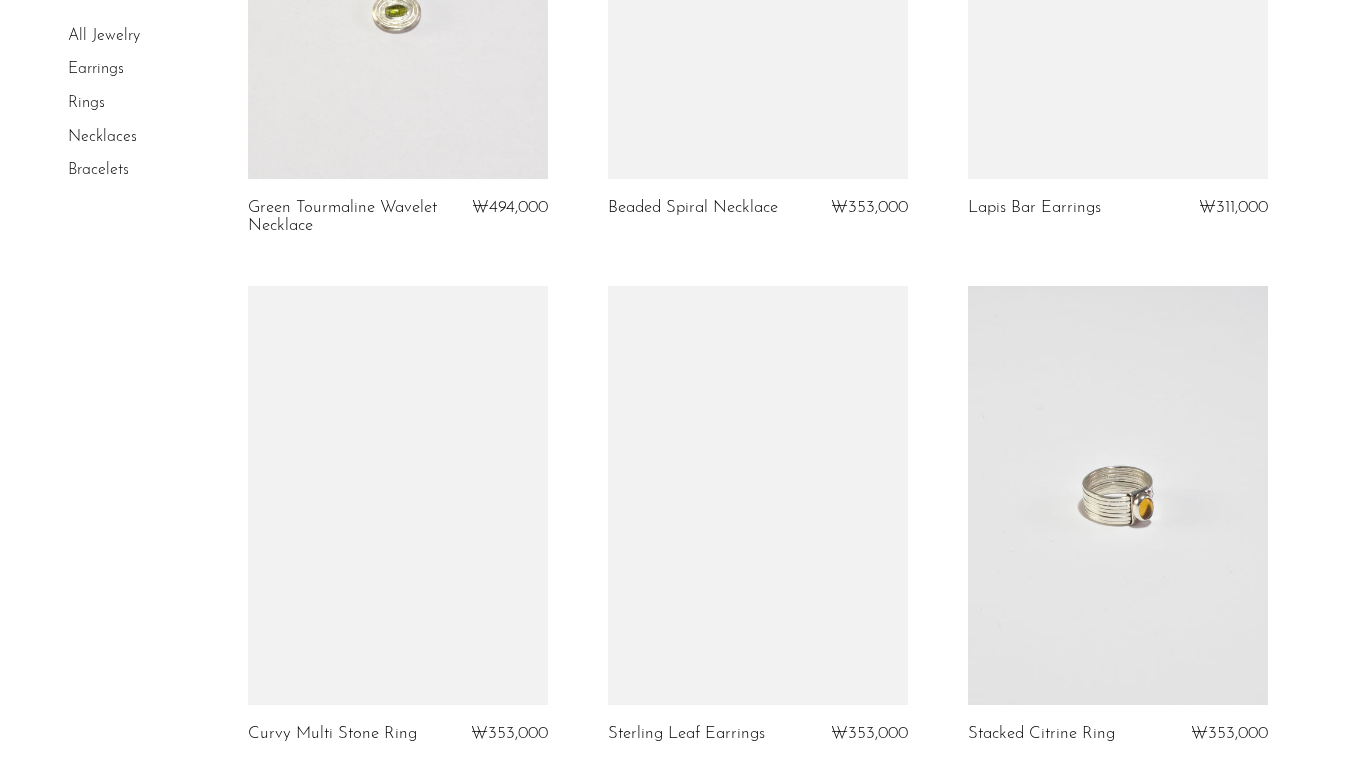 scroll, scrollTop: 5896, scrollLeft: 0, axis: vertical 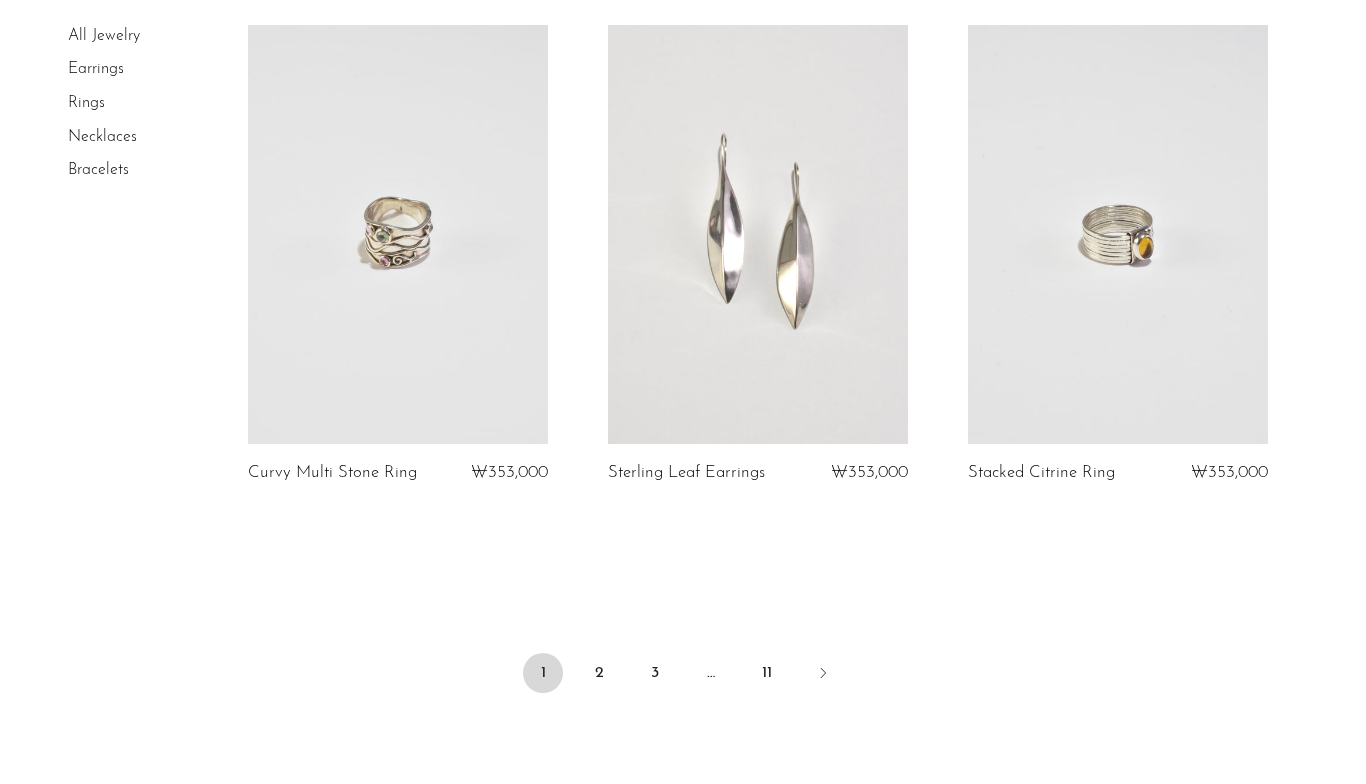 click on "2" at bounding box center (599, 673) 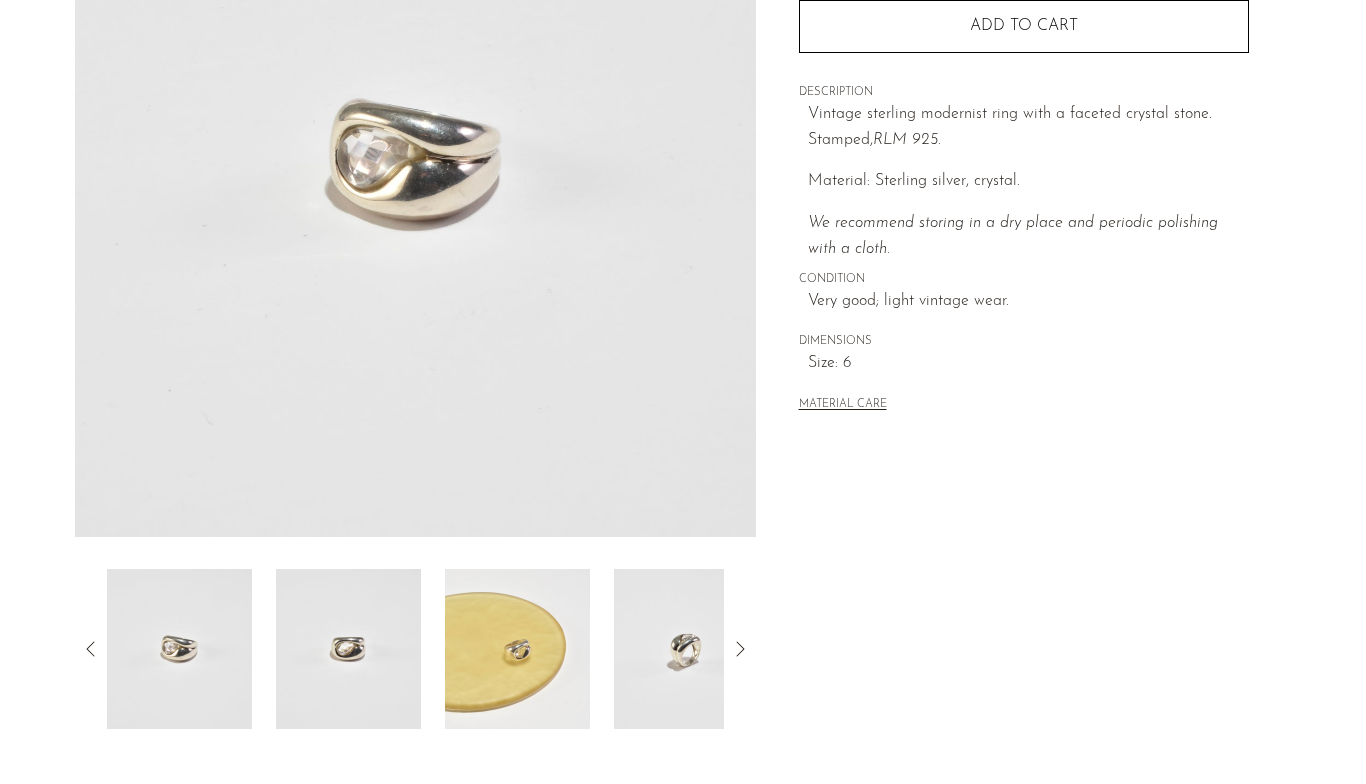 scroll, scrollTop: 328, scrollLeft: 0, axis: vertical 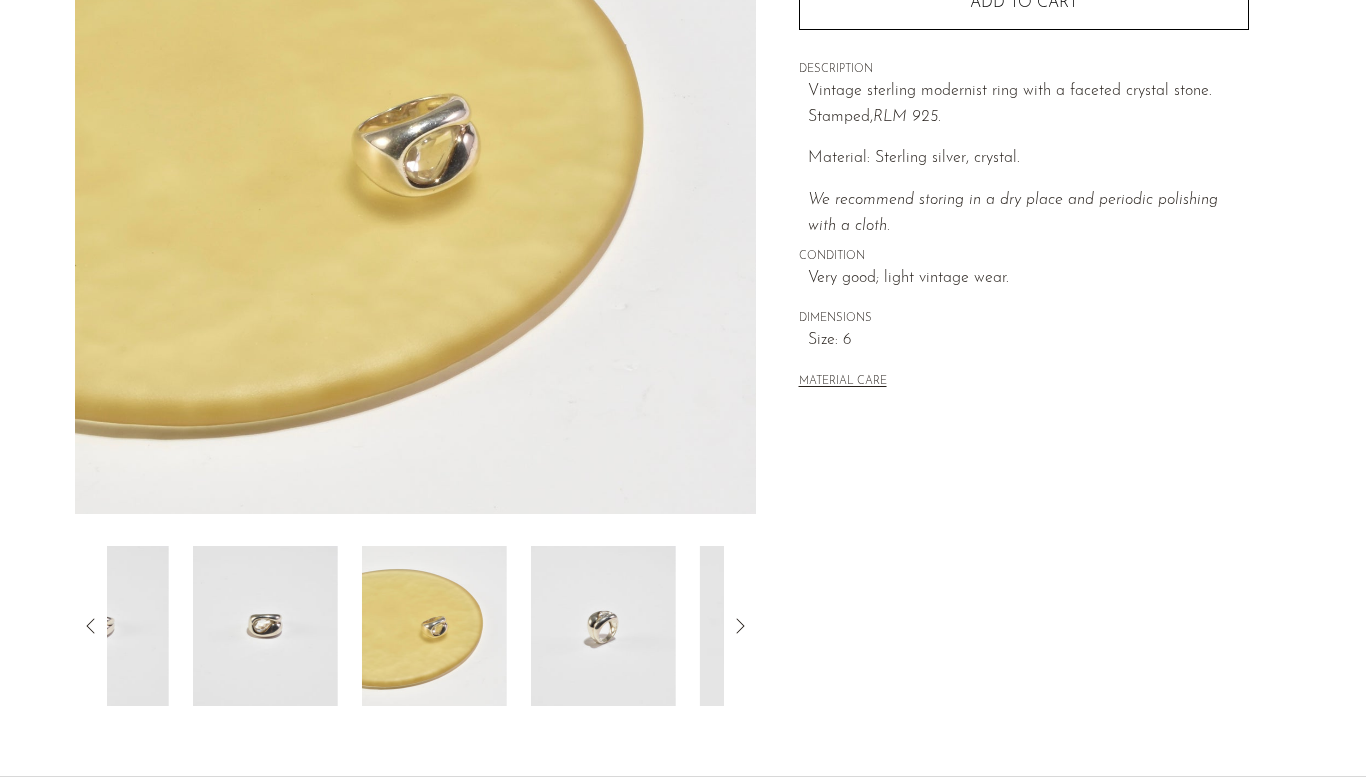 click at bounding box center (603, 626) 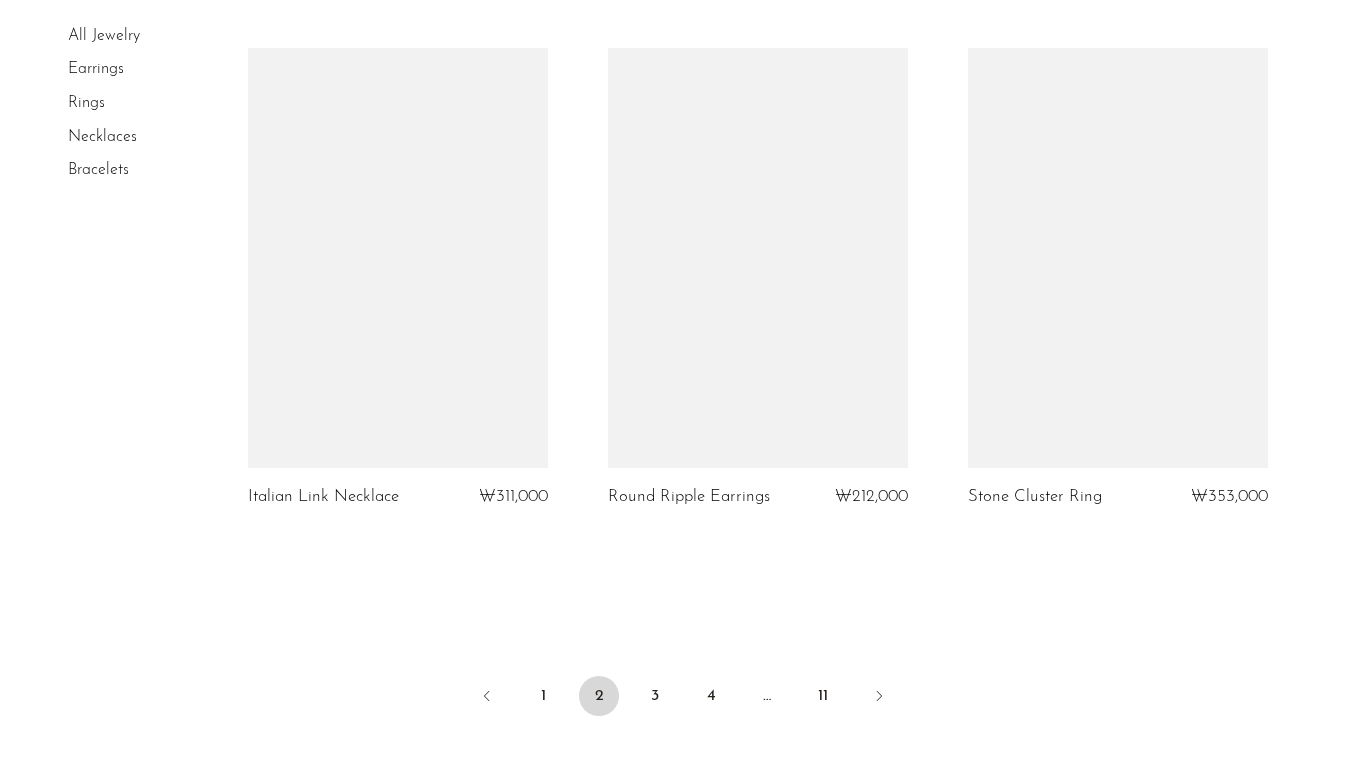 scroll, scrollTop: 5927, scrollLeft: 0, axis: vertical 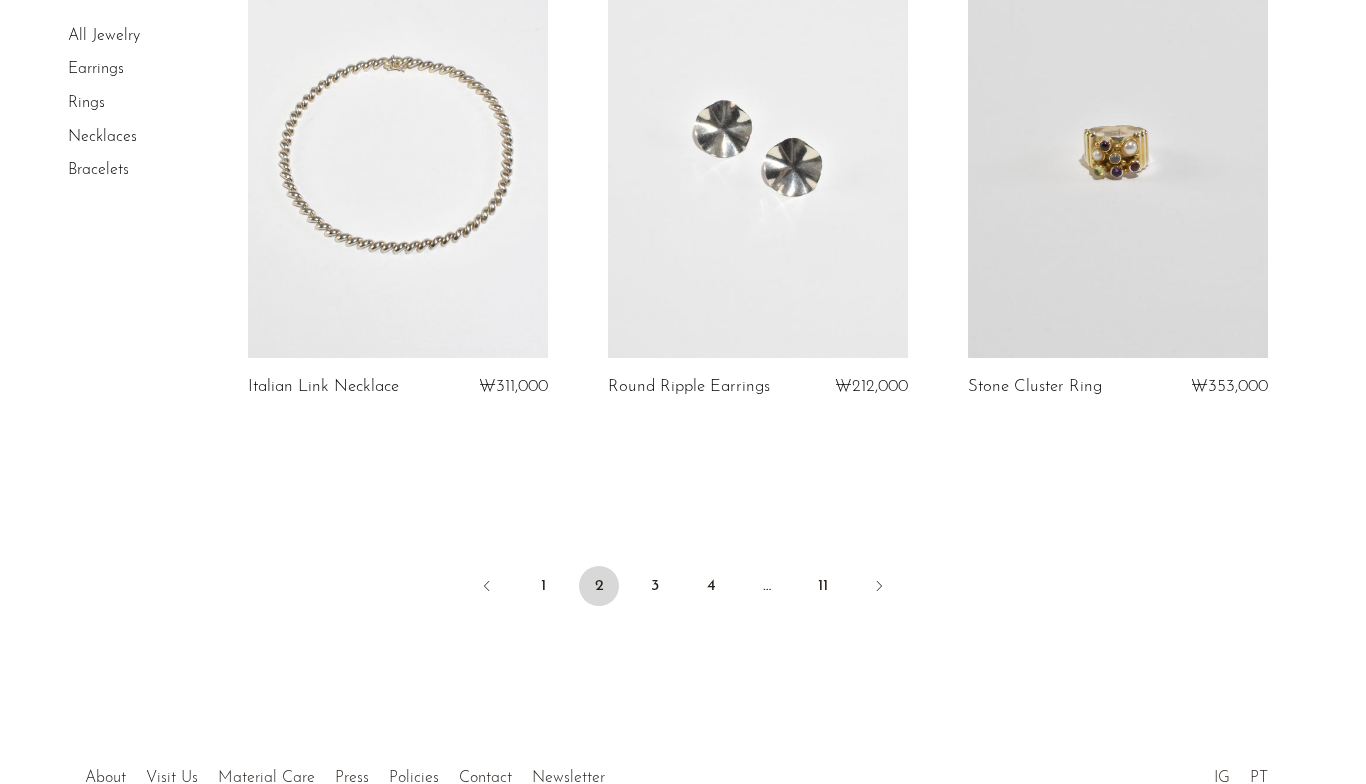 click on "3" at bounding box center [655, 586] 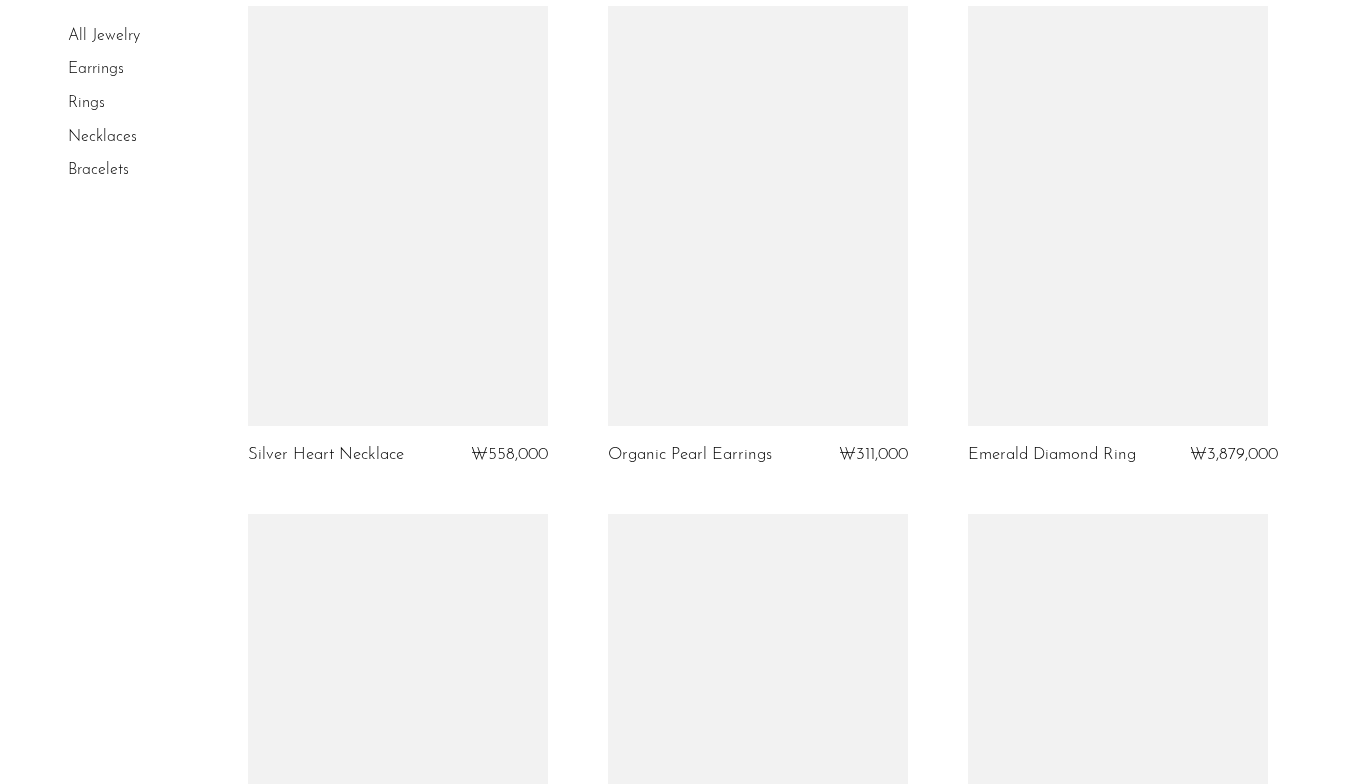 scroll, scrollTop: 5389, scrollLeft: 0, axis: vertical 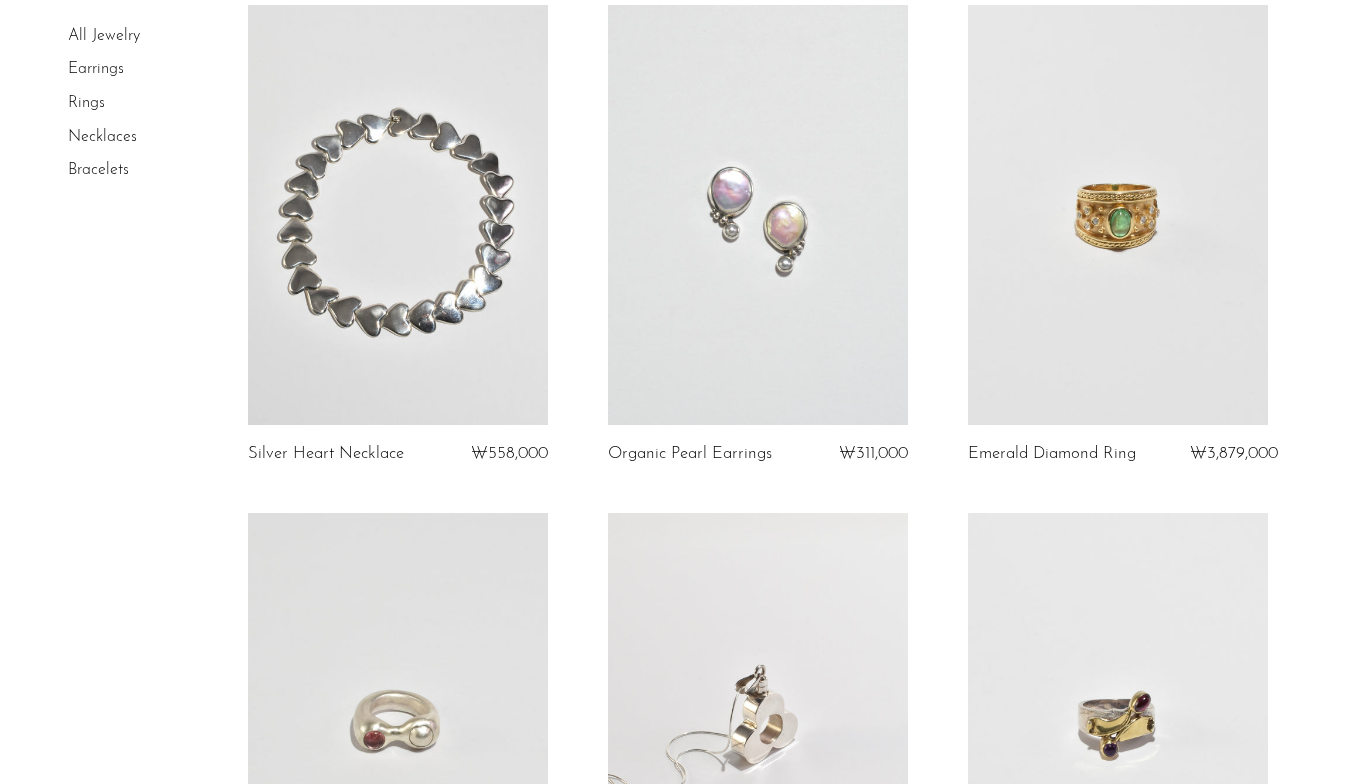 click at bounding box center (758, 215) 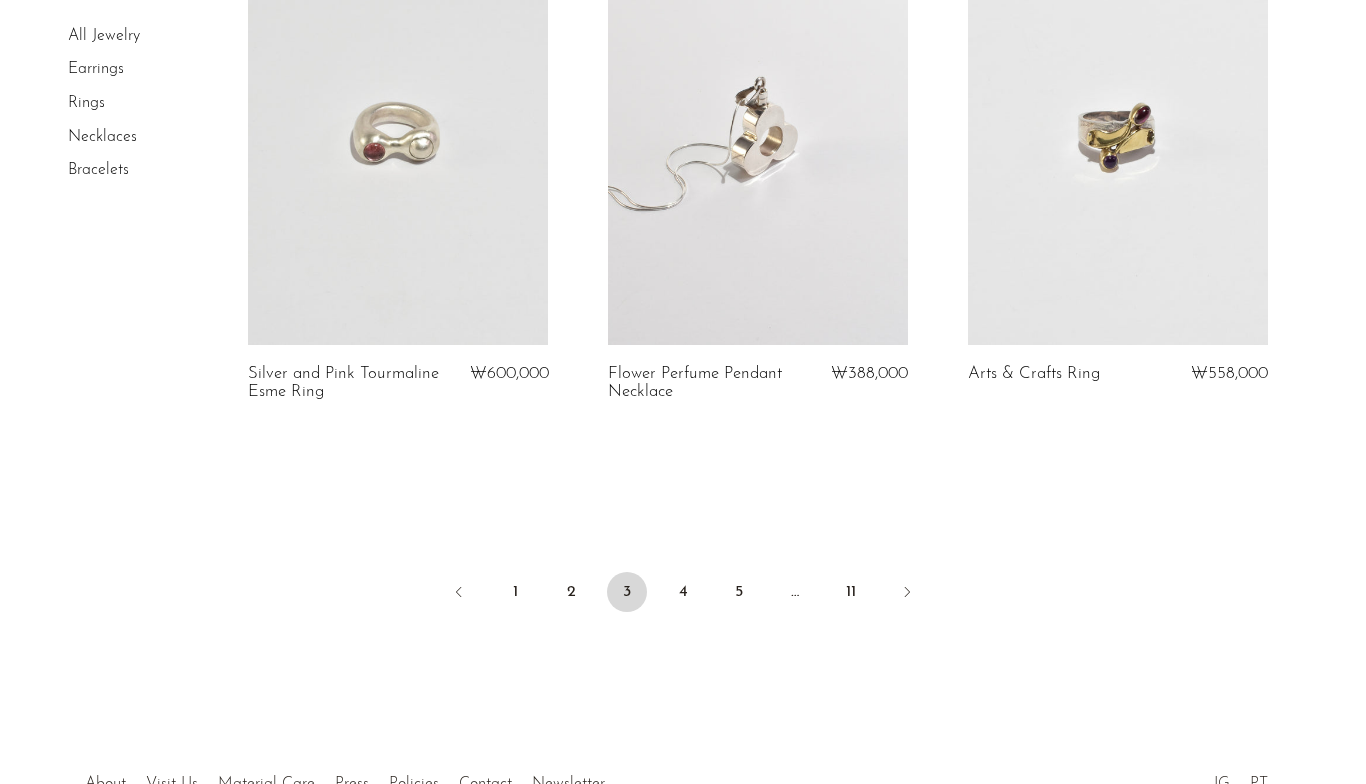 scroll, scrollTop: 5976, scrollLeft: 0, axis: vertical 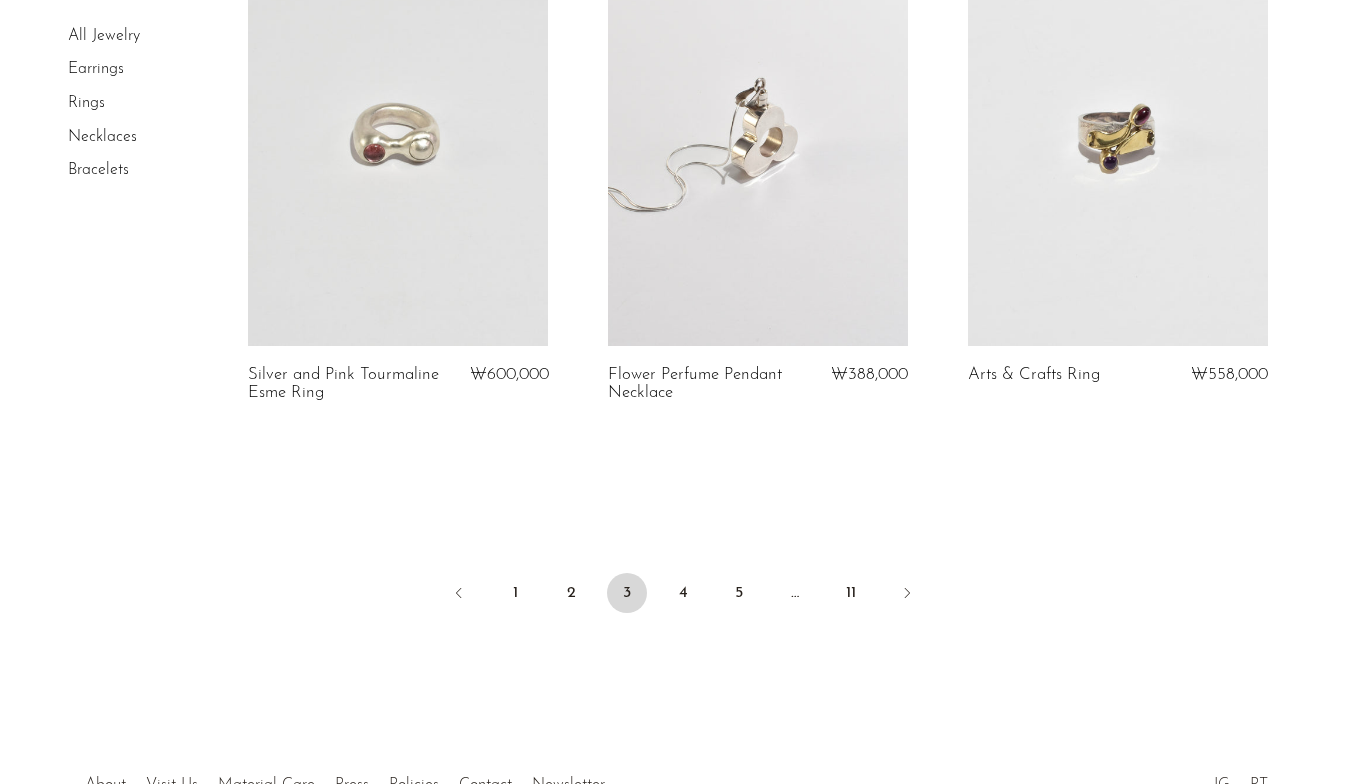 click on "4" at bounding box center (683, 593) 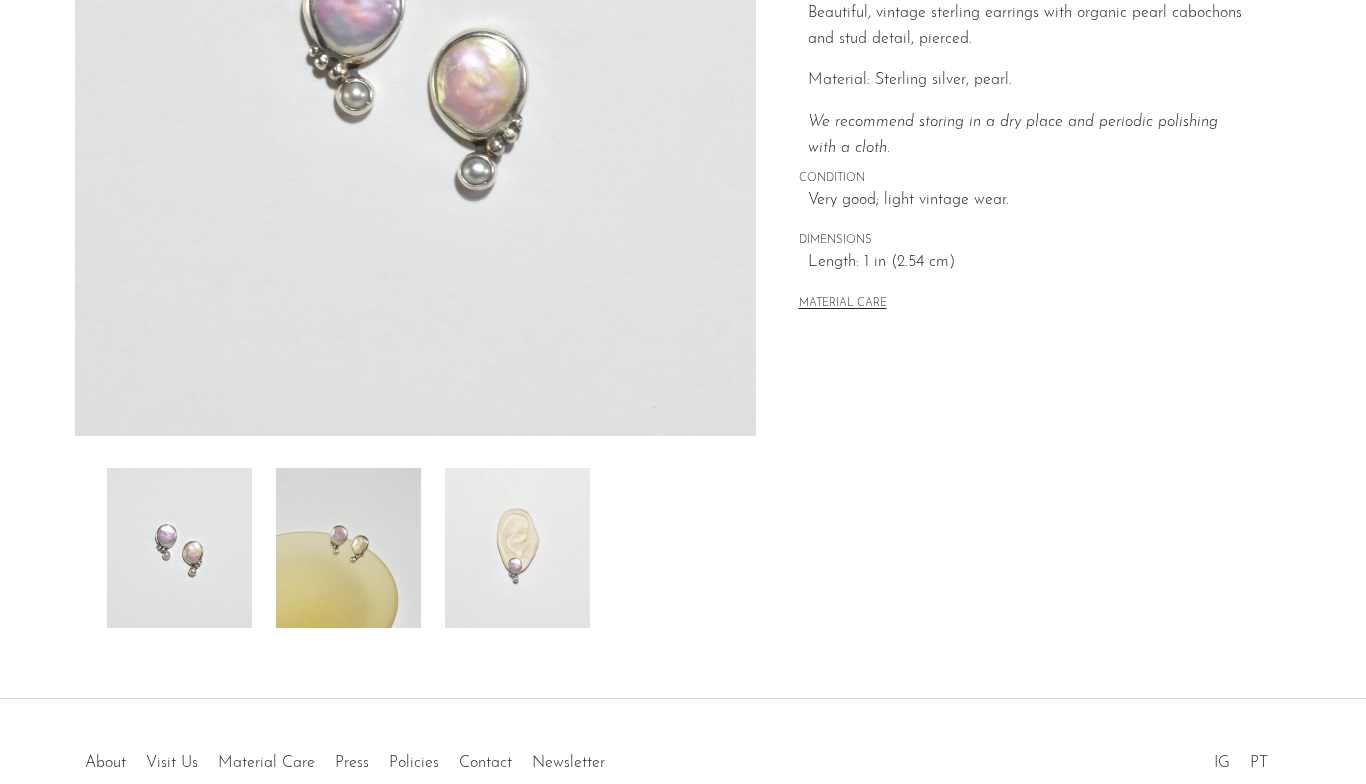 scroll, scrollTop: 403, scrollLeft: 0, axis: vertical 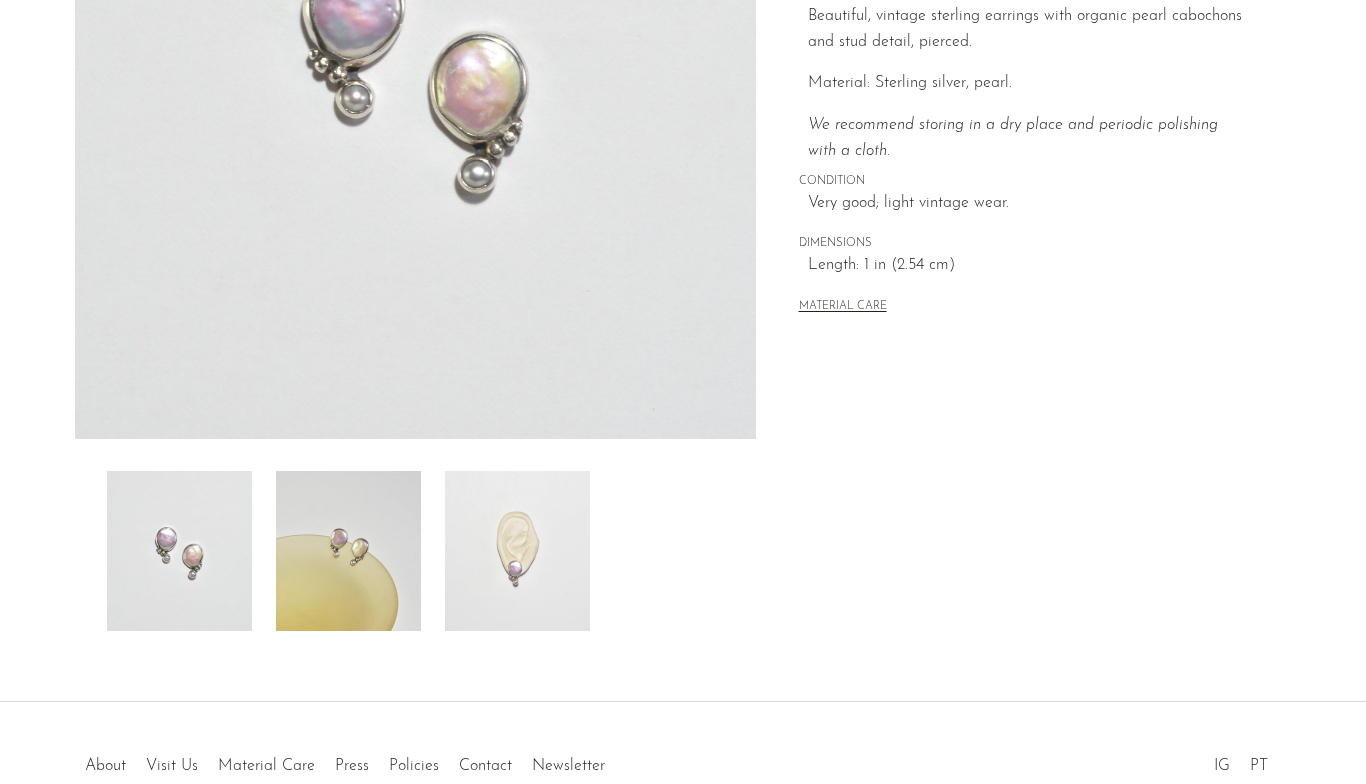 click at bounding box center [517, 551] 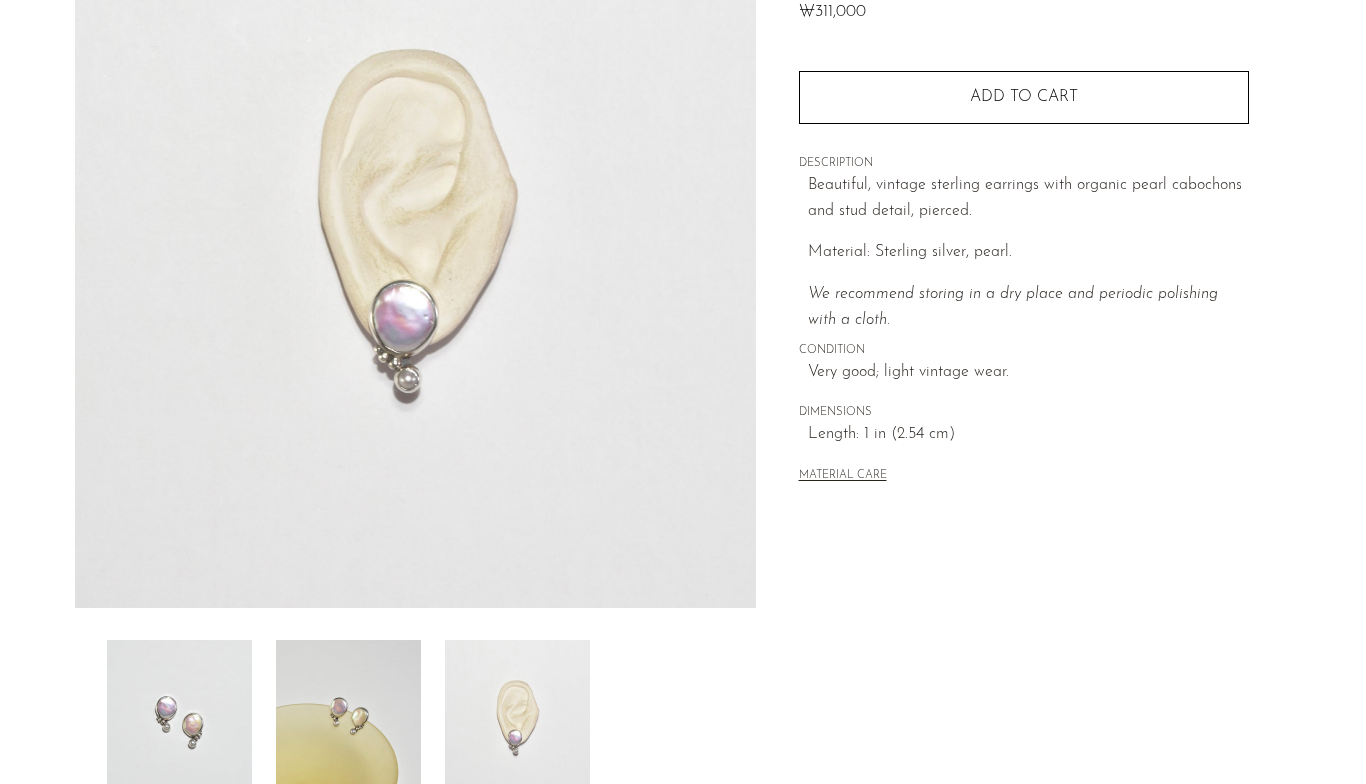 scroll, scrollTop: 236, scrollLeft: 0, axis: vertical 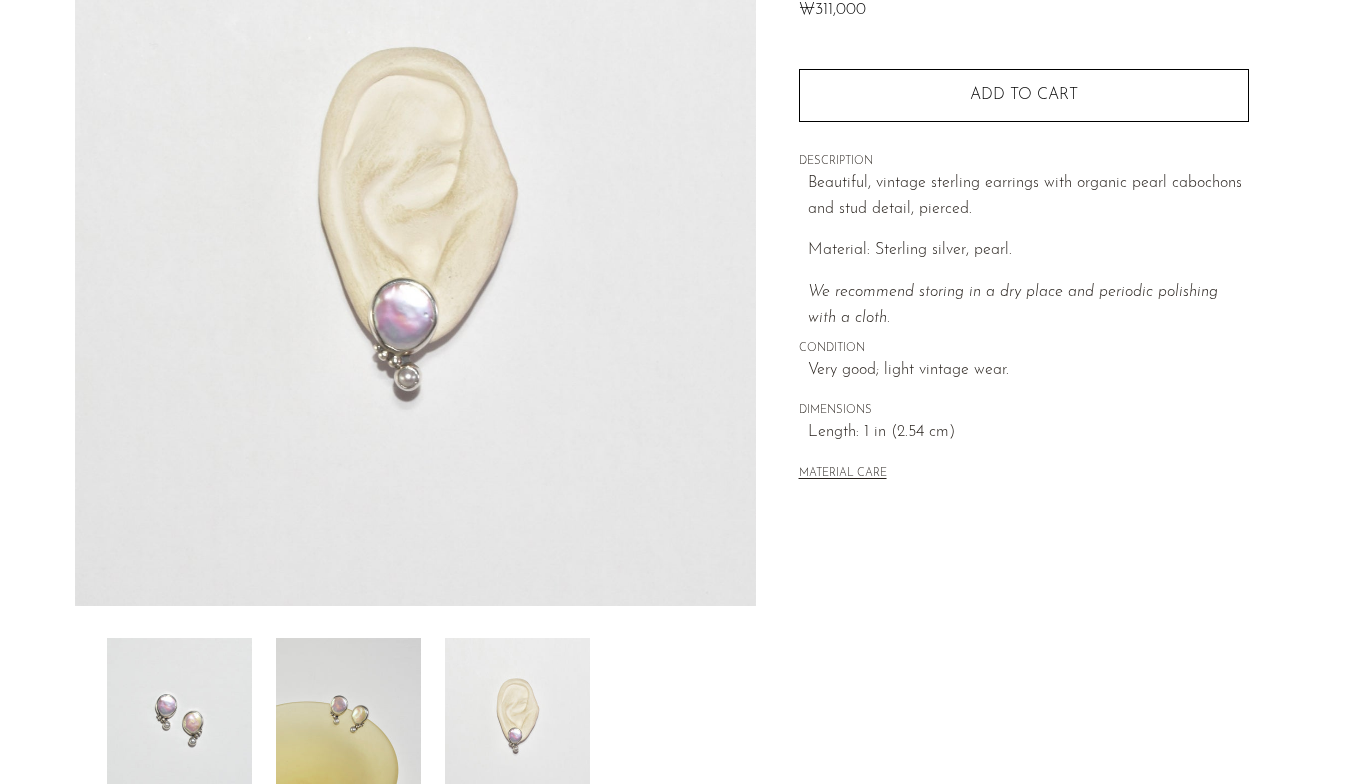 click at bounding box center [348, 718] 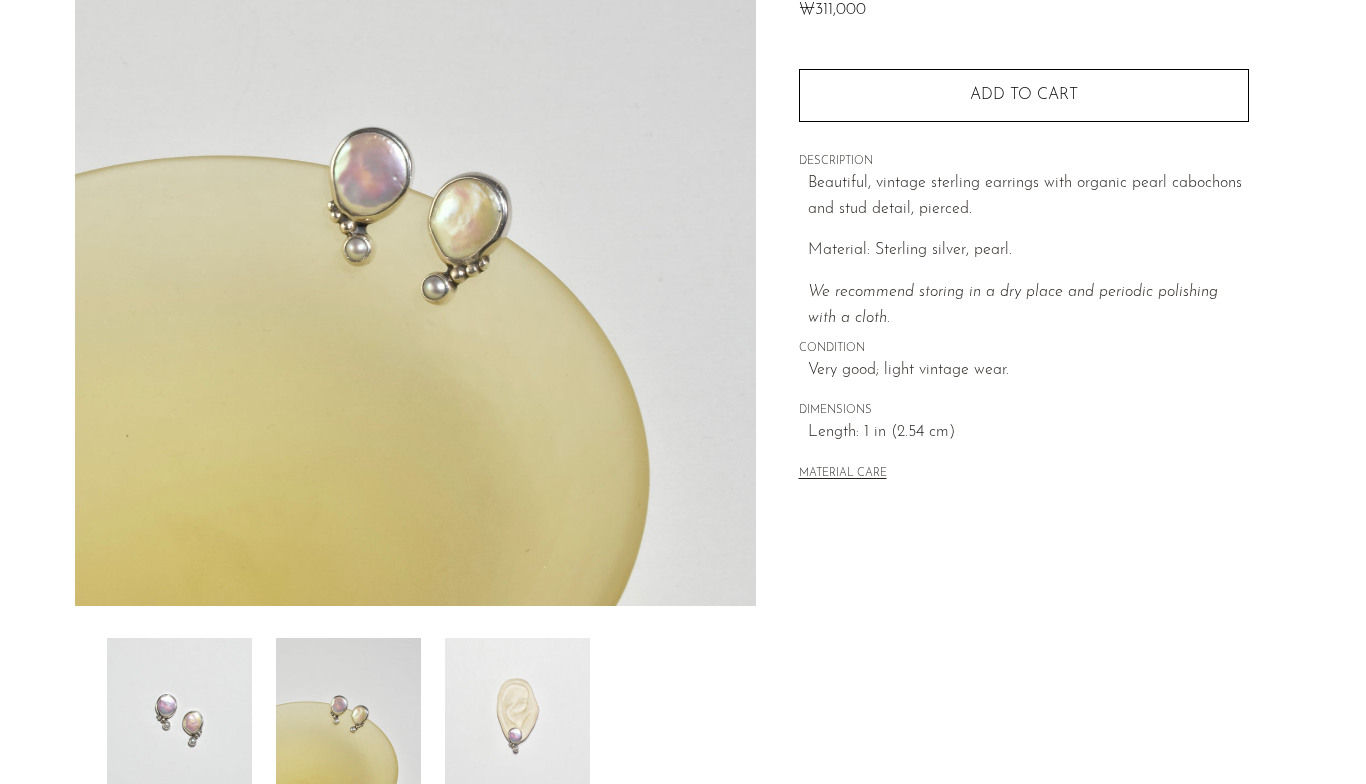 click at bounding box center [179, 718] 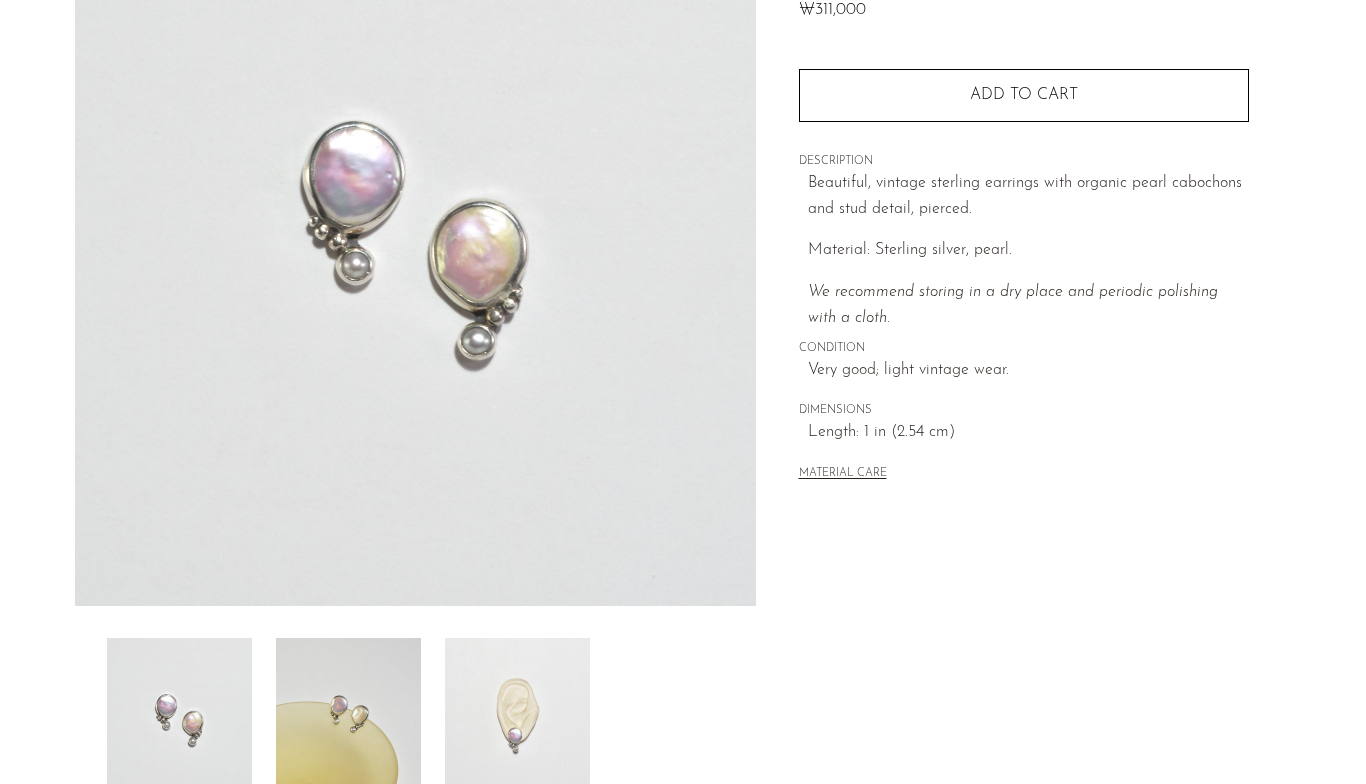 click at bounding box center (348, 718) 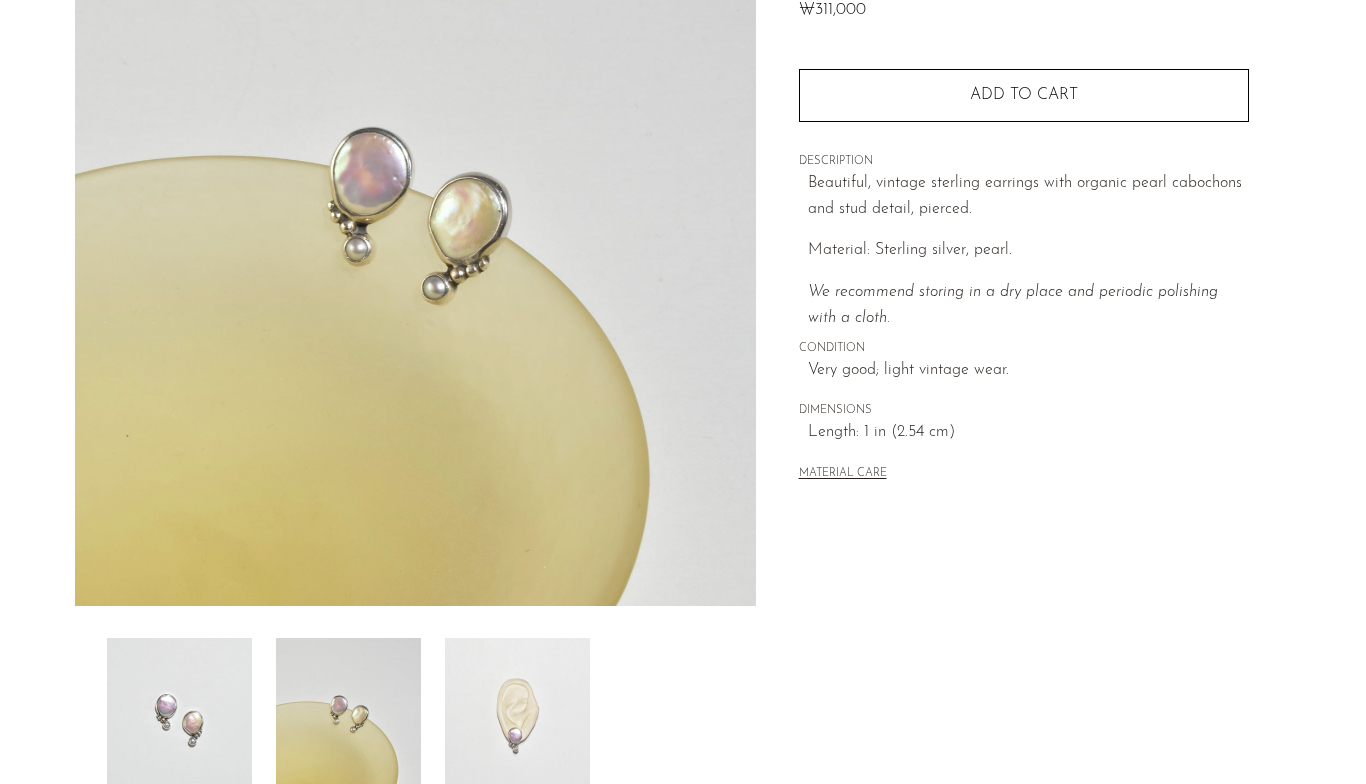 click at bounding box center [179, 718] 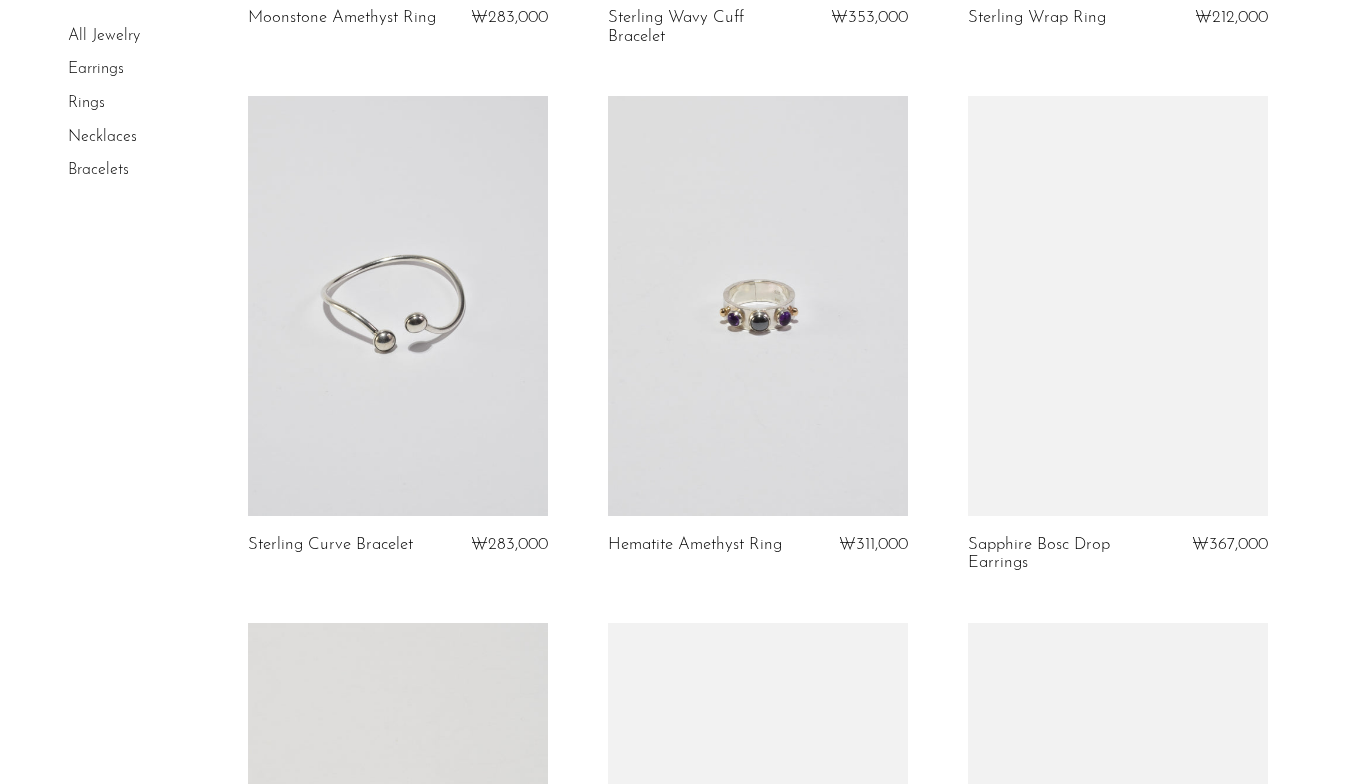 scroll, scrollTop: 4572, scrollLeft: 0, axis: vertical 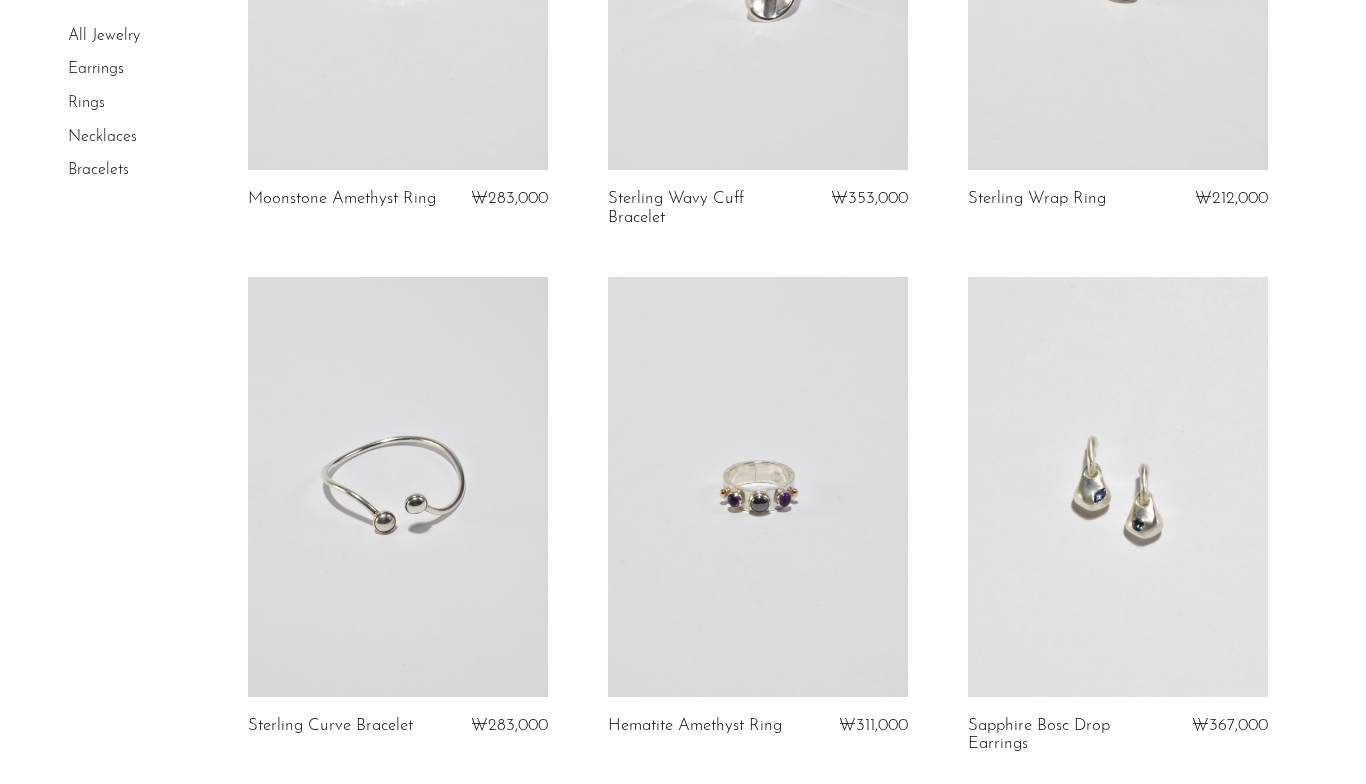 click at bounding box center [398, 487] 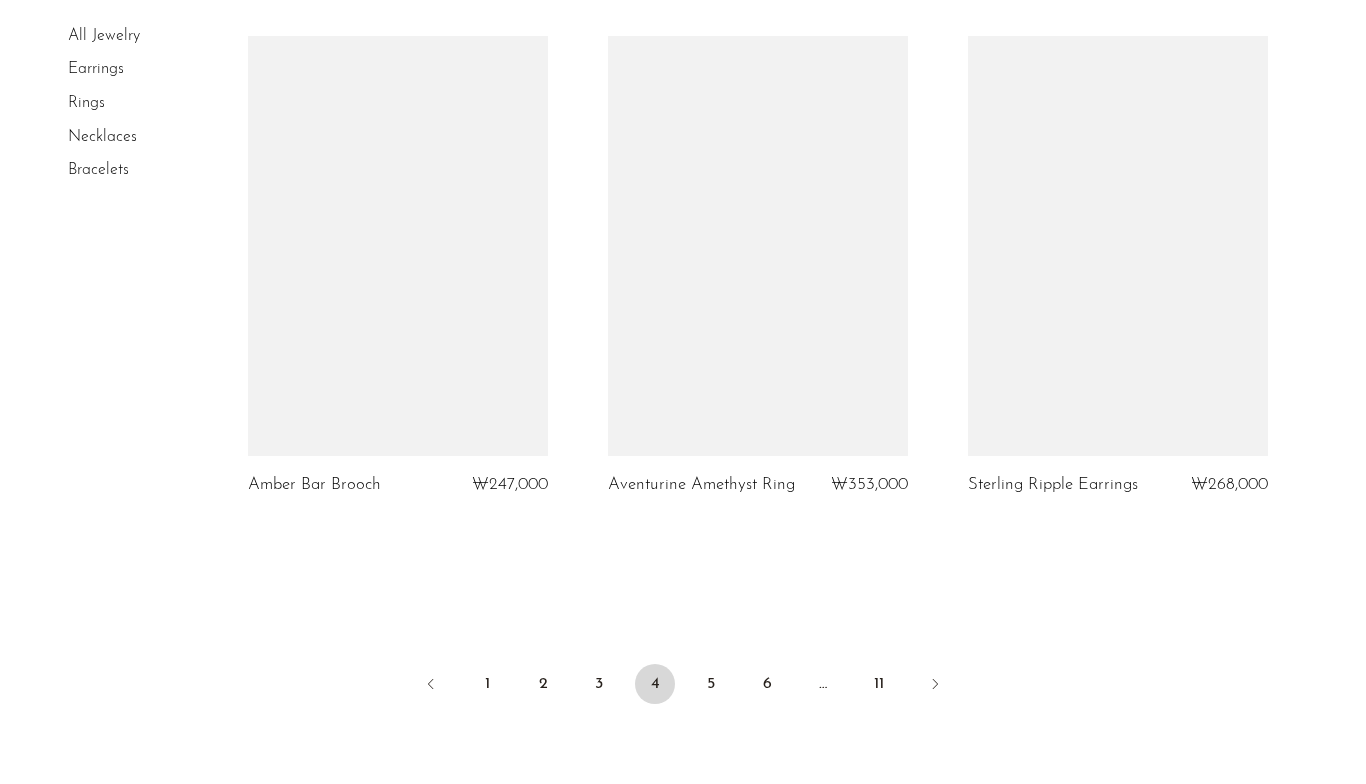 scroll, scrollTop: 5868, scrollLeft: 0, axis: vertical 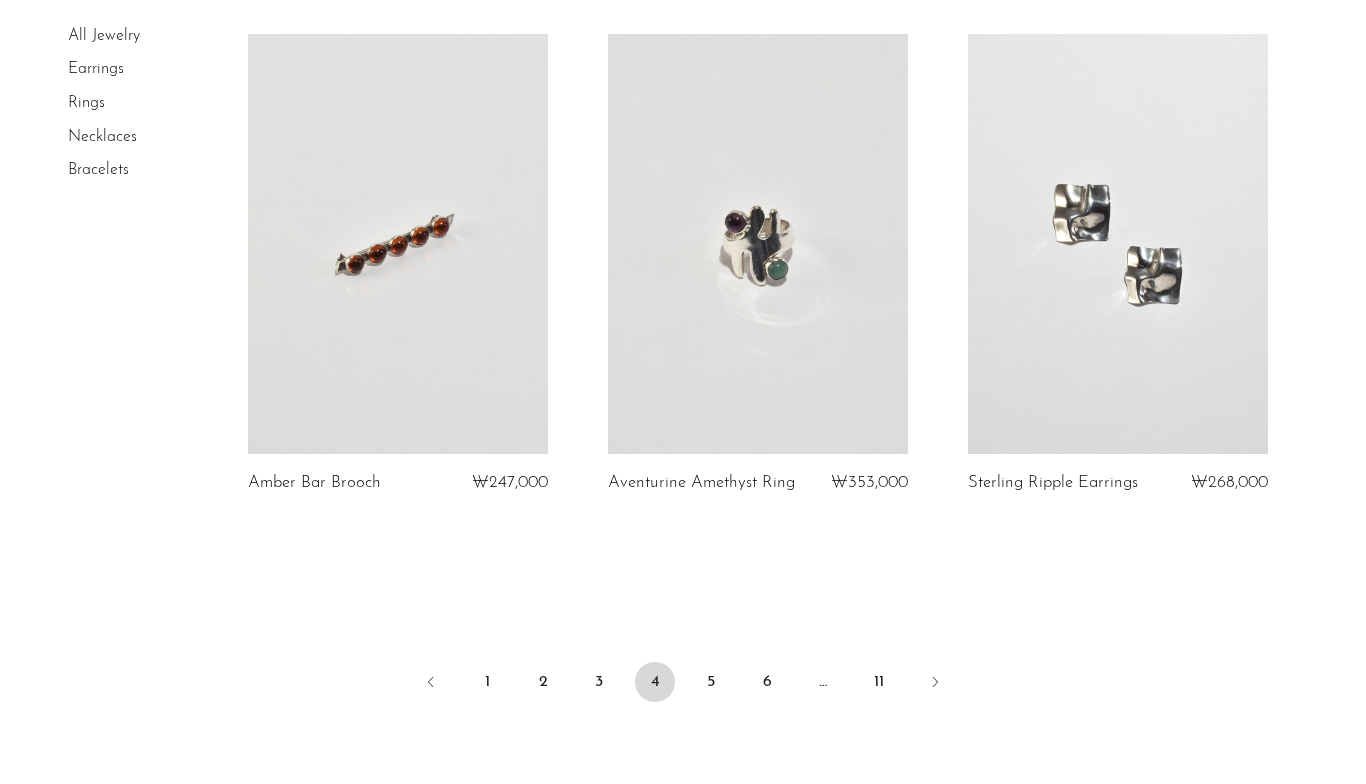 click on "5" at bounding box center (711, 682) 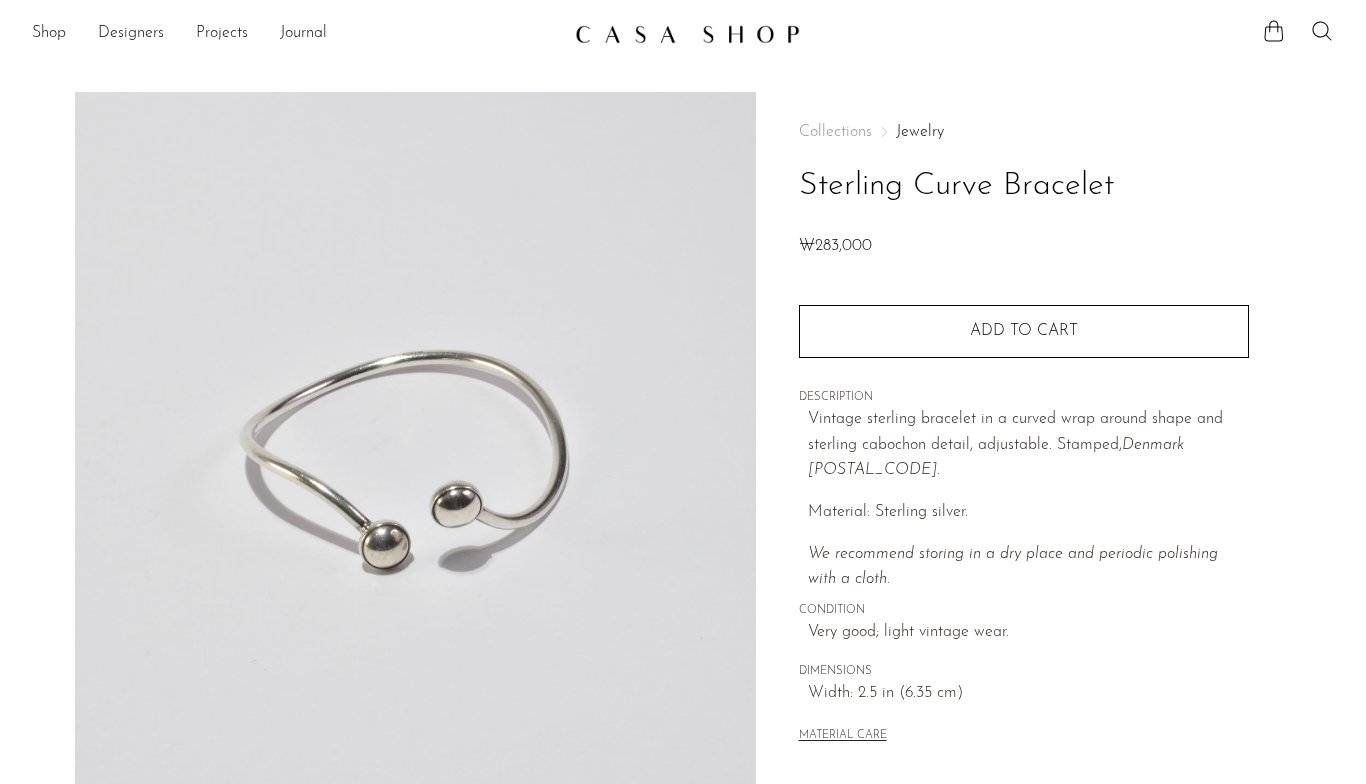 scroll, scrollTop: 0, scrollLeft: 0, axis: both 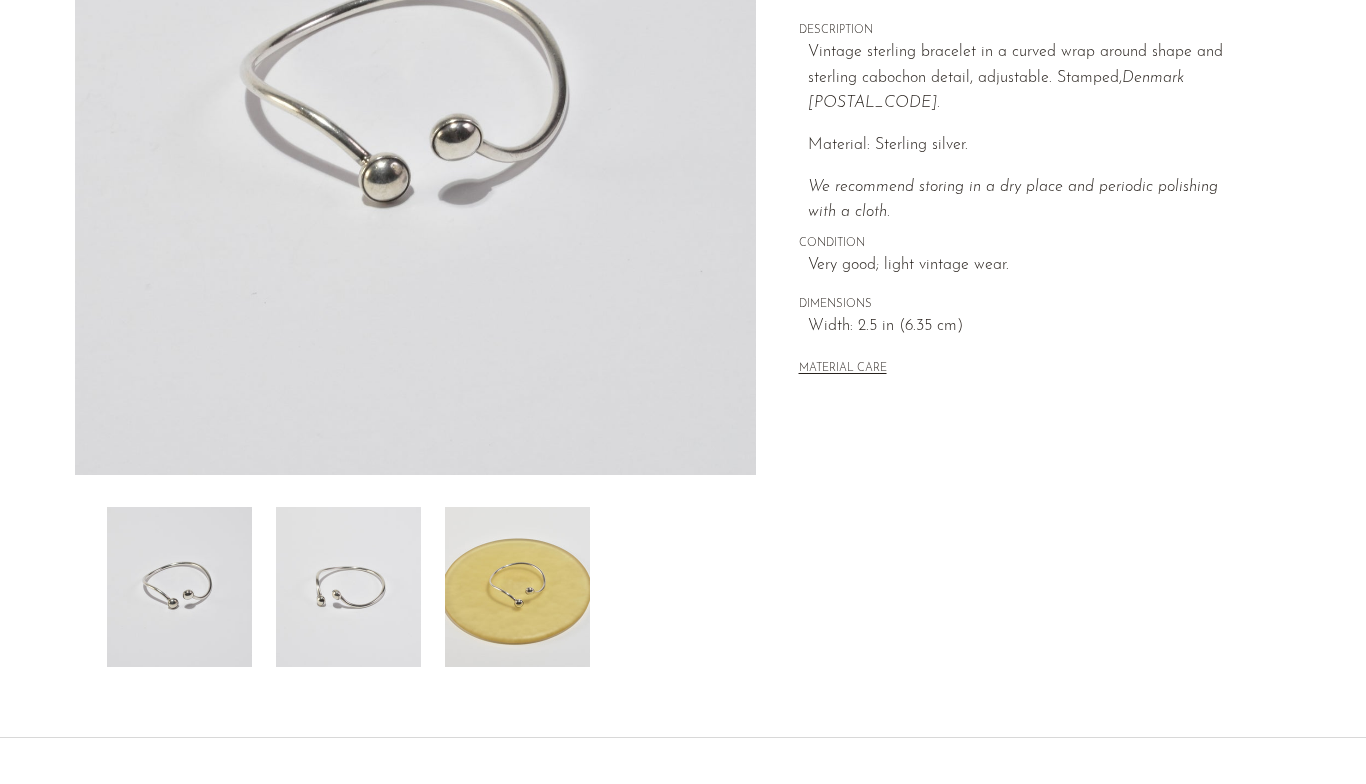 click at bounding box center (517, 587) 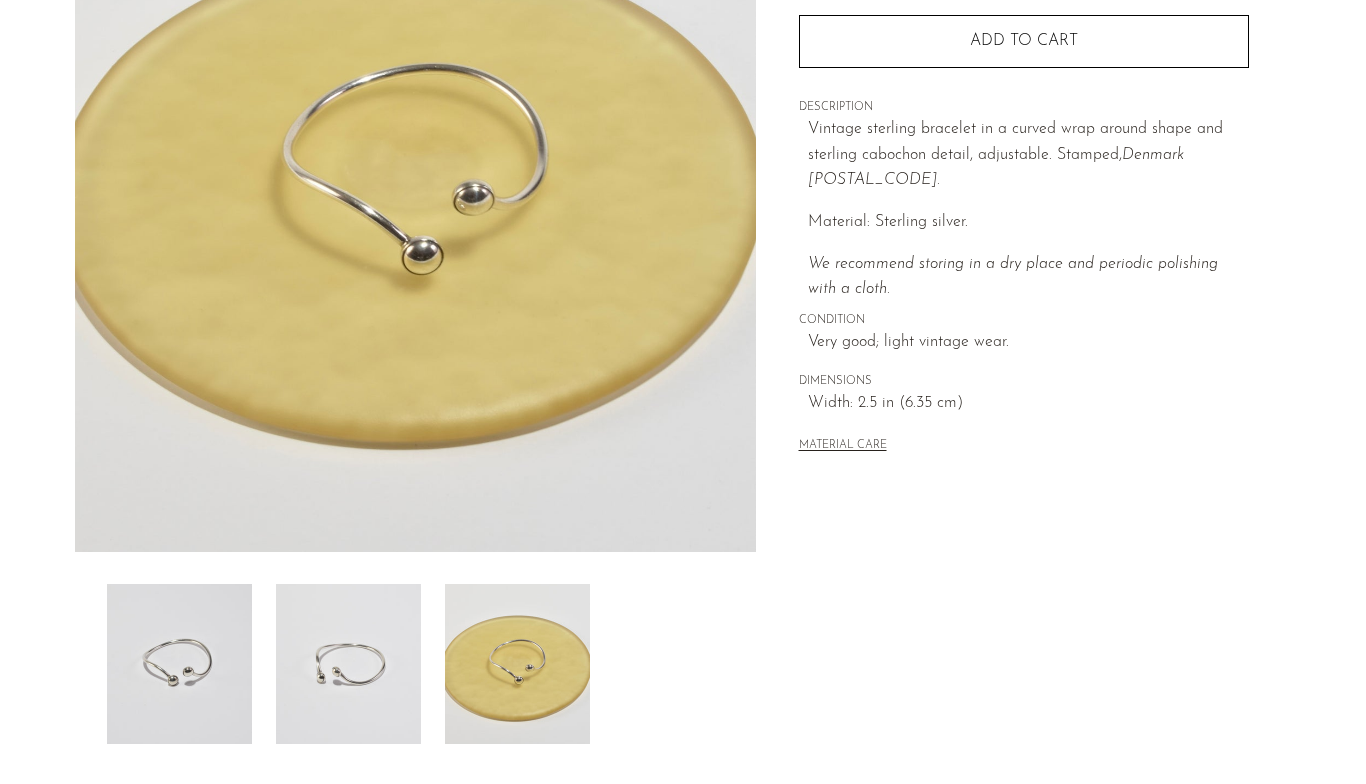 scroll, scrollTop: 273, scrollLeft: 0, axis: vertical 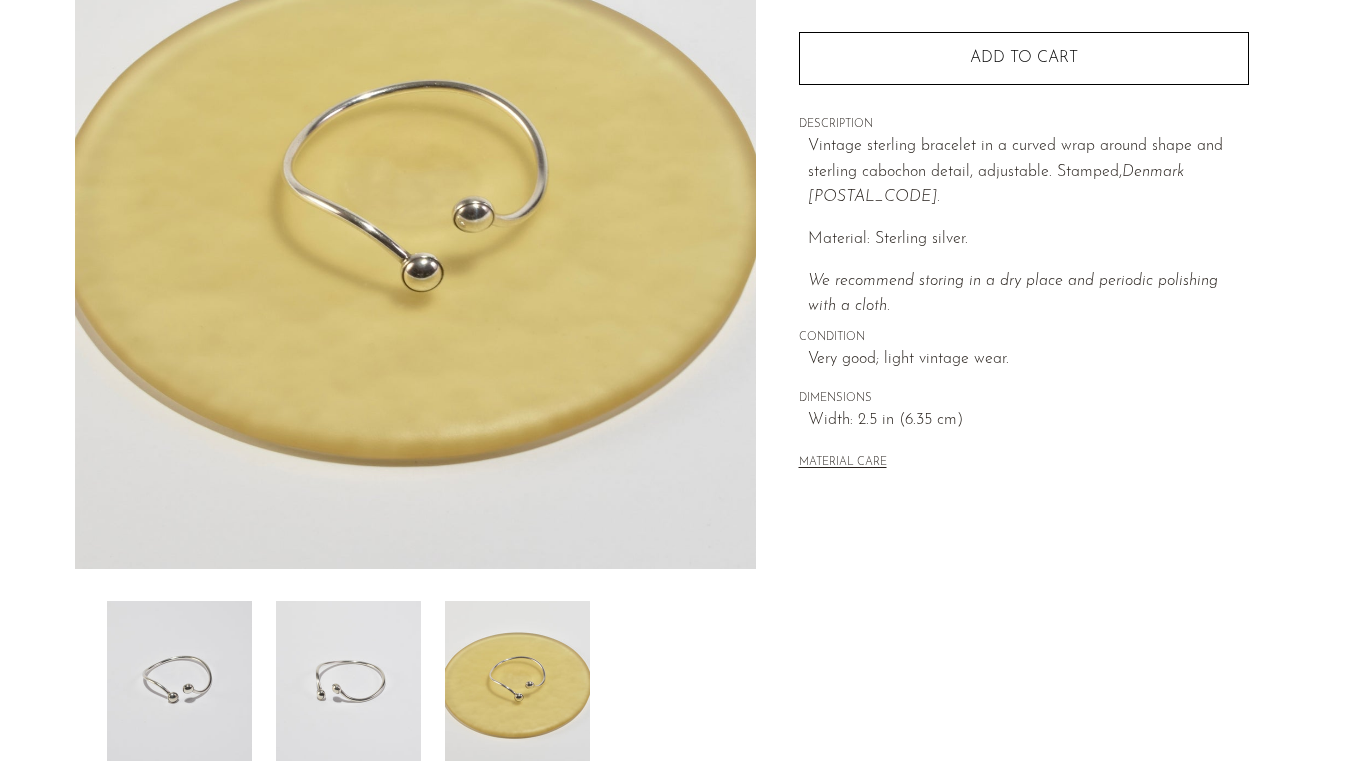 click at bounding box center [348, 681] 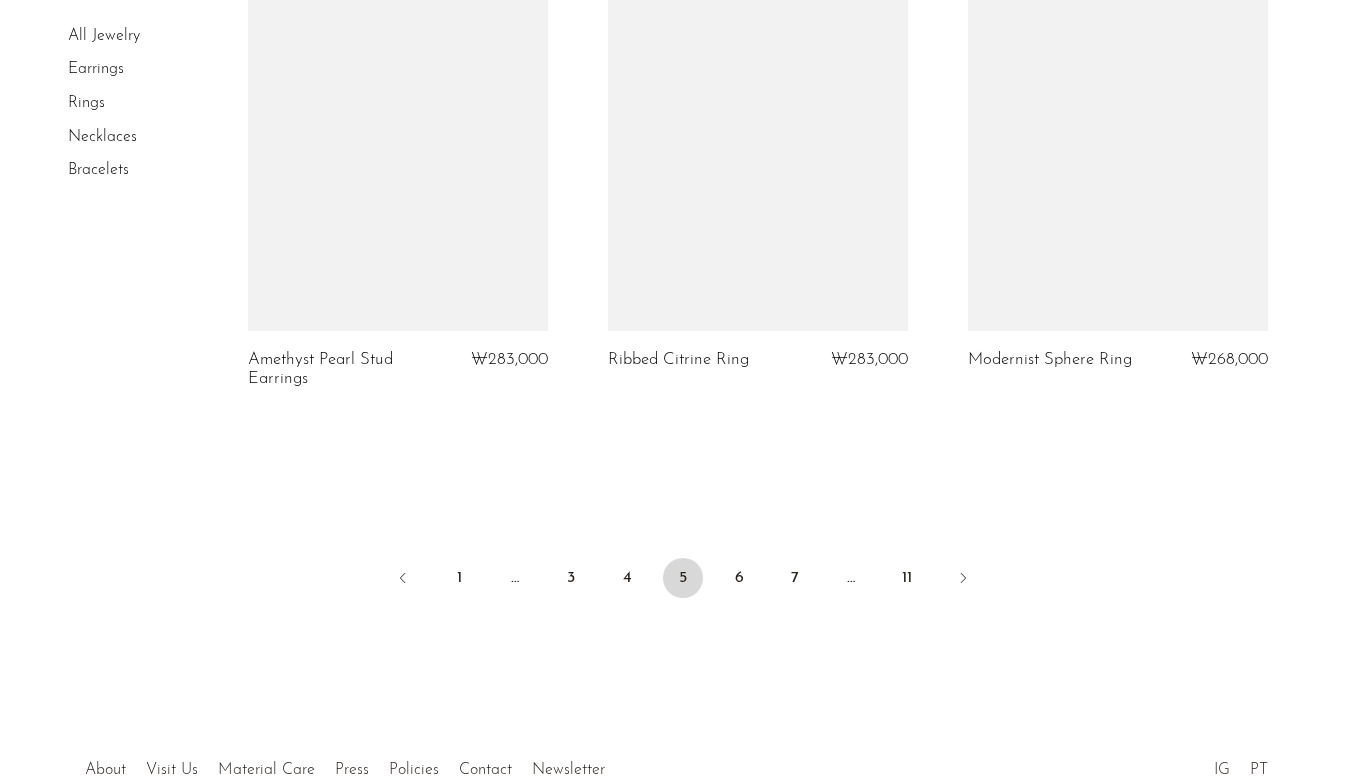 scroll, scrollTop: 5910, scrollLeft: 0, axis: vertical 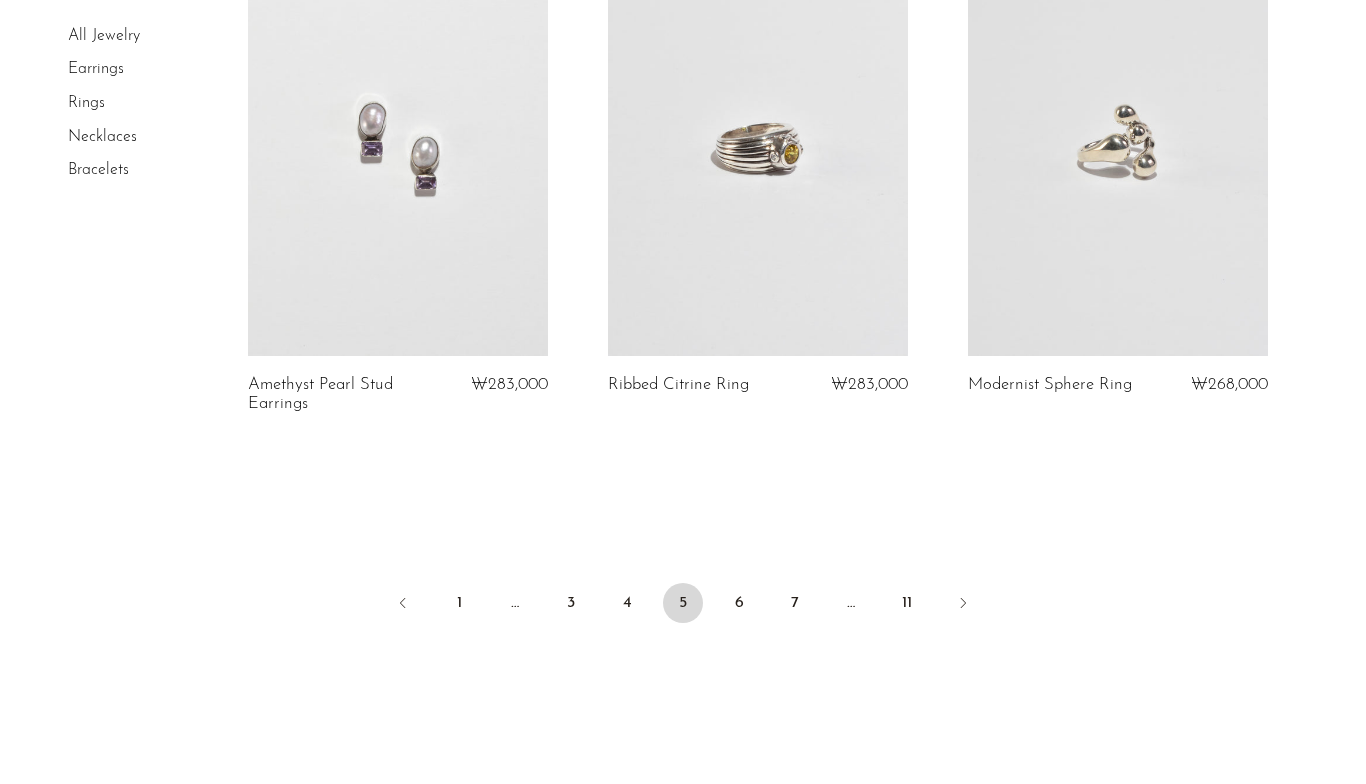 click on "6" at bounding box center [739, 603] 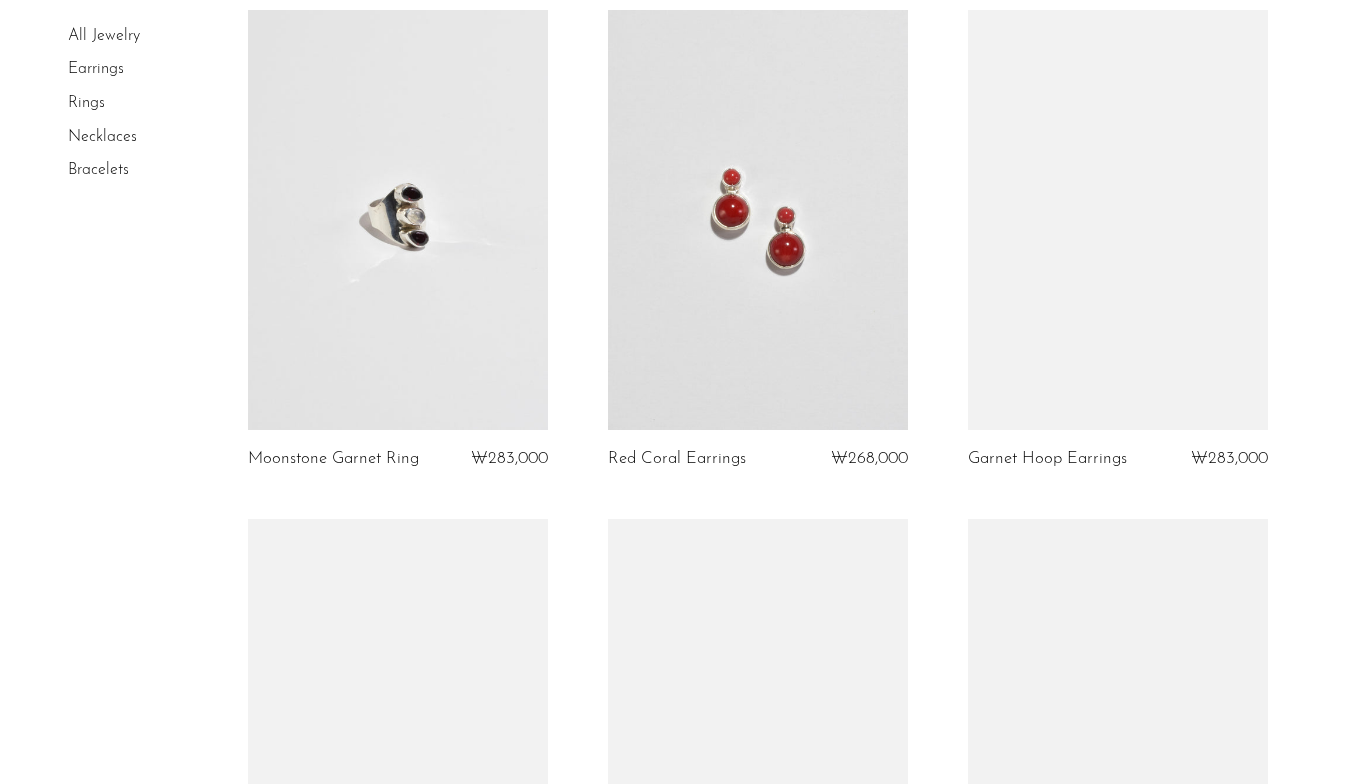 scroll, scrollTop: 1206, scrollLeft: 0, axis: vertical 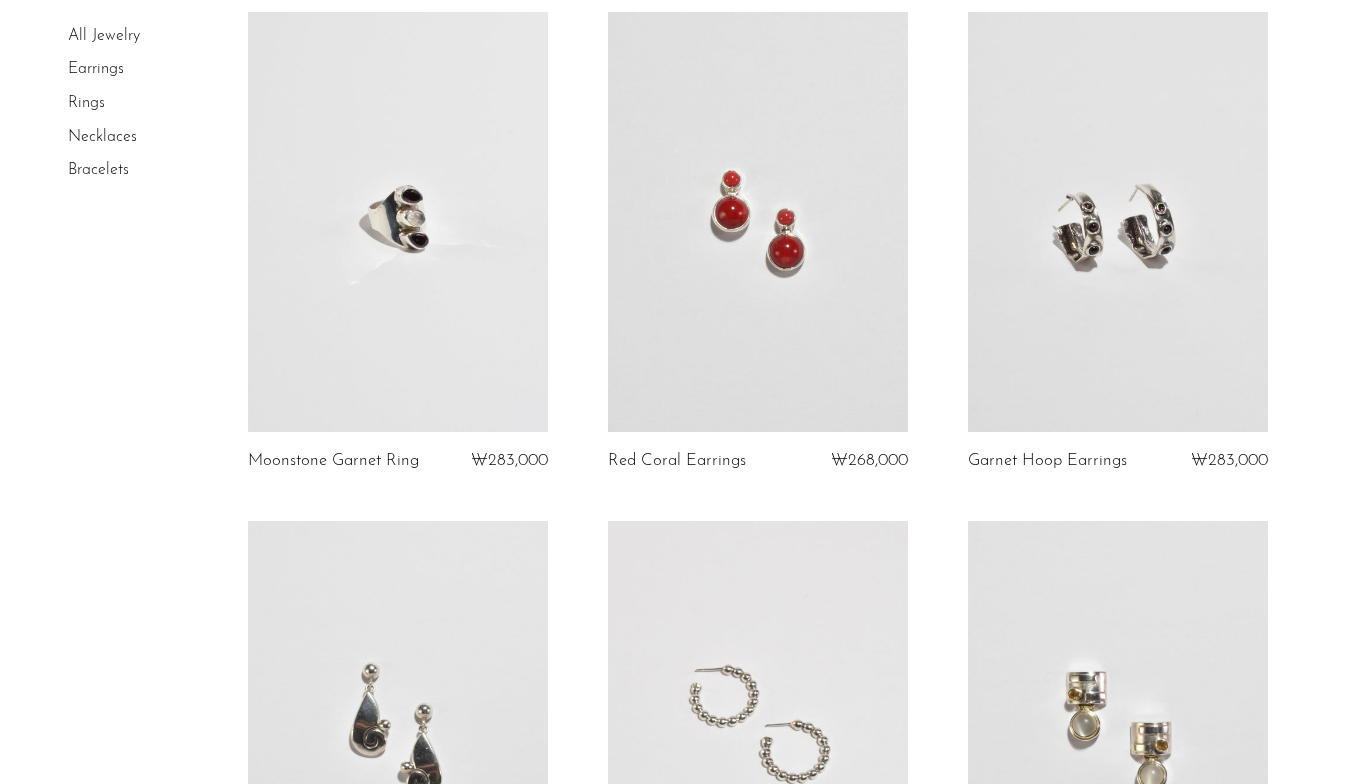 click at bounding box center [758, 222] 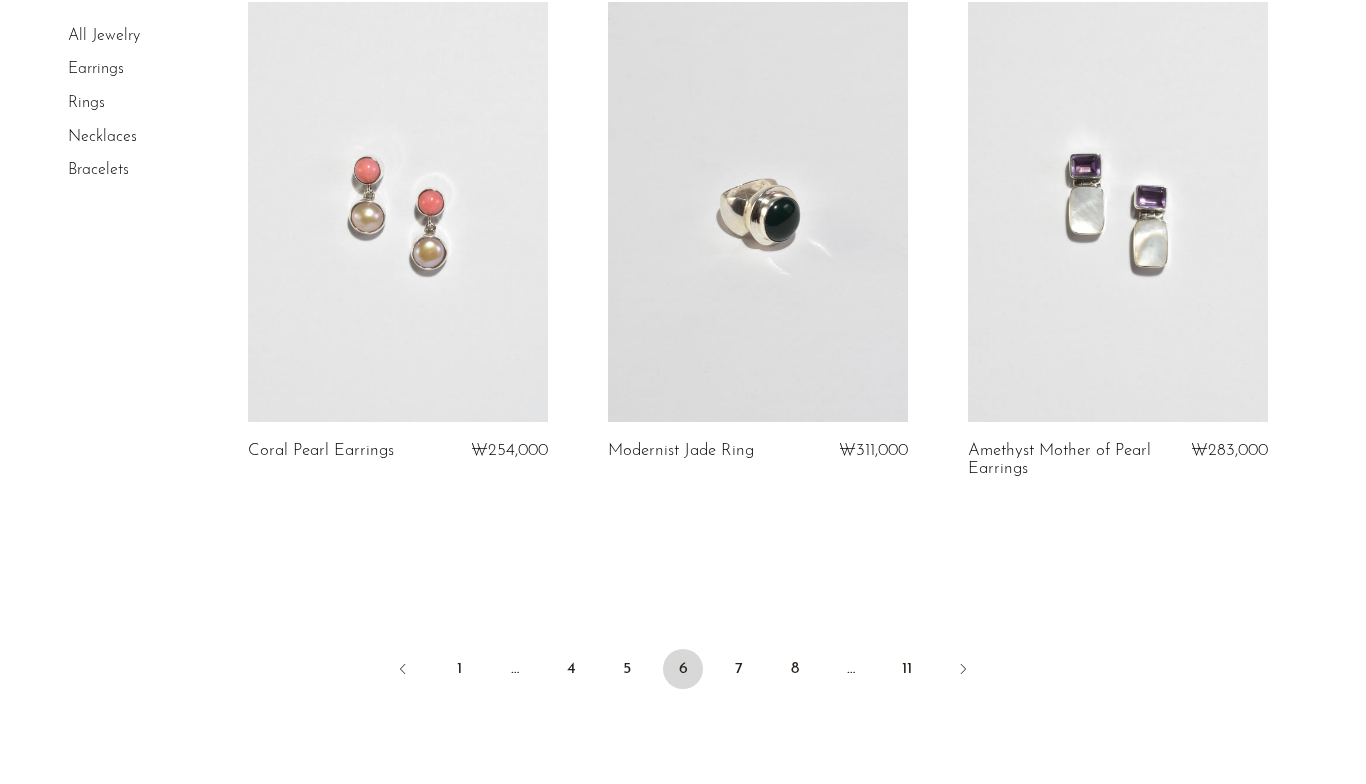 scroll, scrollTop: 5902, scrollLeft: 0, axis: vertical 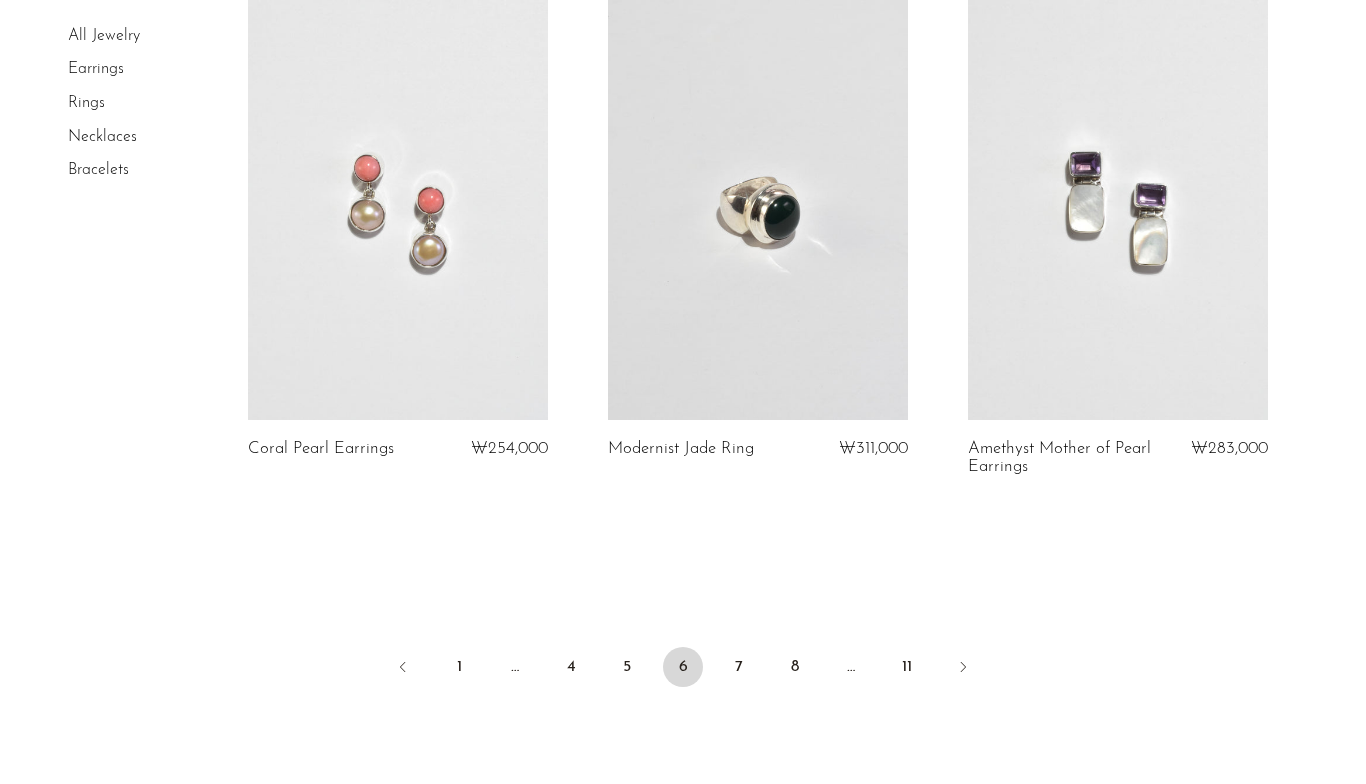 click on "7" at bounding box center (739, 667) 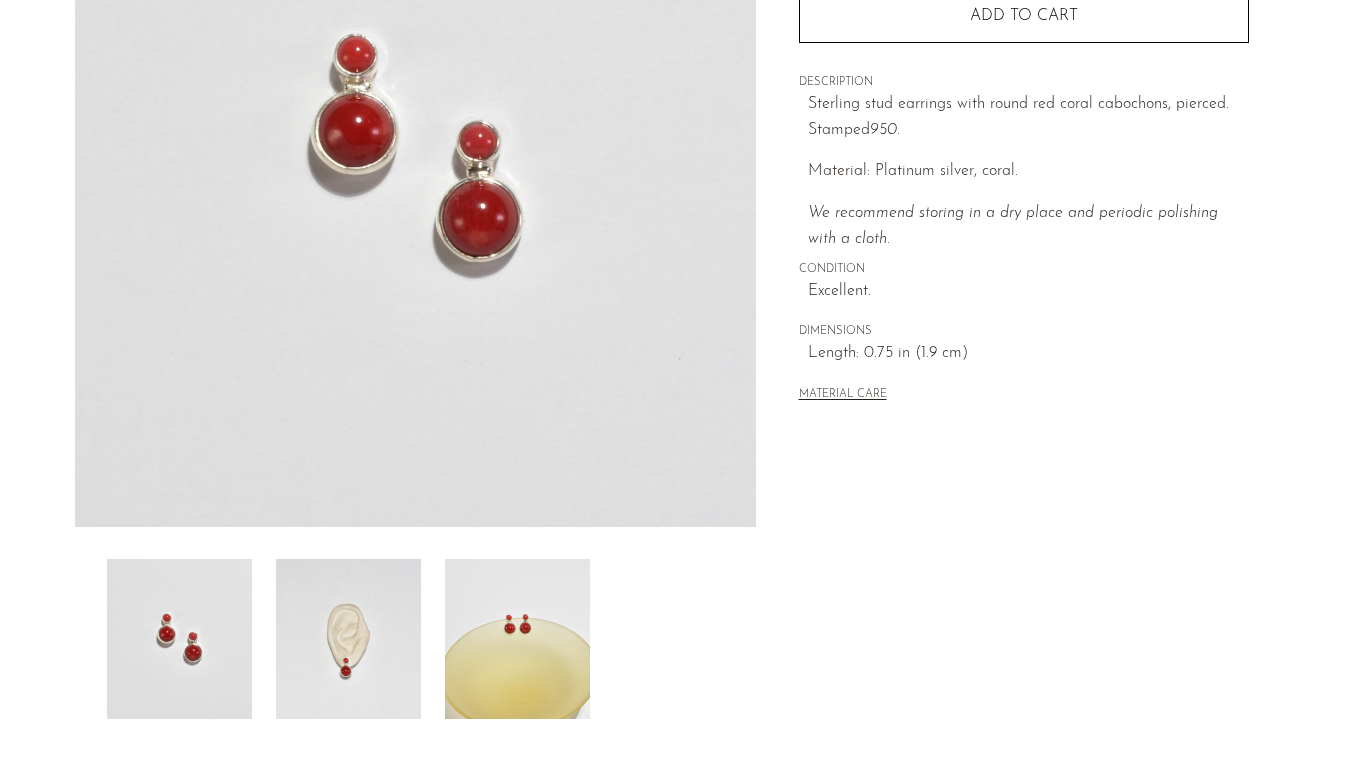 scroll, scrollTop: 313, scrollLeft: 0, axis: vertical 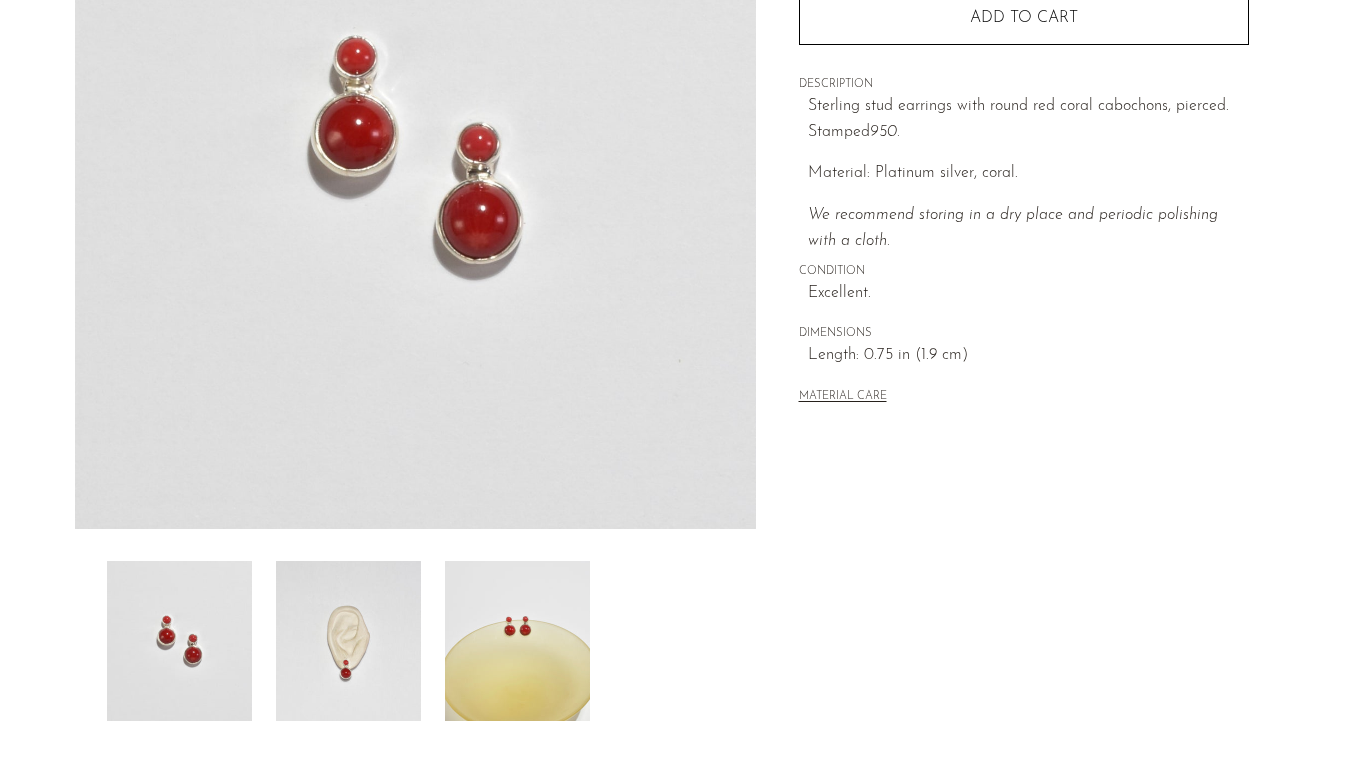 click at bounding box center [517, 641] 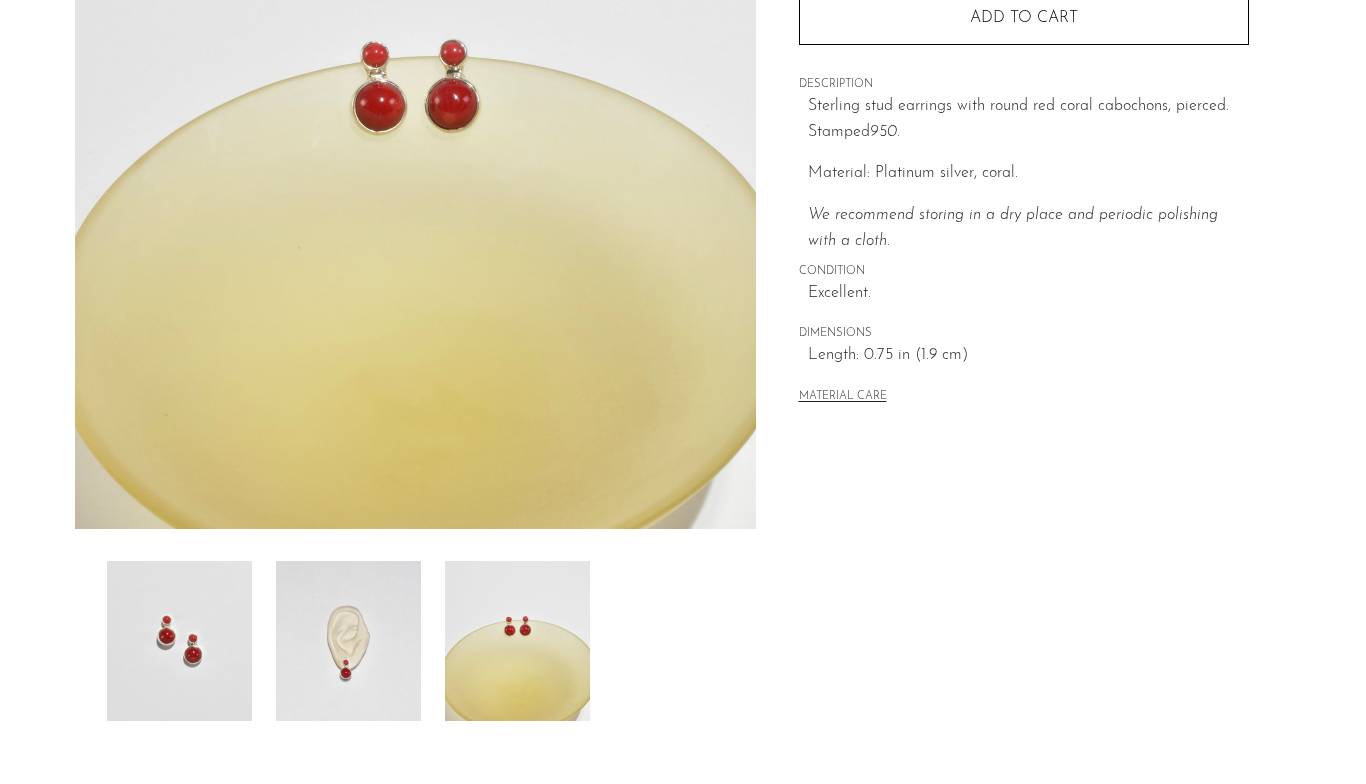 click at bounding box center [348, 641] 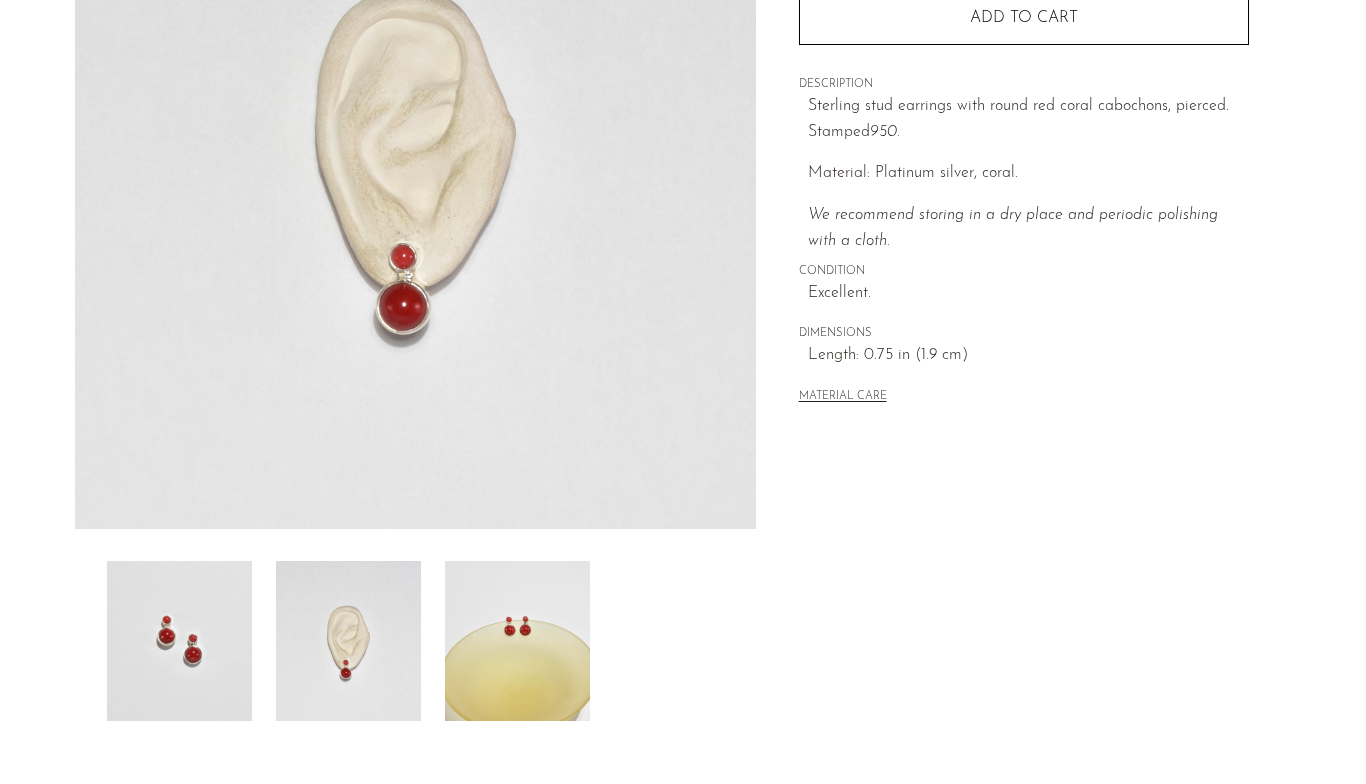 click at bounding box center [179, 641] 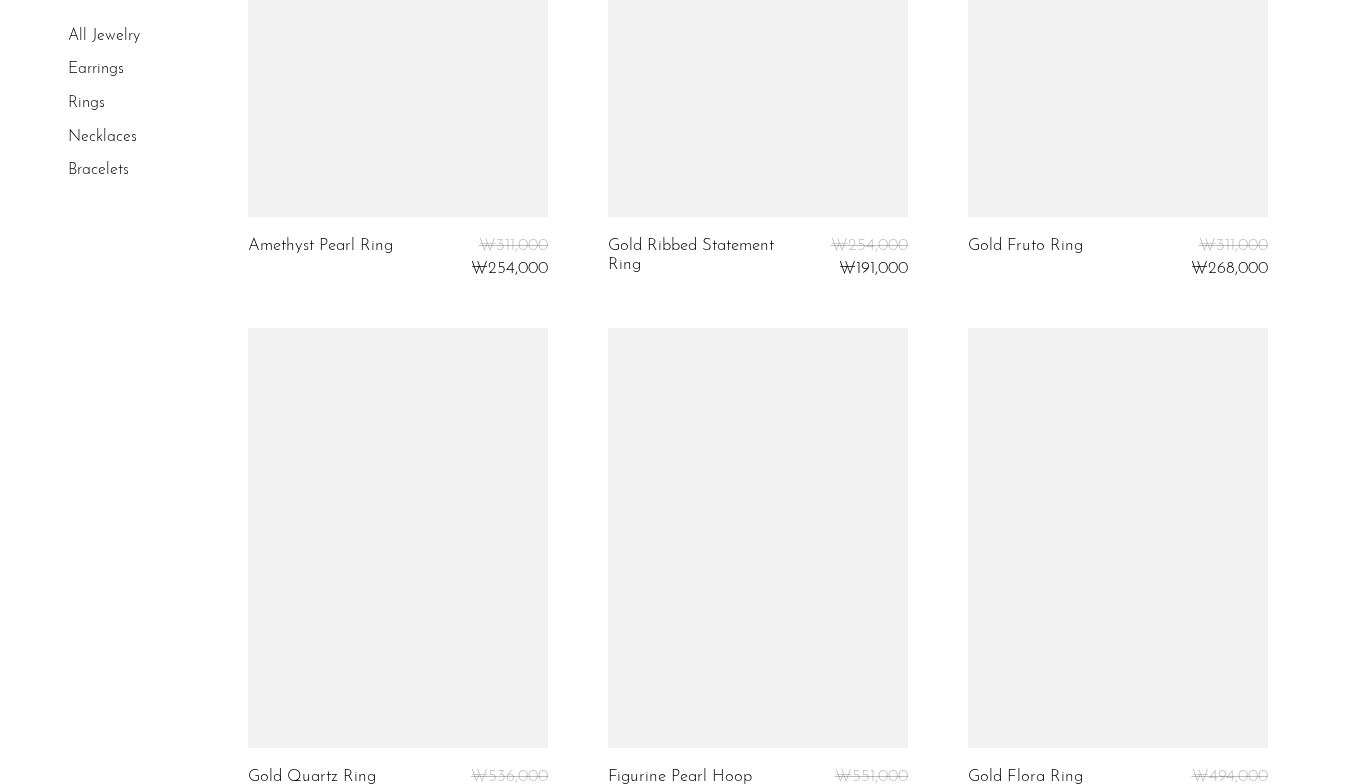 scroll, scrollTop: 5390, scrollLeft: 0, axis: vertical 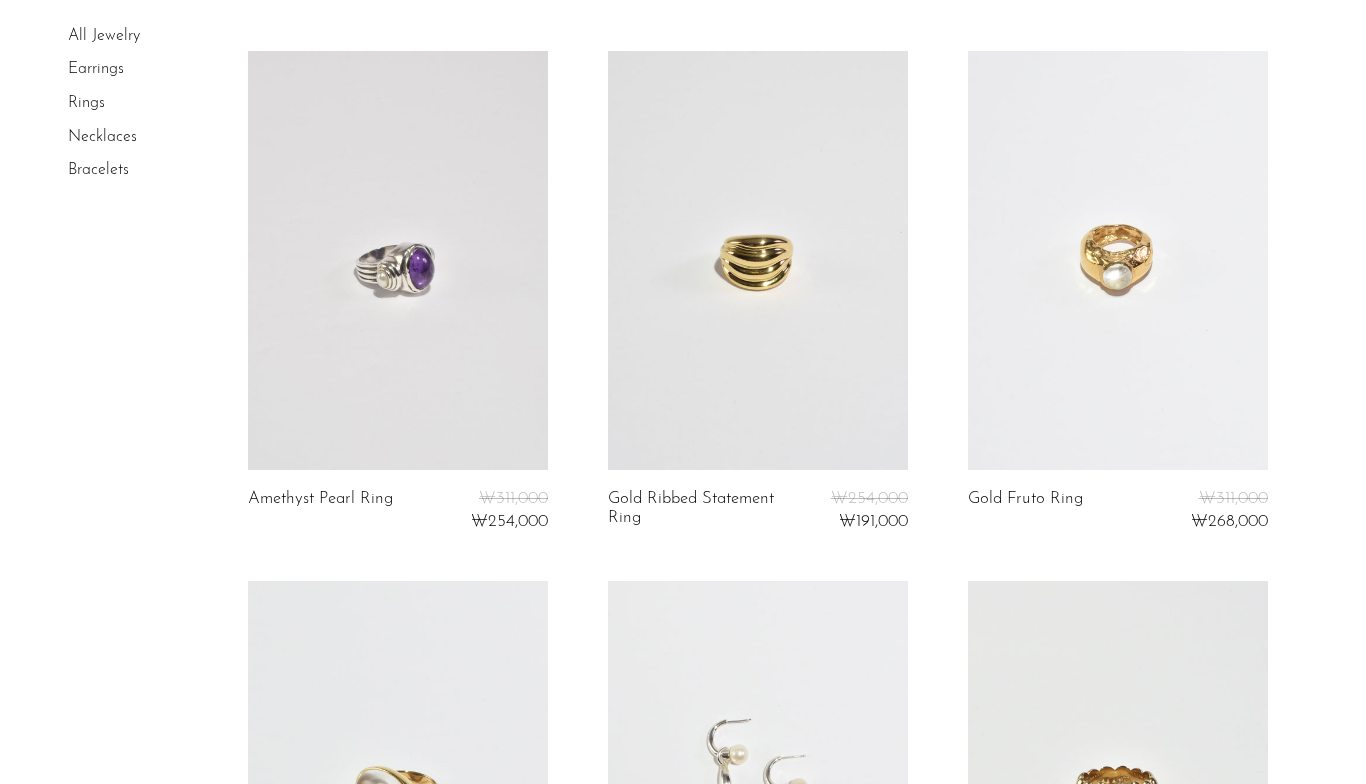 click at bounding box center [758, 261] 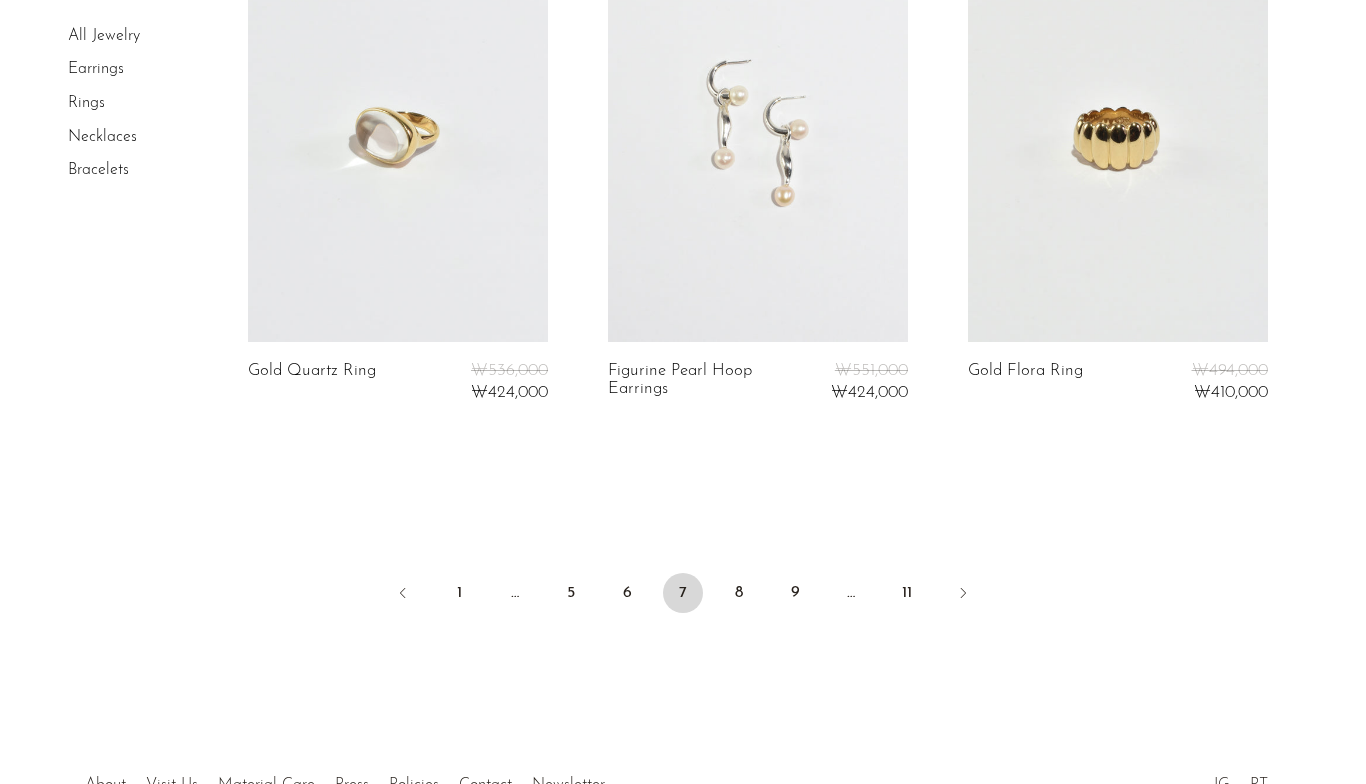 scroll, scrollTop: 6052, scrollLeft: 0, axis: vertical 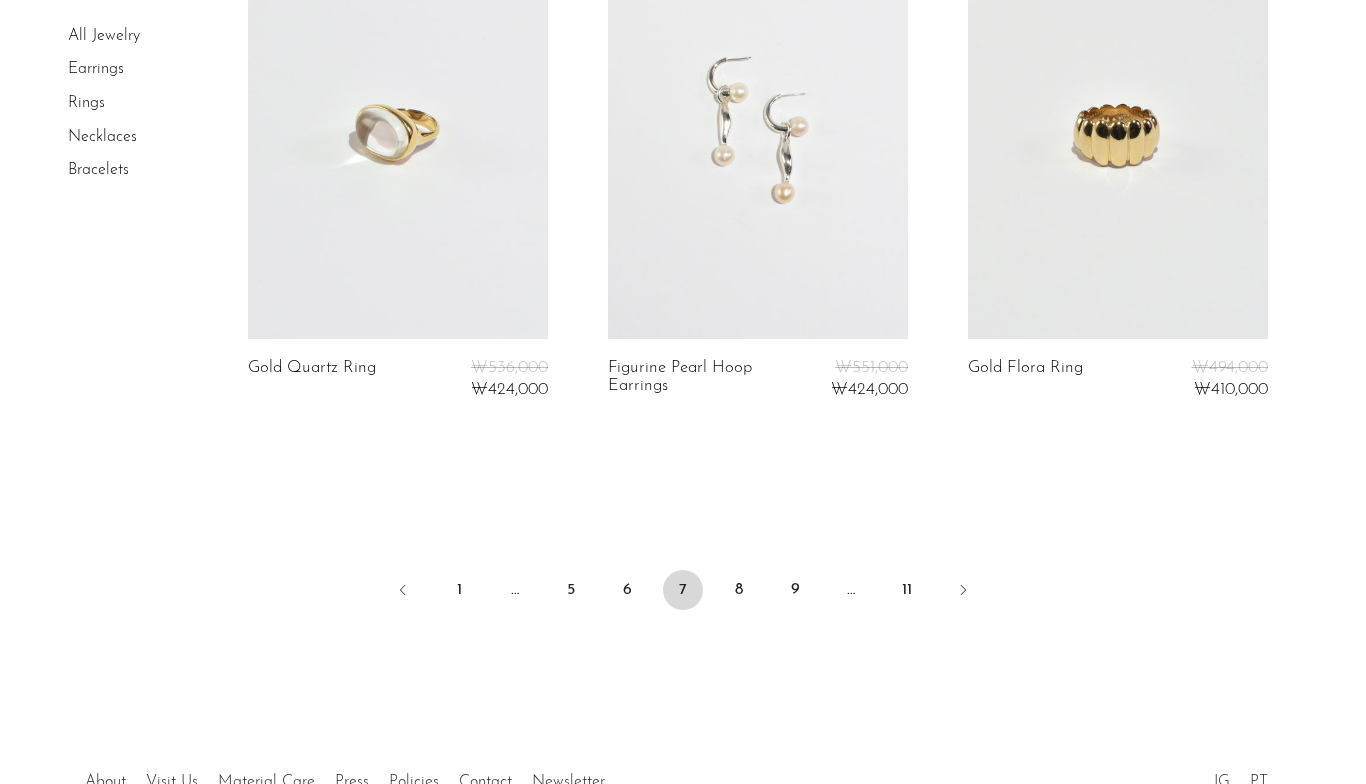 click on "8" at bounding box center (739, 590) 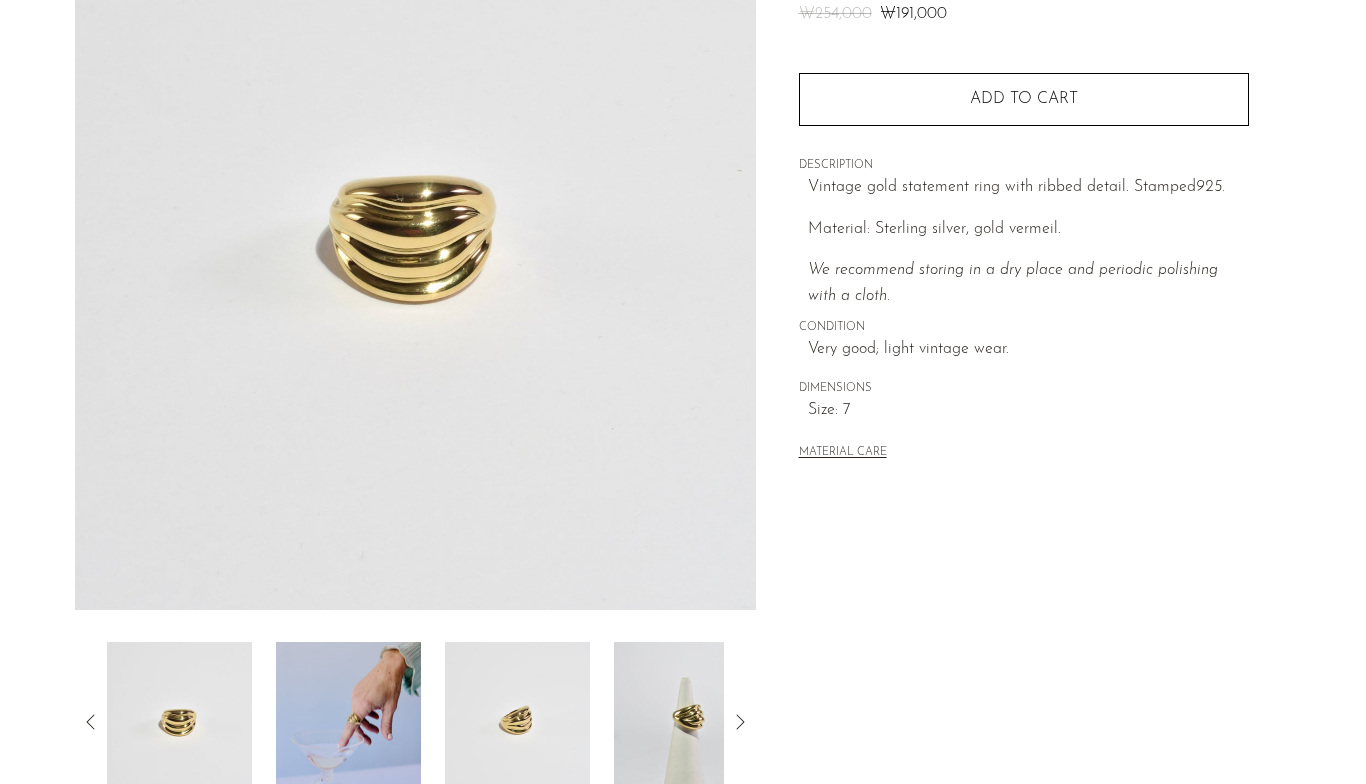 scroll, scrollTop: 304, scrollLeft: 0, axis: vertical 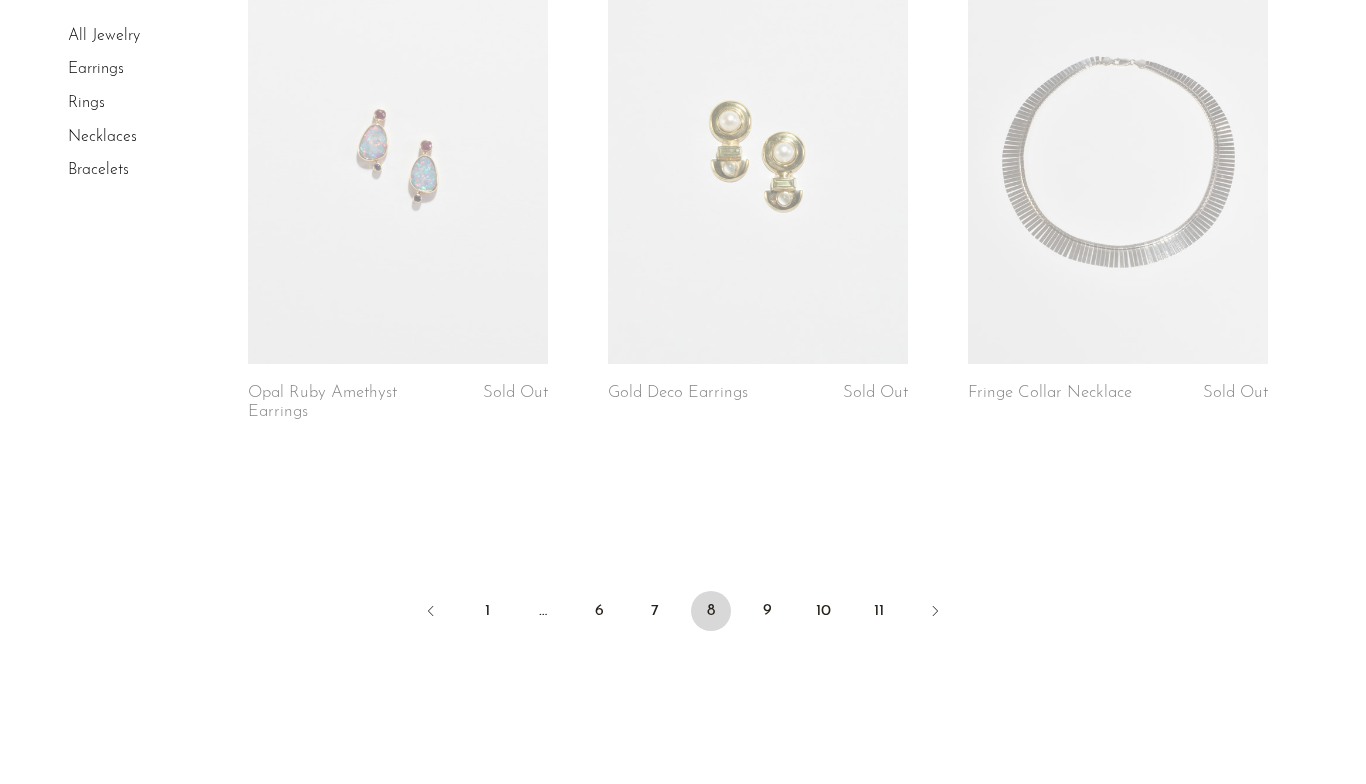 click on "9" at bounding box center (767, 611) 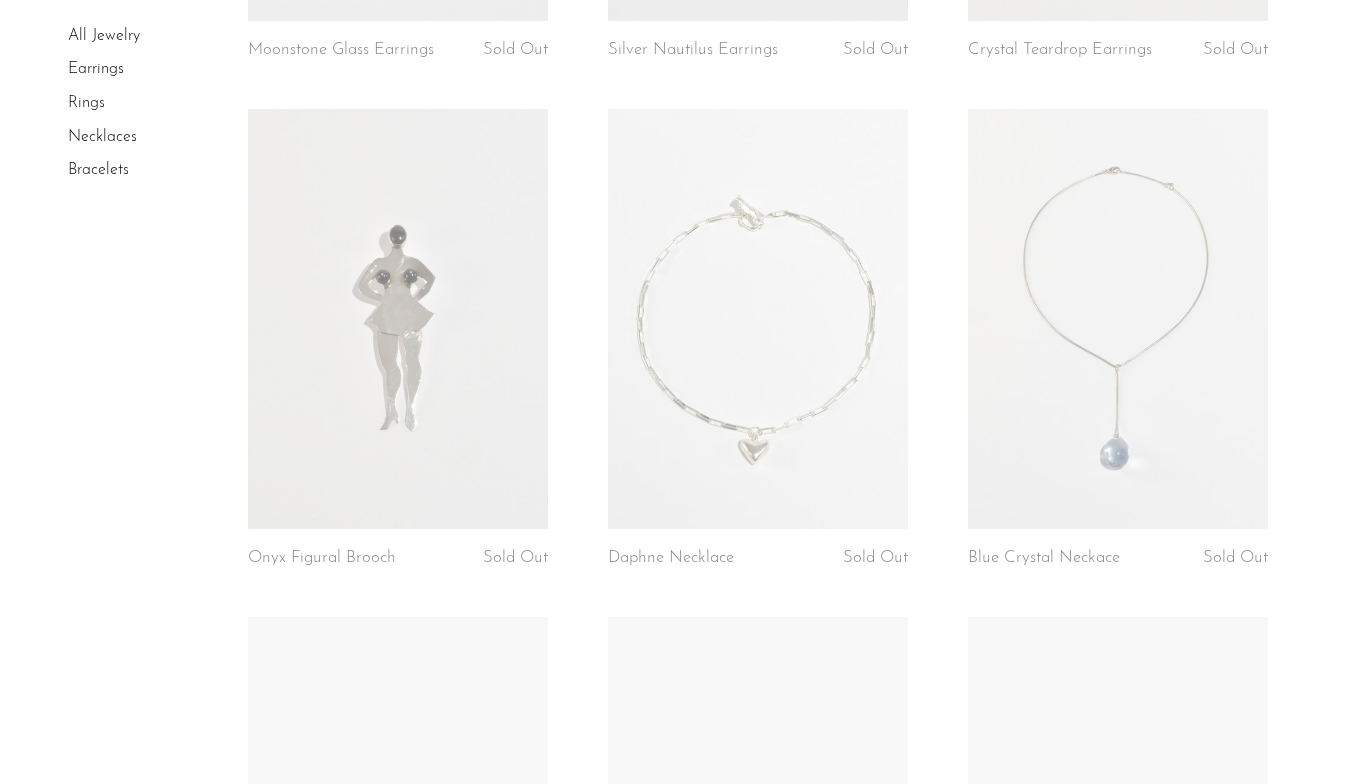scroll, scrollTop: 1091, scrollLeft: 0, axis: vertical 